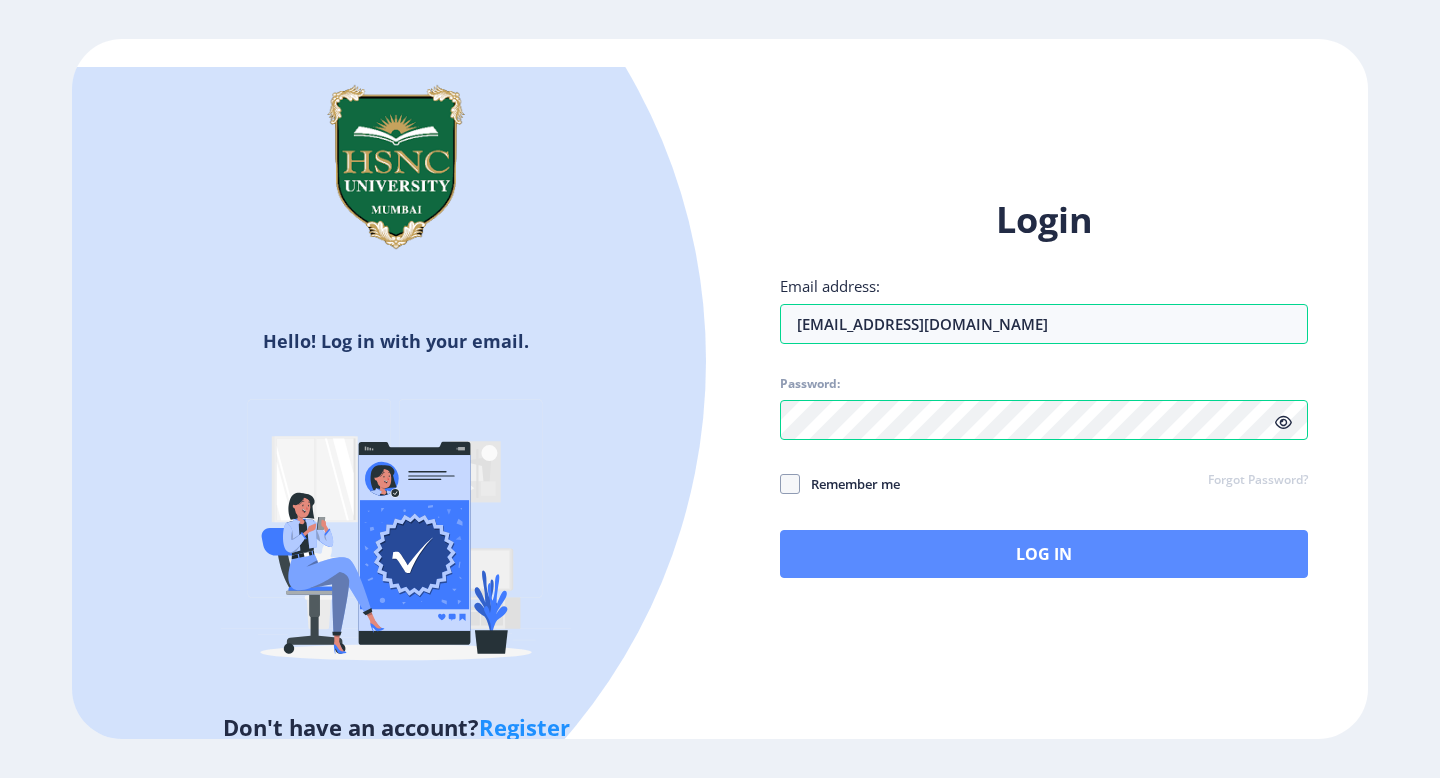 scroll, scrollTop: 0, scrollLeft: 0, axis: both 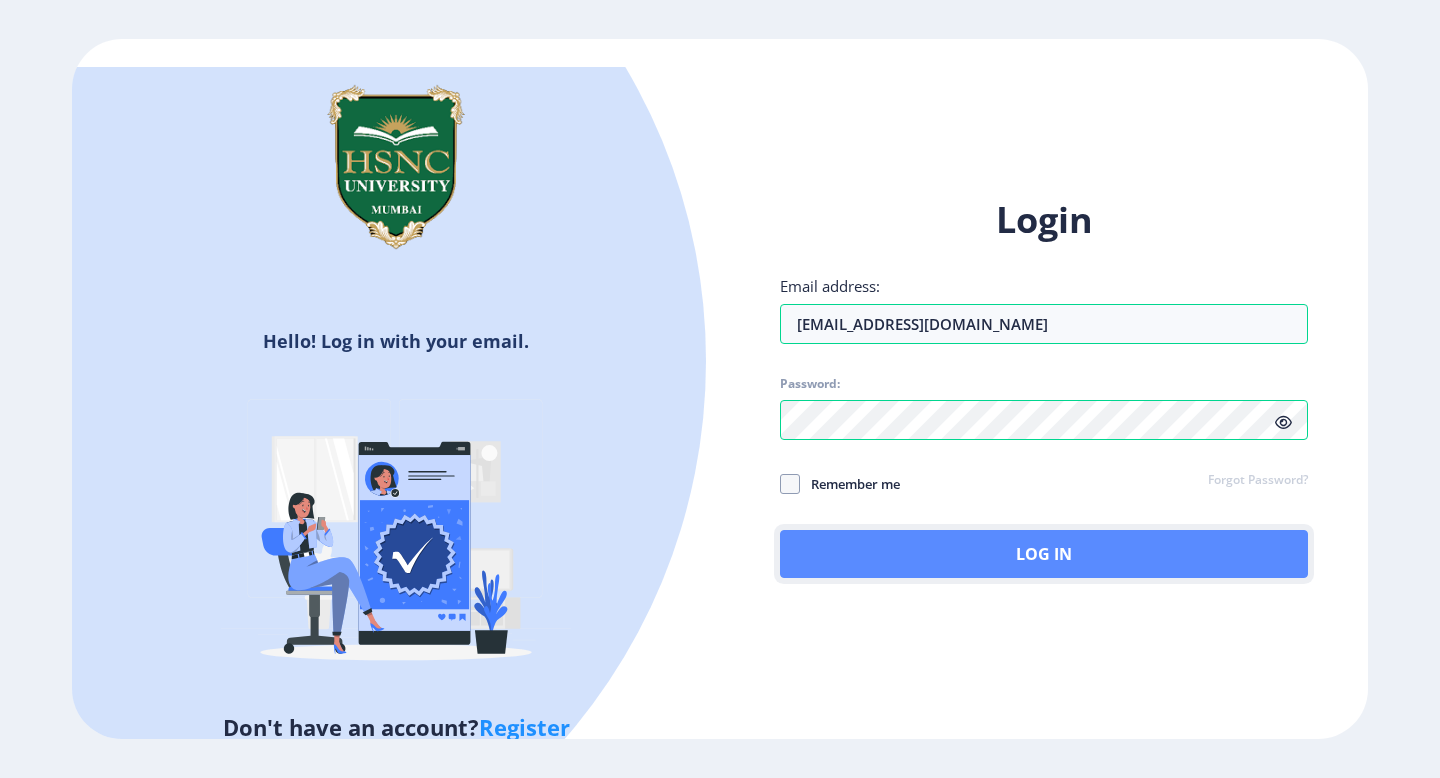 click on "Log In" 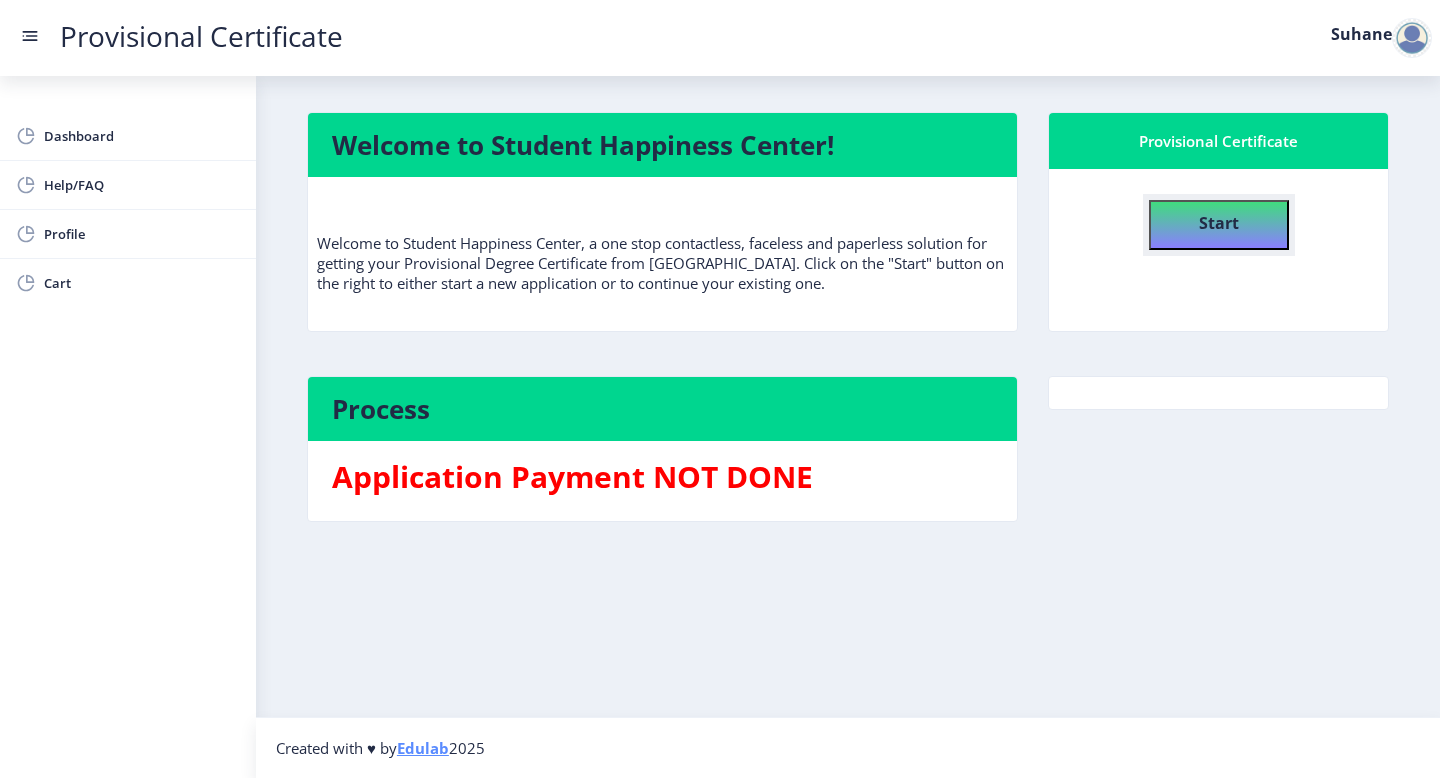 click on "Start" 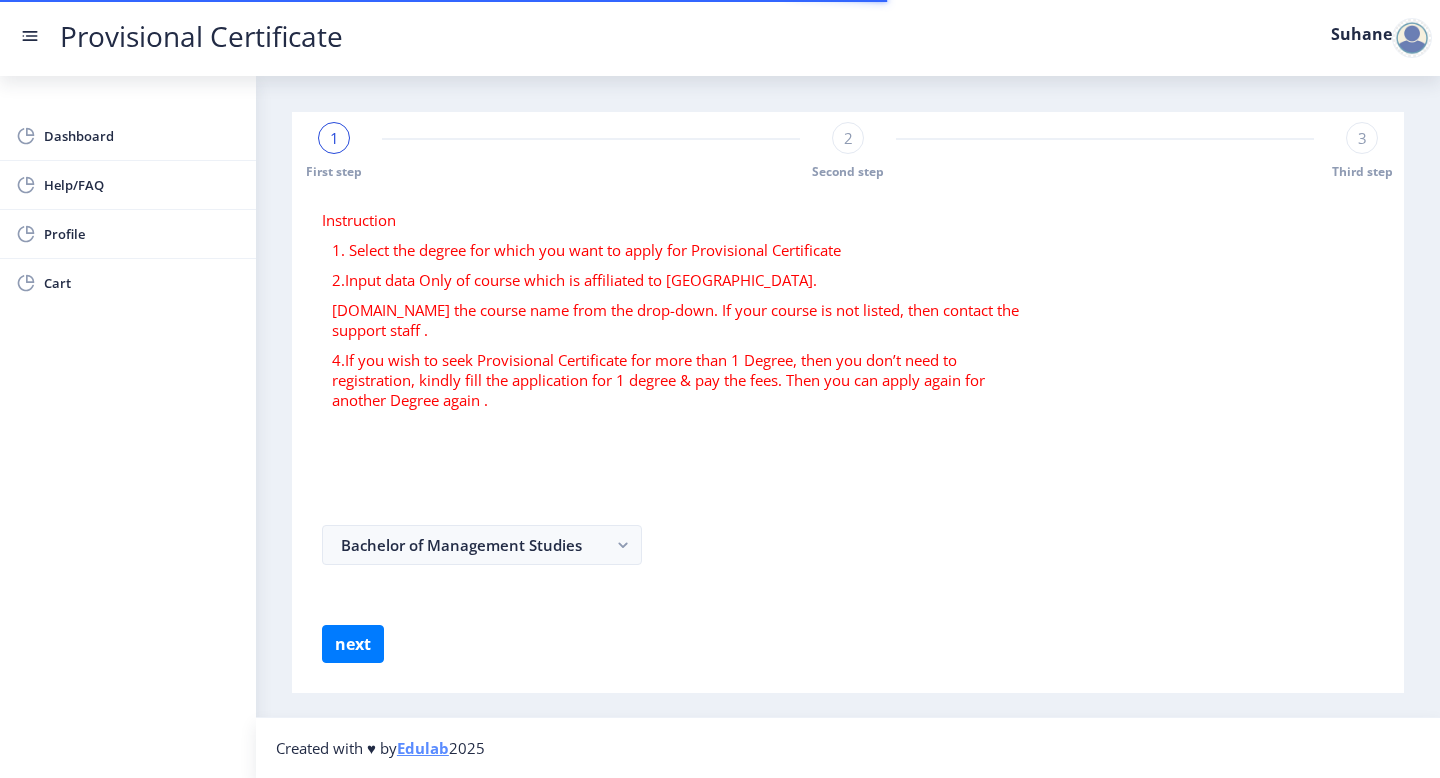 select 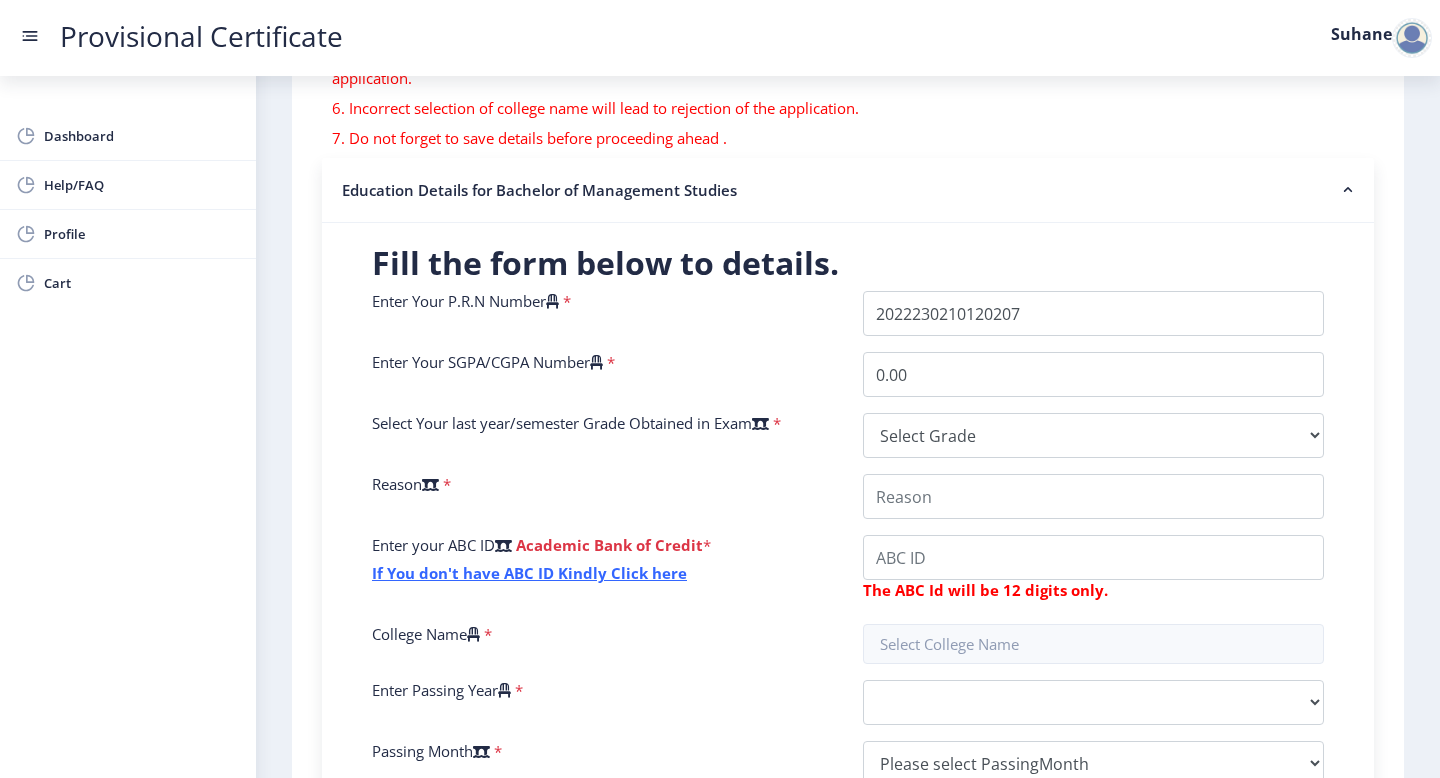 scroll, scrollTop: 335, scrollLeft: 0, axis: vertical 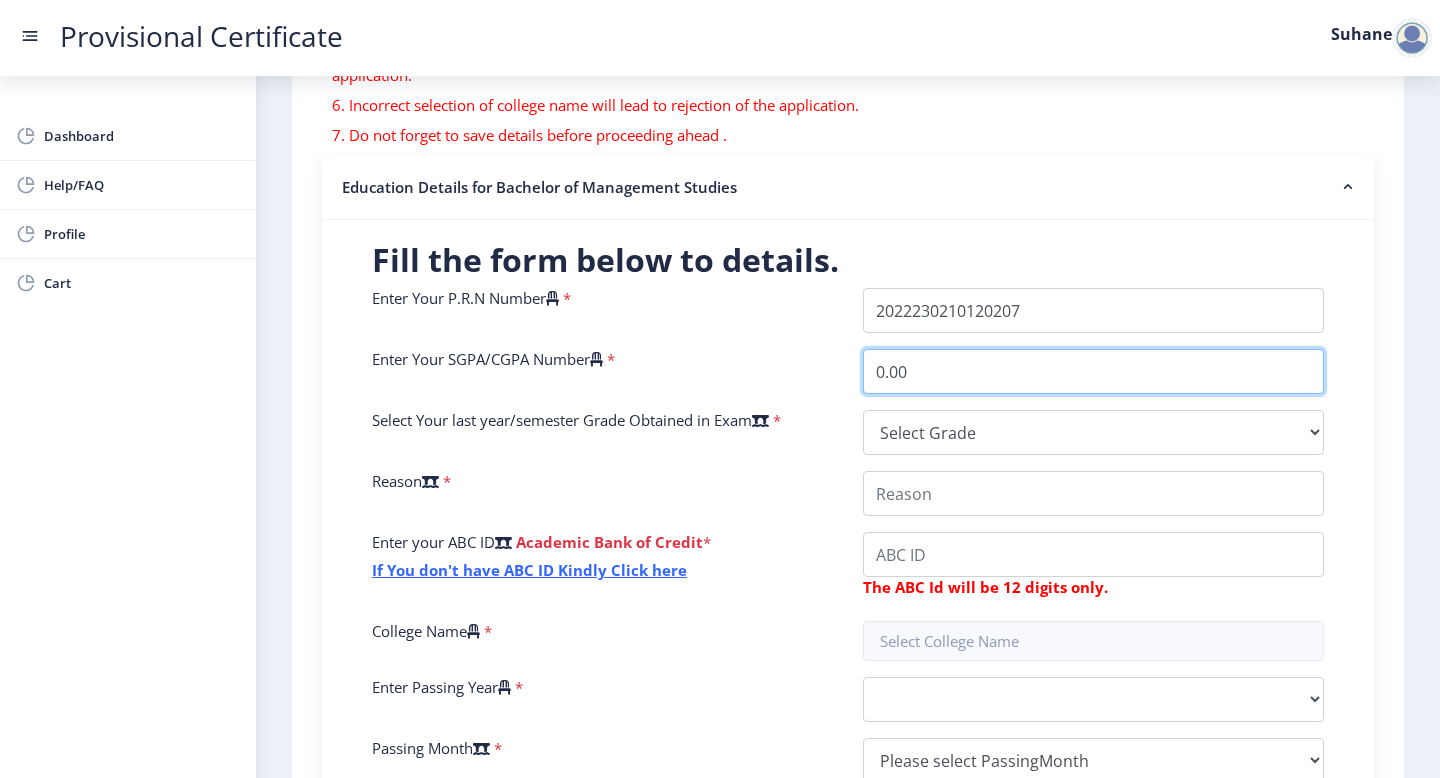 drag, startPoint x: 910, startPoint y: 365, endPoint x: 851, endPoint y: 359, distance: 59.3043 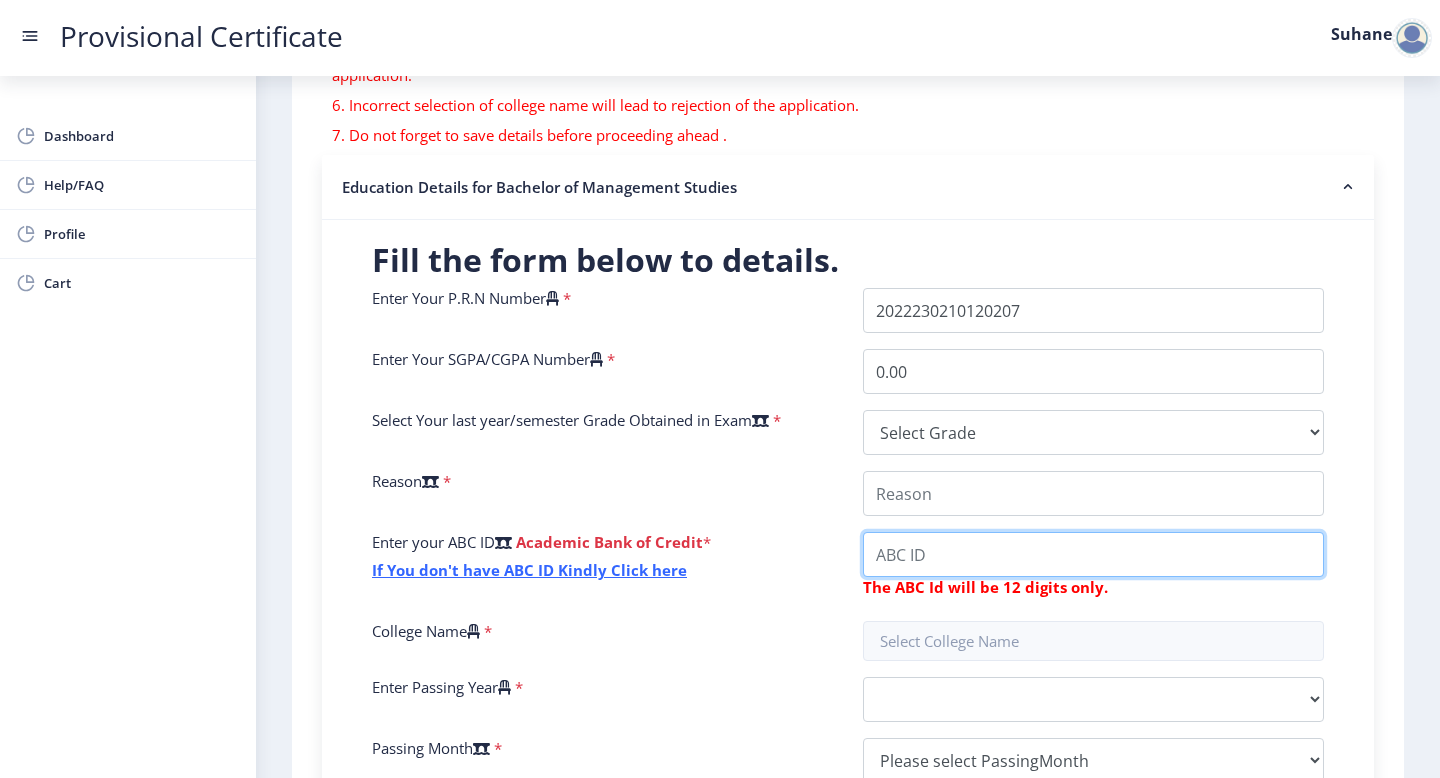 click on "College Name" at bounding box center [1093, 493] 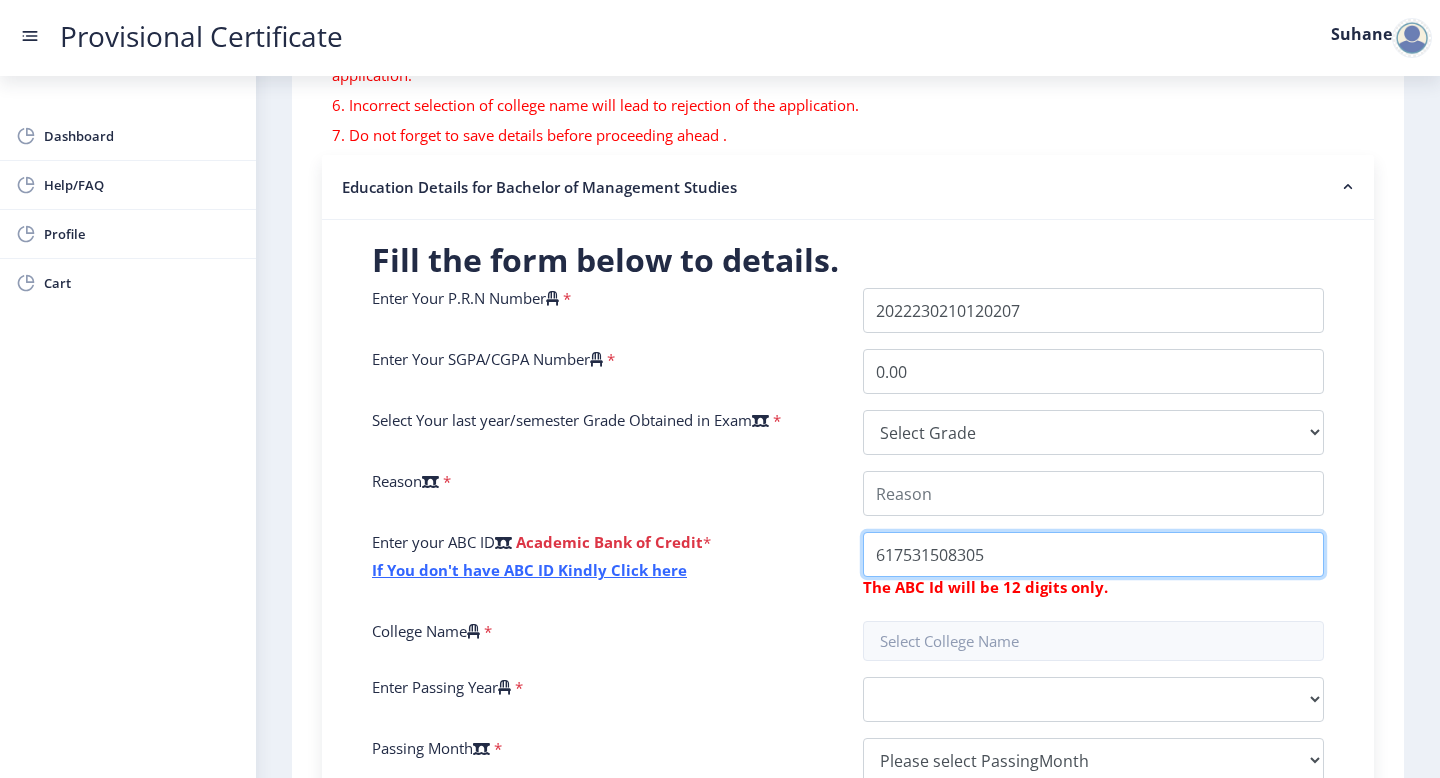 type on "617531508305" 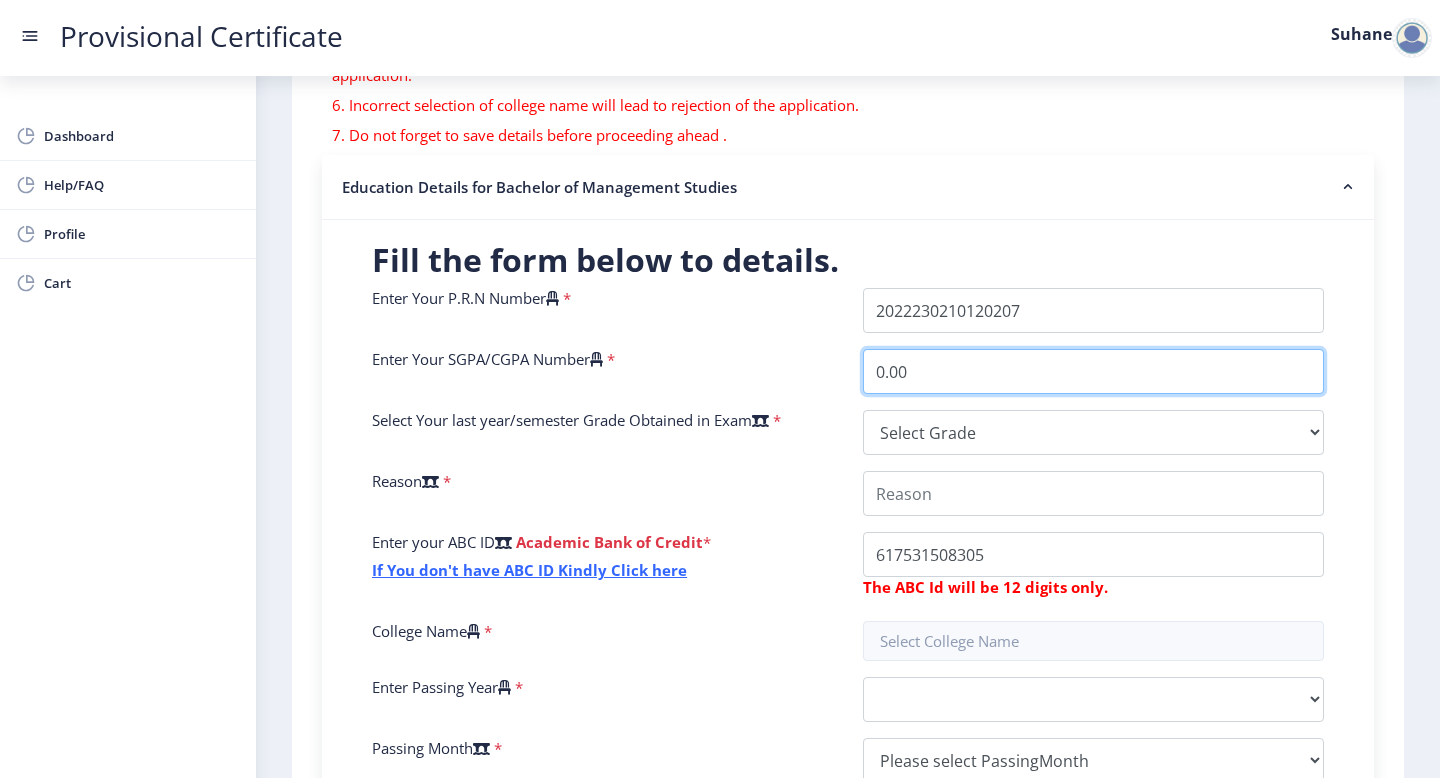 drag, startPoint x: 926, startPoint y: 371, endPoint x: 841, endPoint y: 370, distance: 85.00588 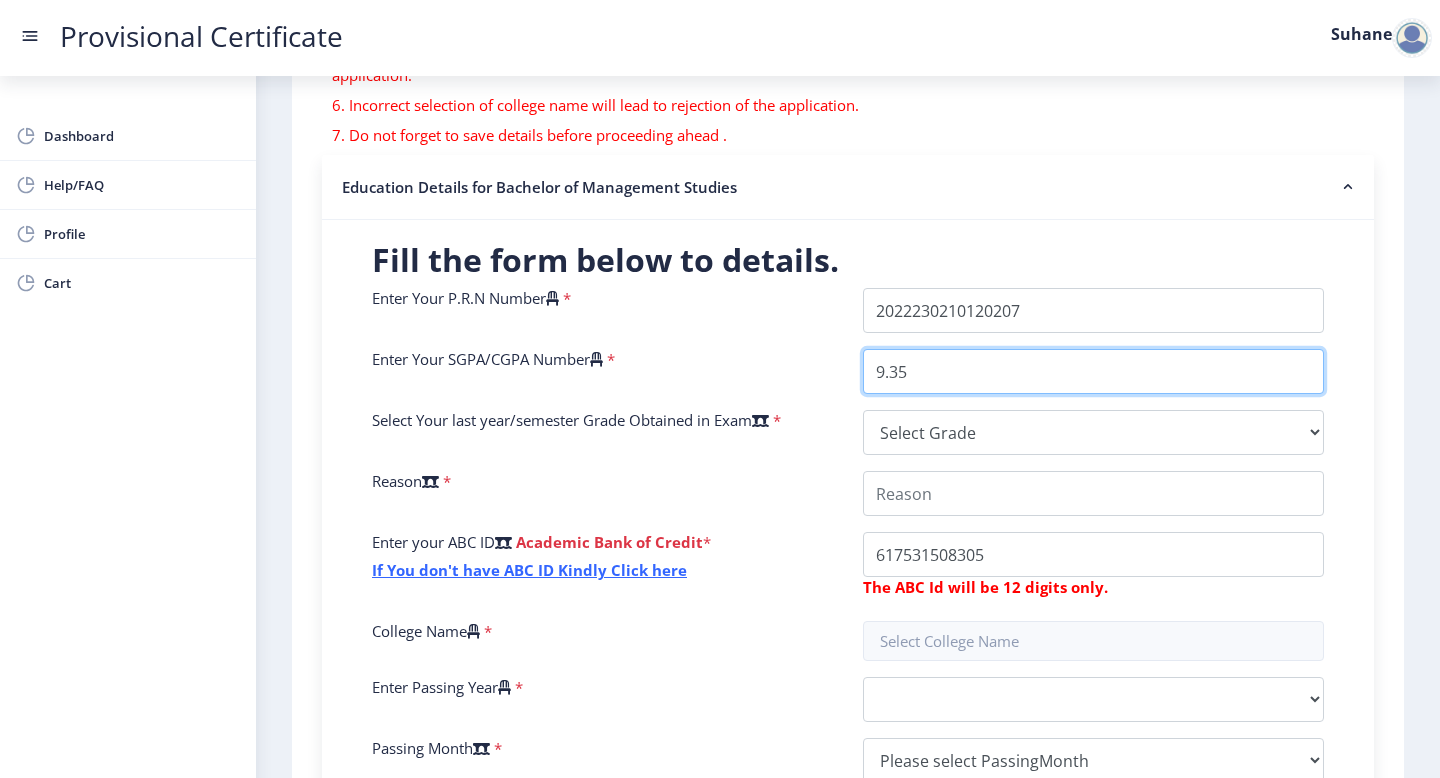 type on "9.35" 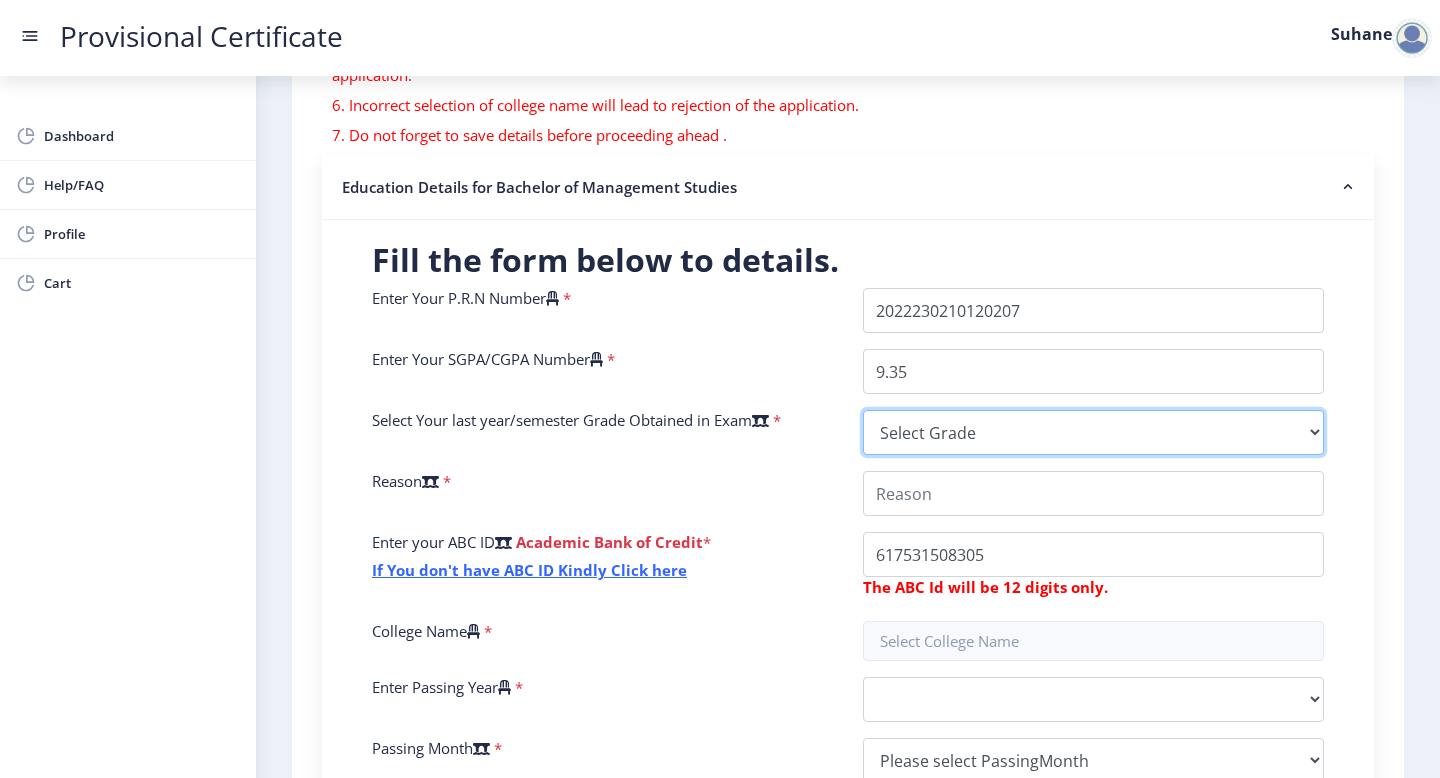 click on "Select Grade  O   A+   A   B+   B   C   D   F(Fail)" at bounding box center (1093, 432) 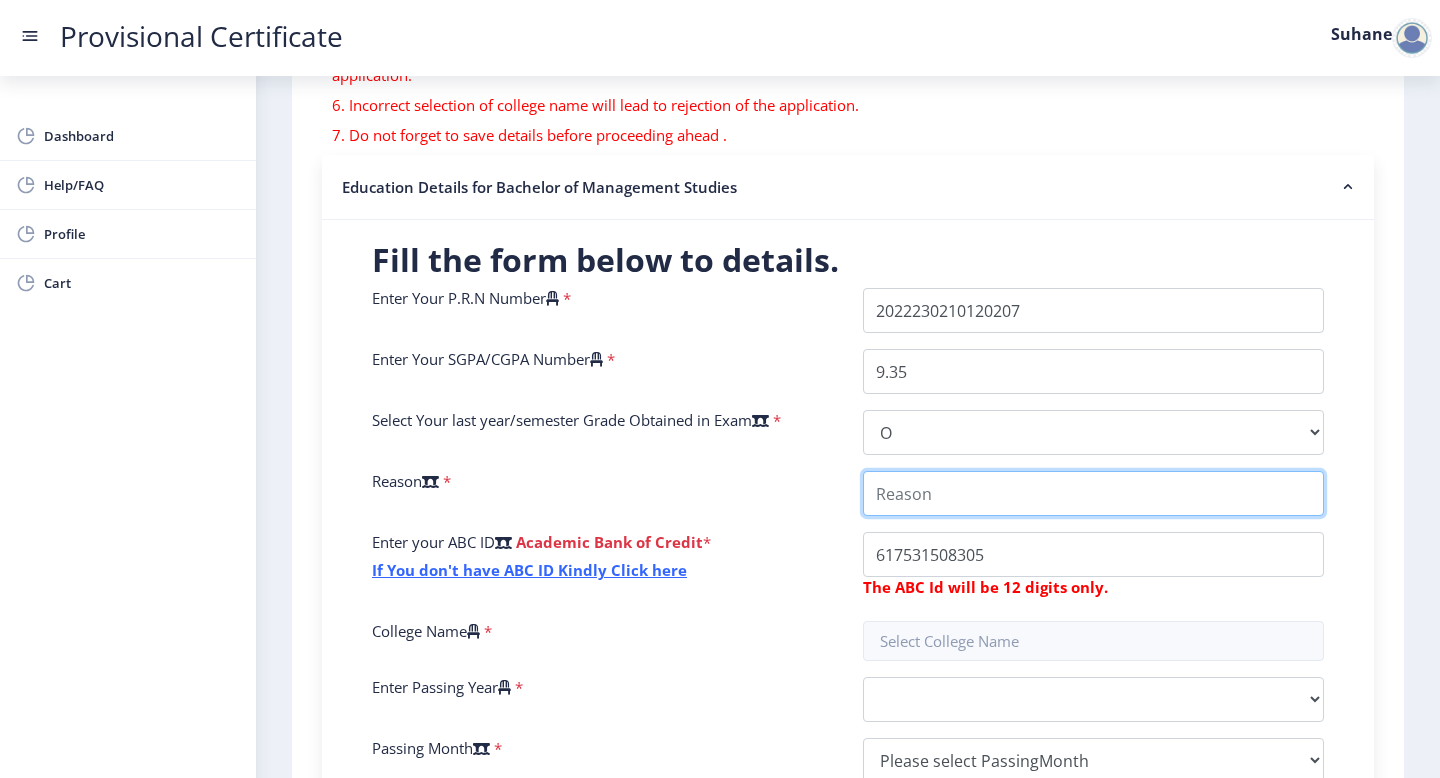 click on "College Name" at bounding box center [1093, 493] 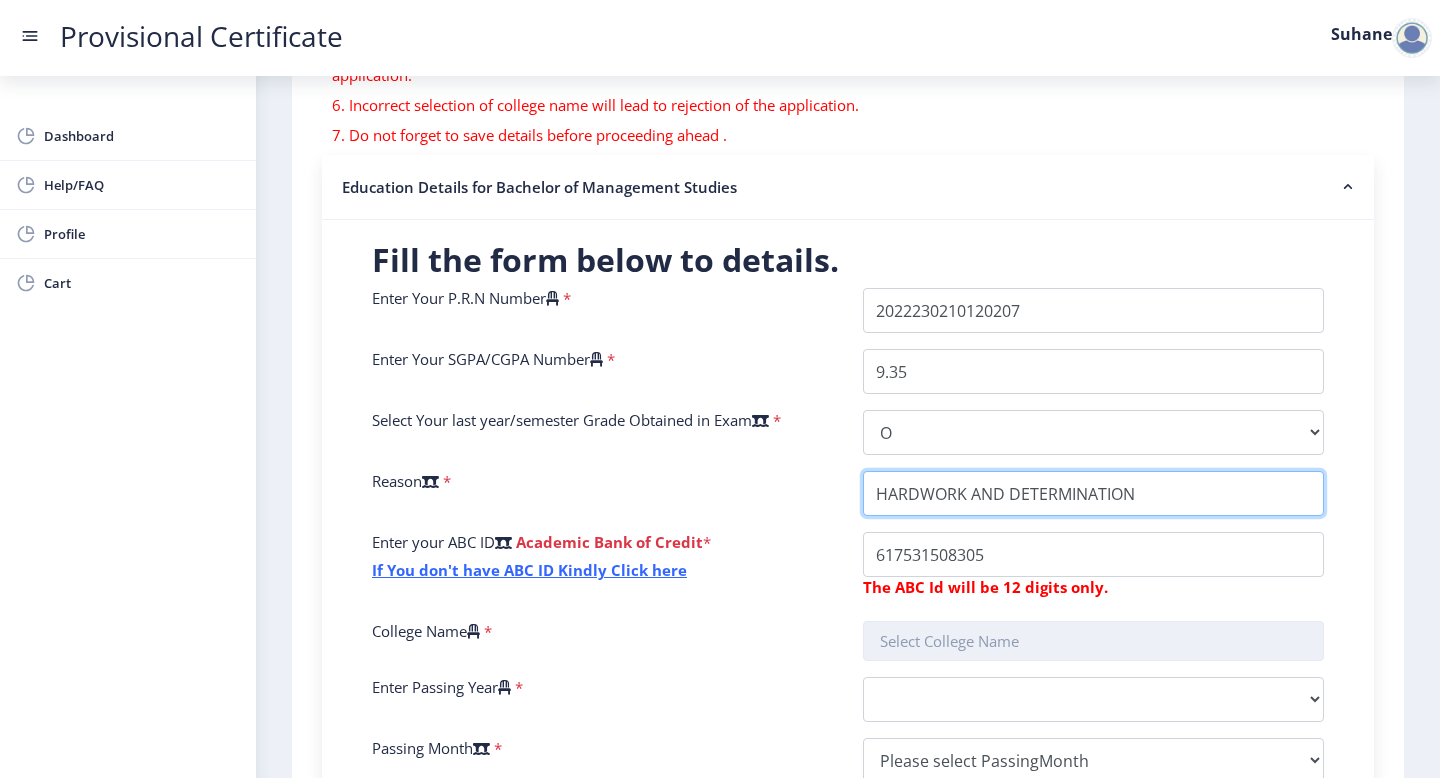 type on "HARDWORK AND DETERMINATION" 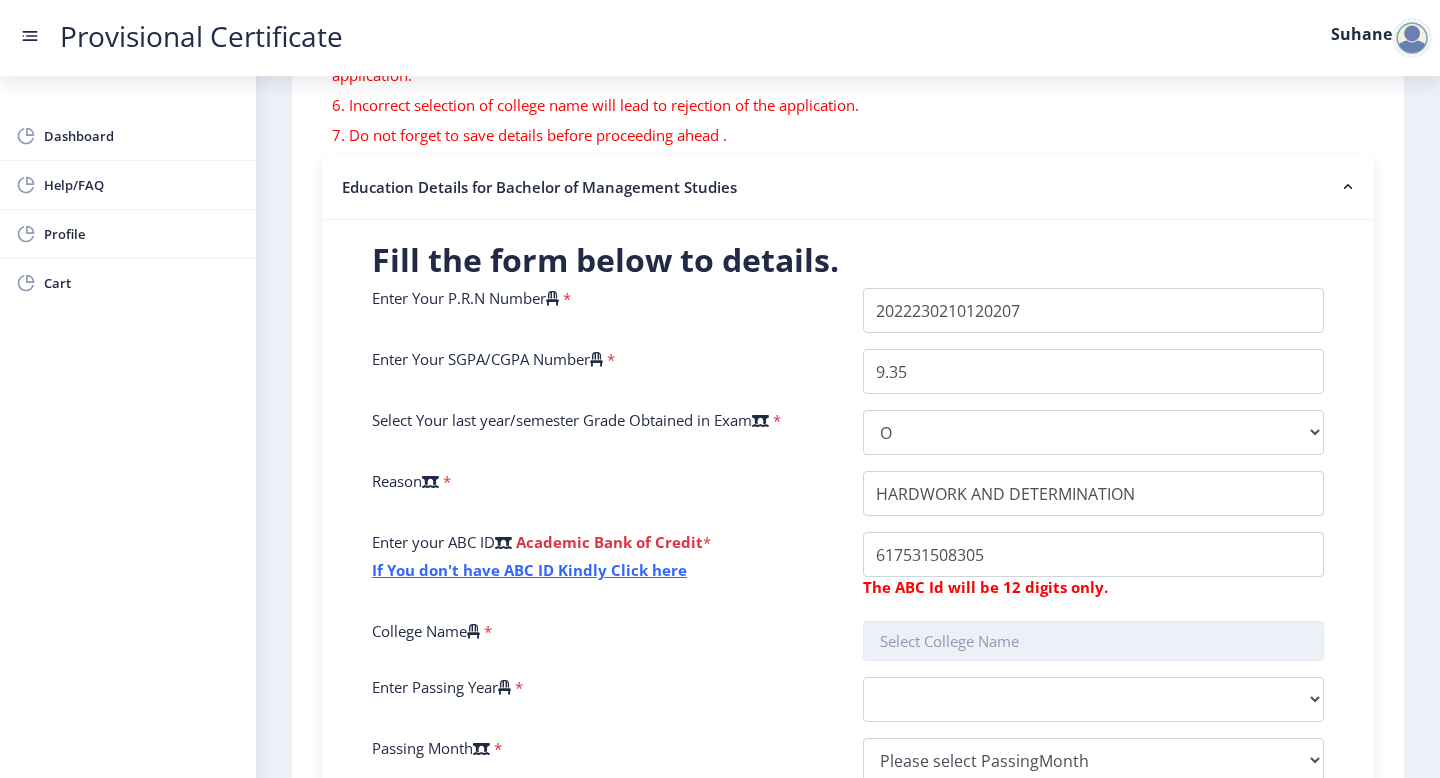 click 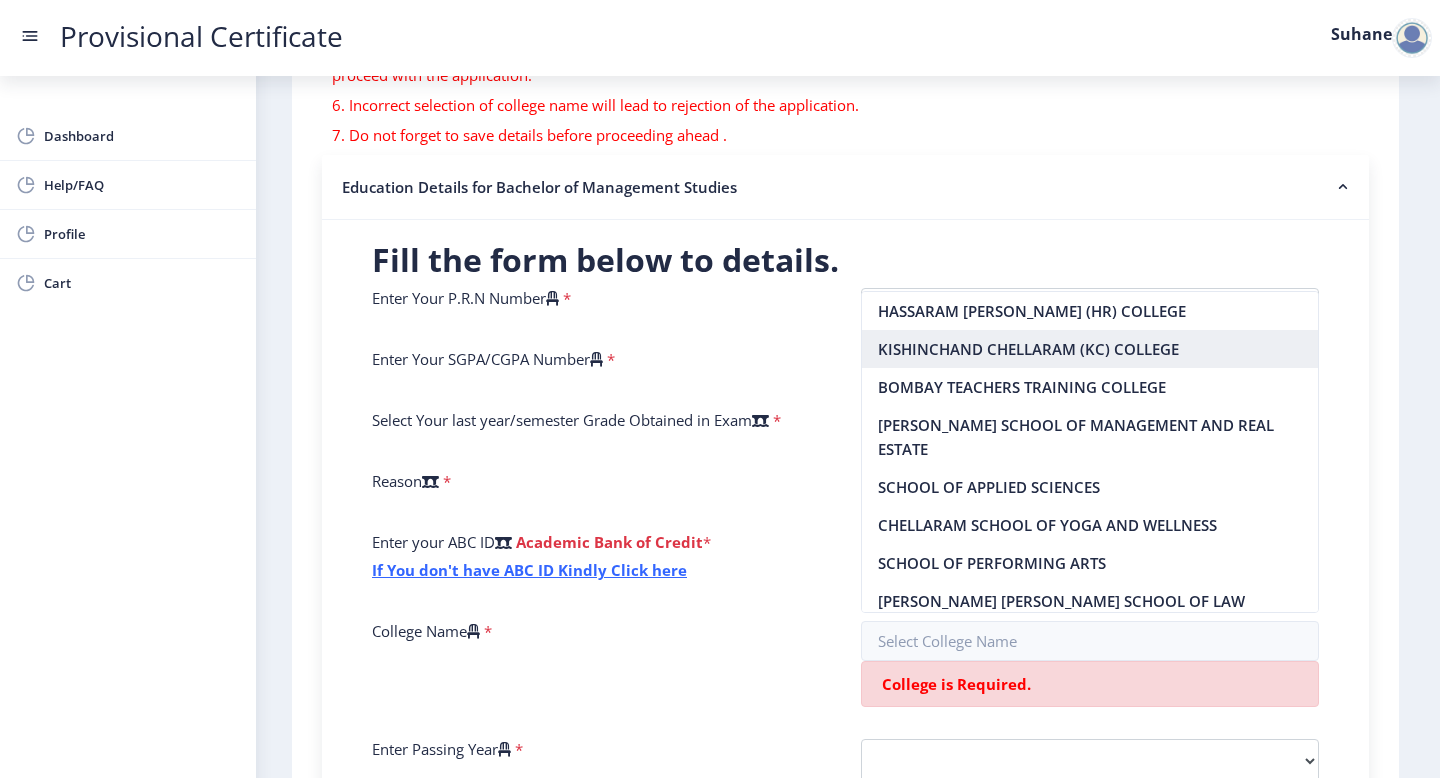 click on "KISHINCHAND CHELLARAM (KC) COLLEGE" at bounding box center [1090, 349] 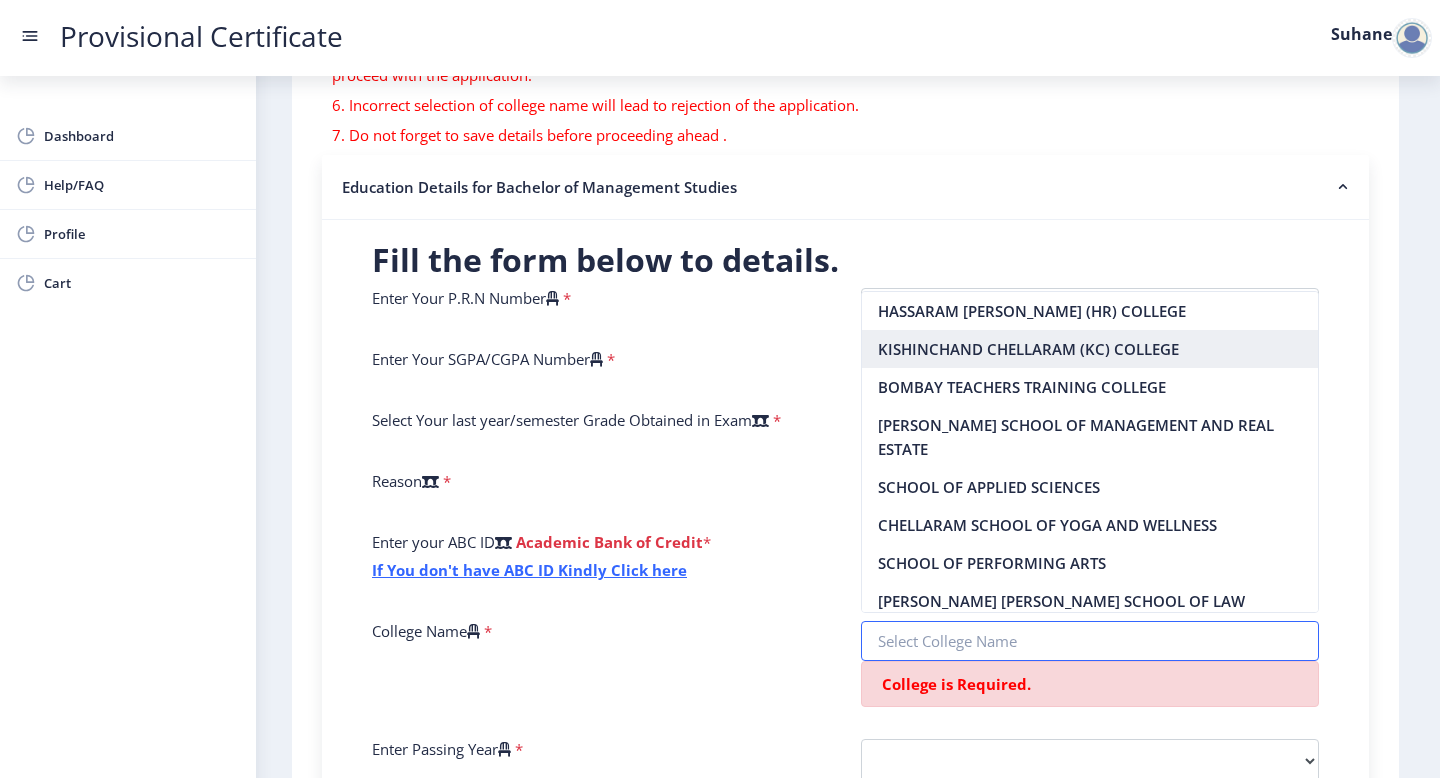 type on "KISHINCHAND CHELLARAM (KC) COLLEGE" 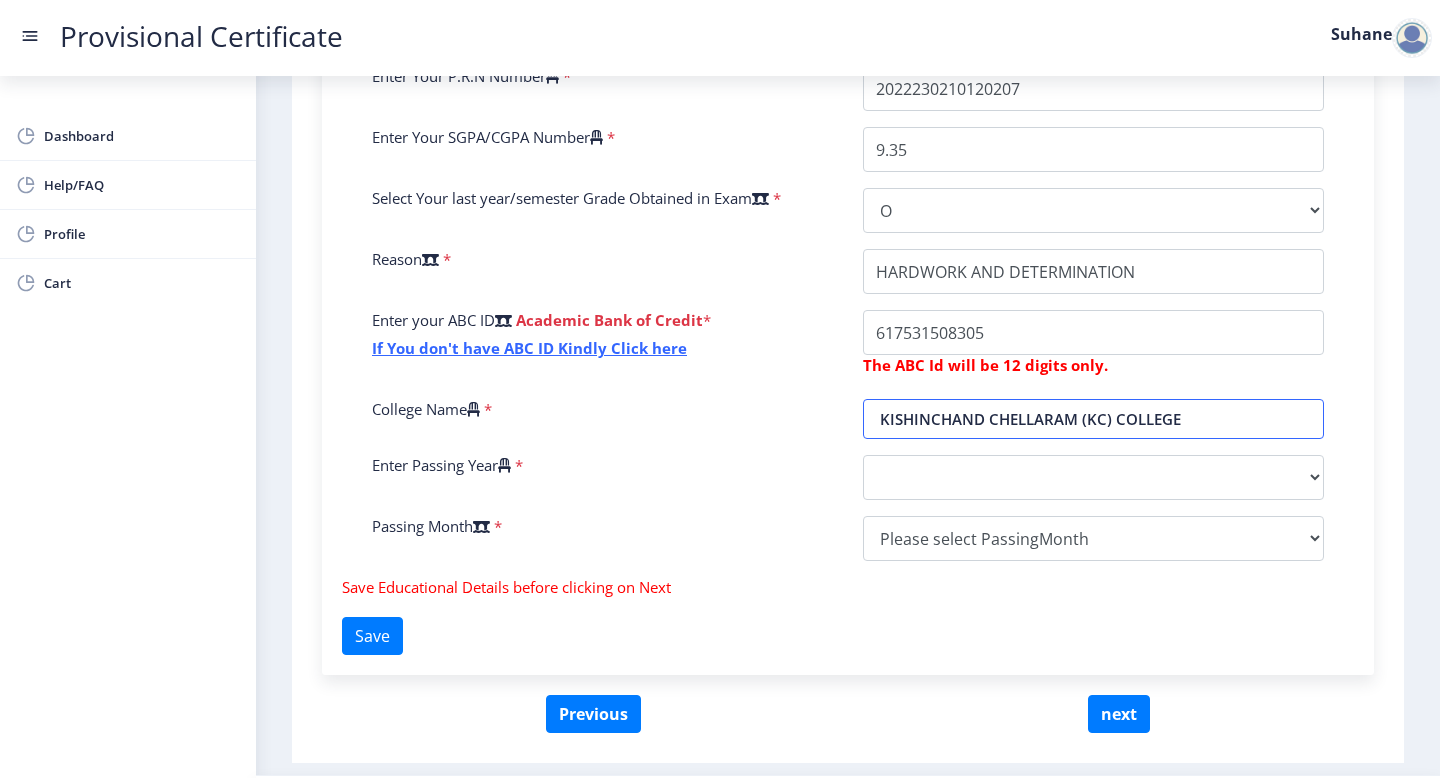 scroll, scrollTop: 568, scrollLeft: 0, axis: vertical 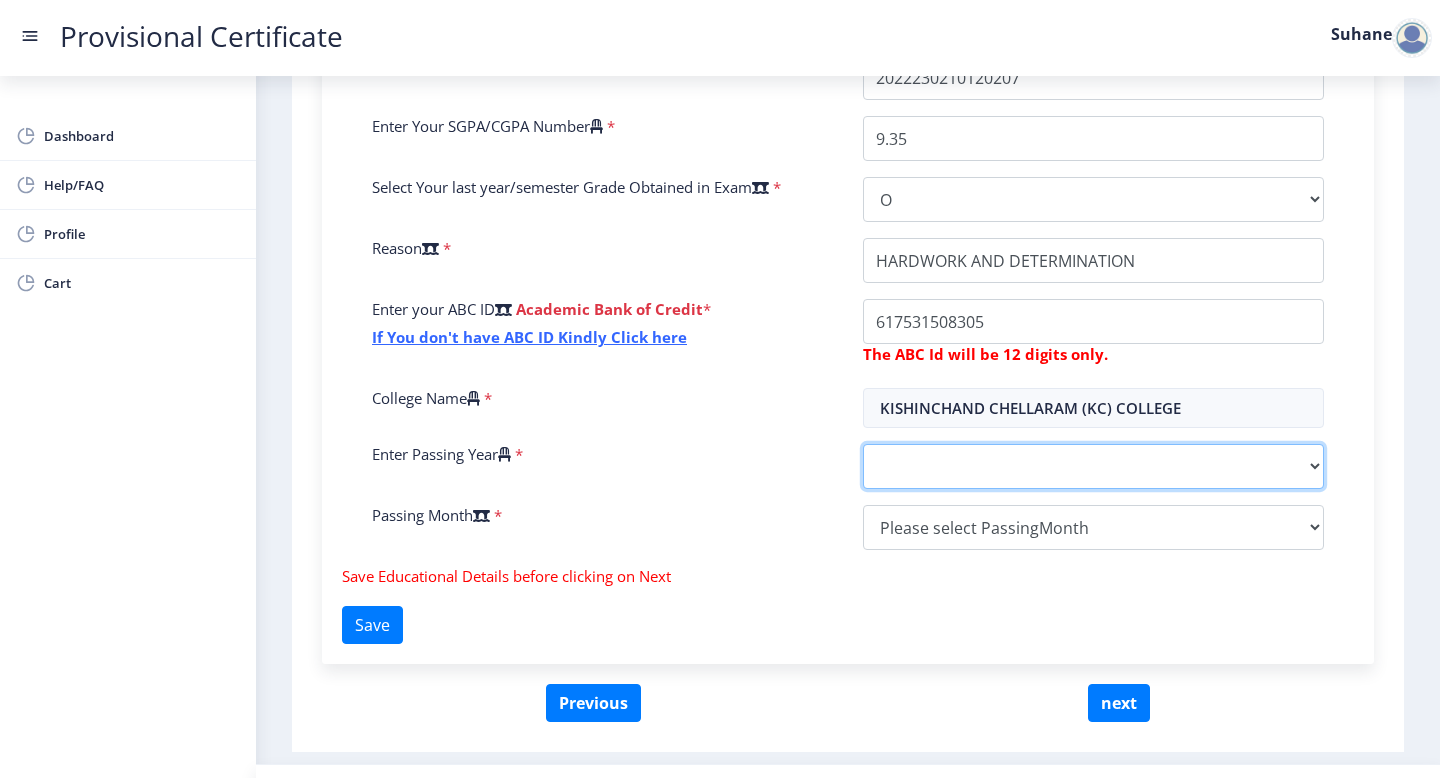 click on "2025   2024   2023   2022   2021   2020   2019   2018   2017   2016   2015   2014   2013   2012   2011   2010   2009   2008   2007   2006   2005   2004   2003   2002   2001   2000   1999   1998   1997   1996   1995   1994   1993   1992   1991   1990   1989   1988   1987   1986   1985   1984   1983   1982   1981   1980   1979   1978   1977   1976   1975   1974   1973   1972   1971   1970   1969   1968   1967" 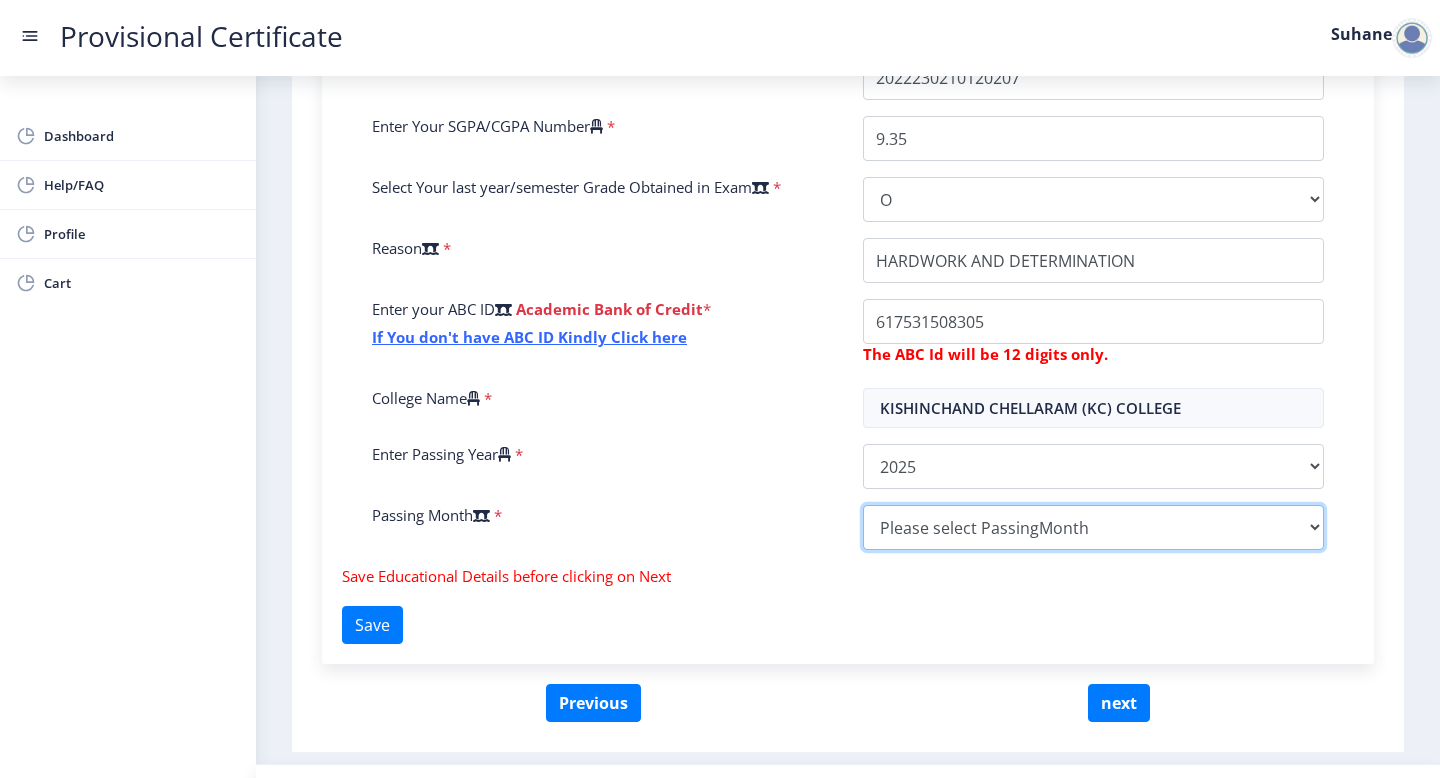 click on "Please select PassingMonth  (01) January (02) February (03) March (04) April (05) May (06) June (07) July (08) August (09) September (10) October (11) November (12) December" at bounding box center [1093, 527] 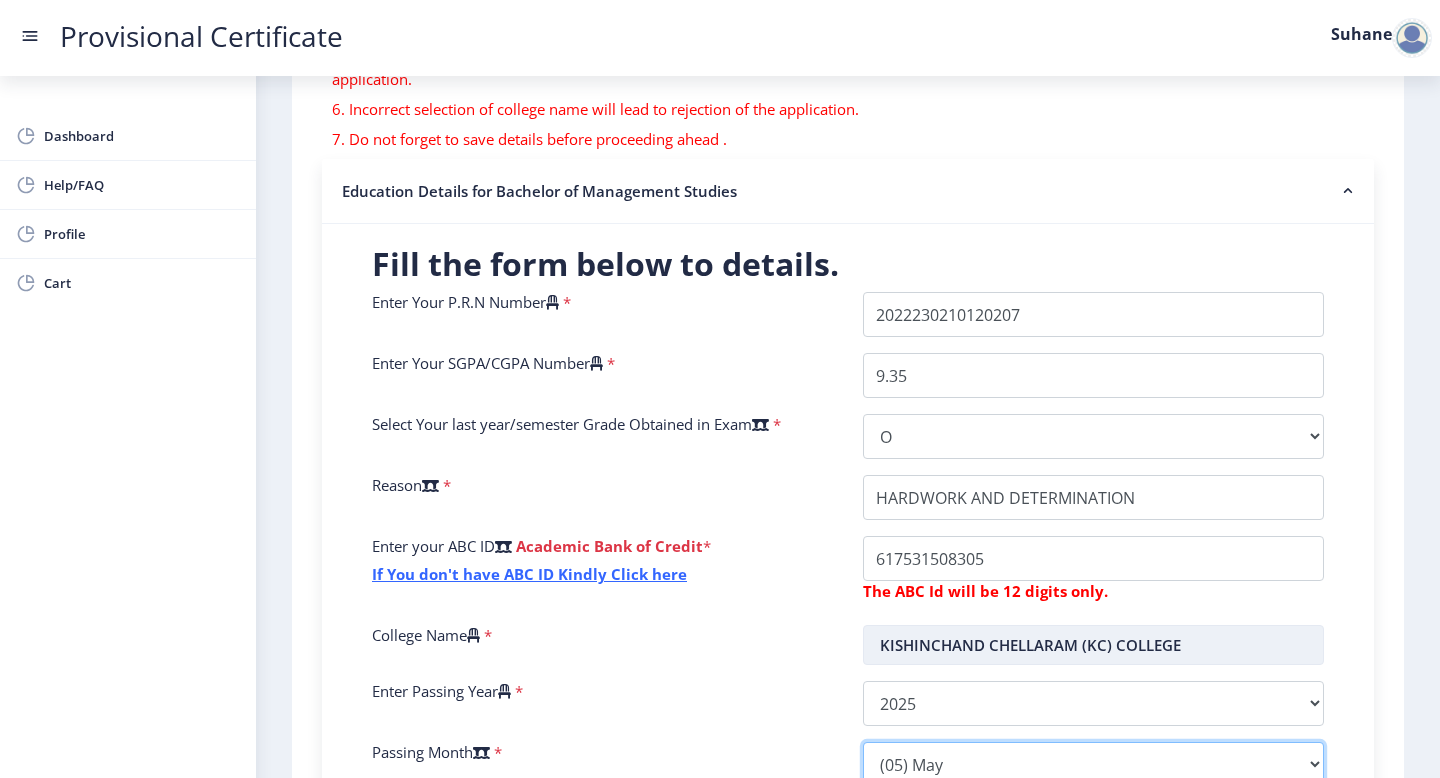 scroll, scrollTop: 615, scrollLeft: 0, axis: vertical 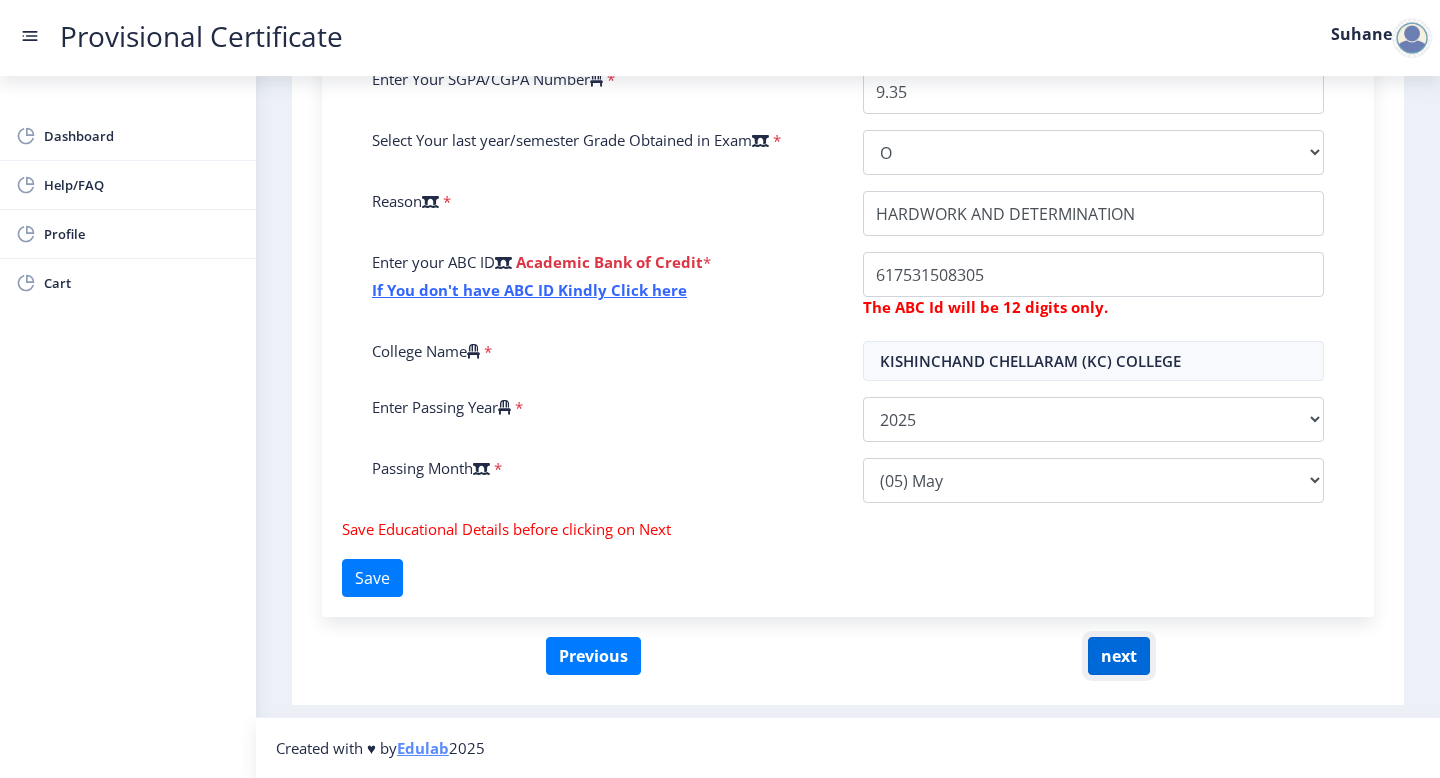 click on "next" 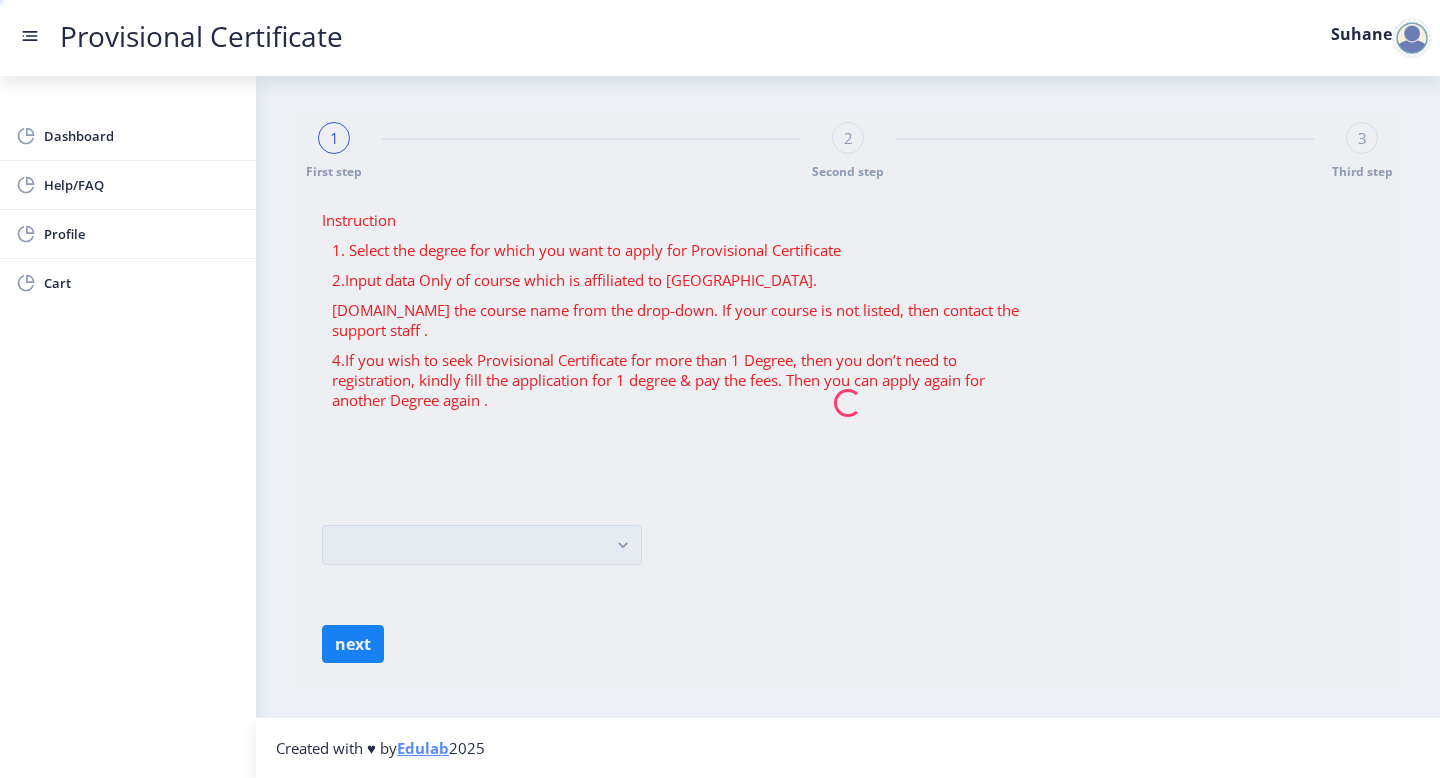 scroll, scrollTop: 0, scrollLeft: 0, axis: both 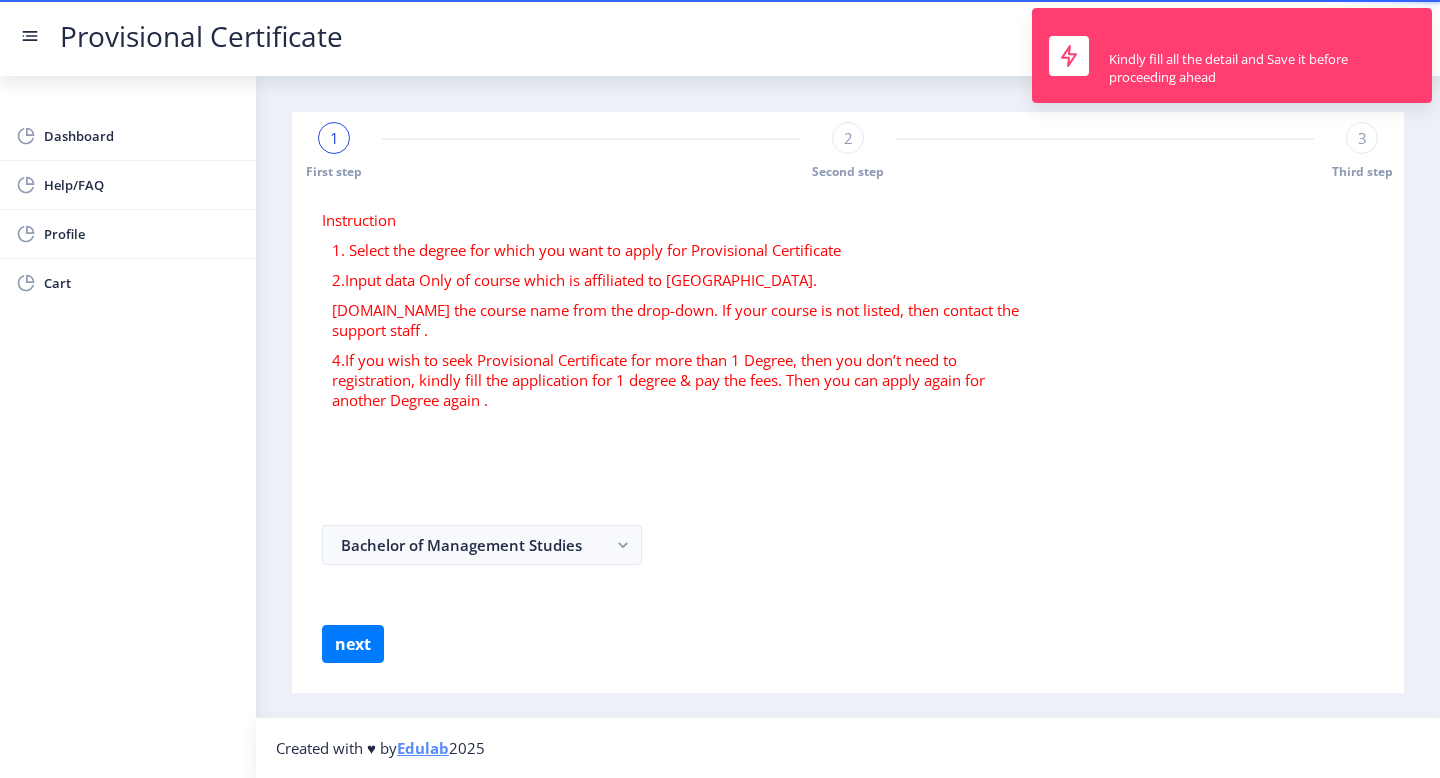 select 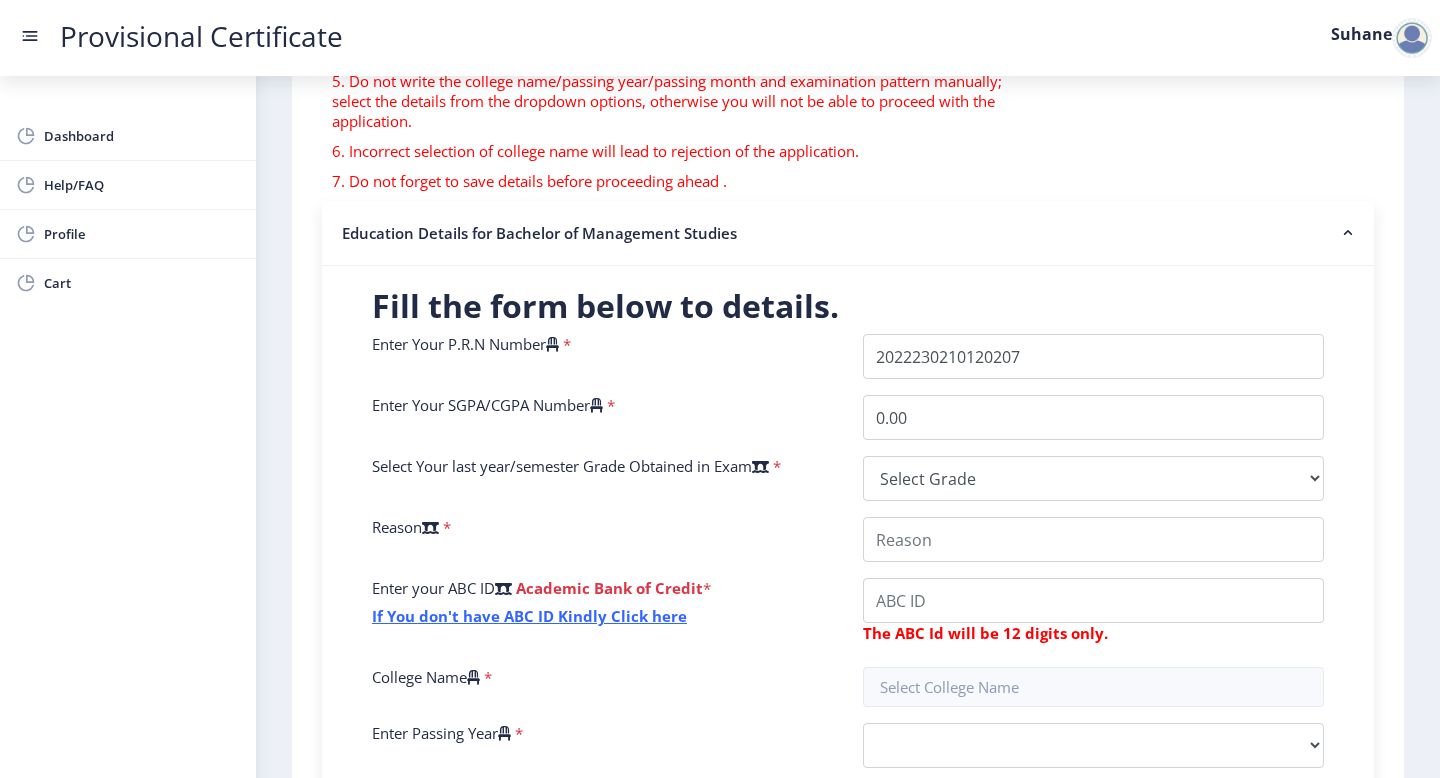 scroll, scrollTop: 294, scrollLeft: 0, axis: vertical 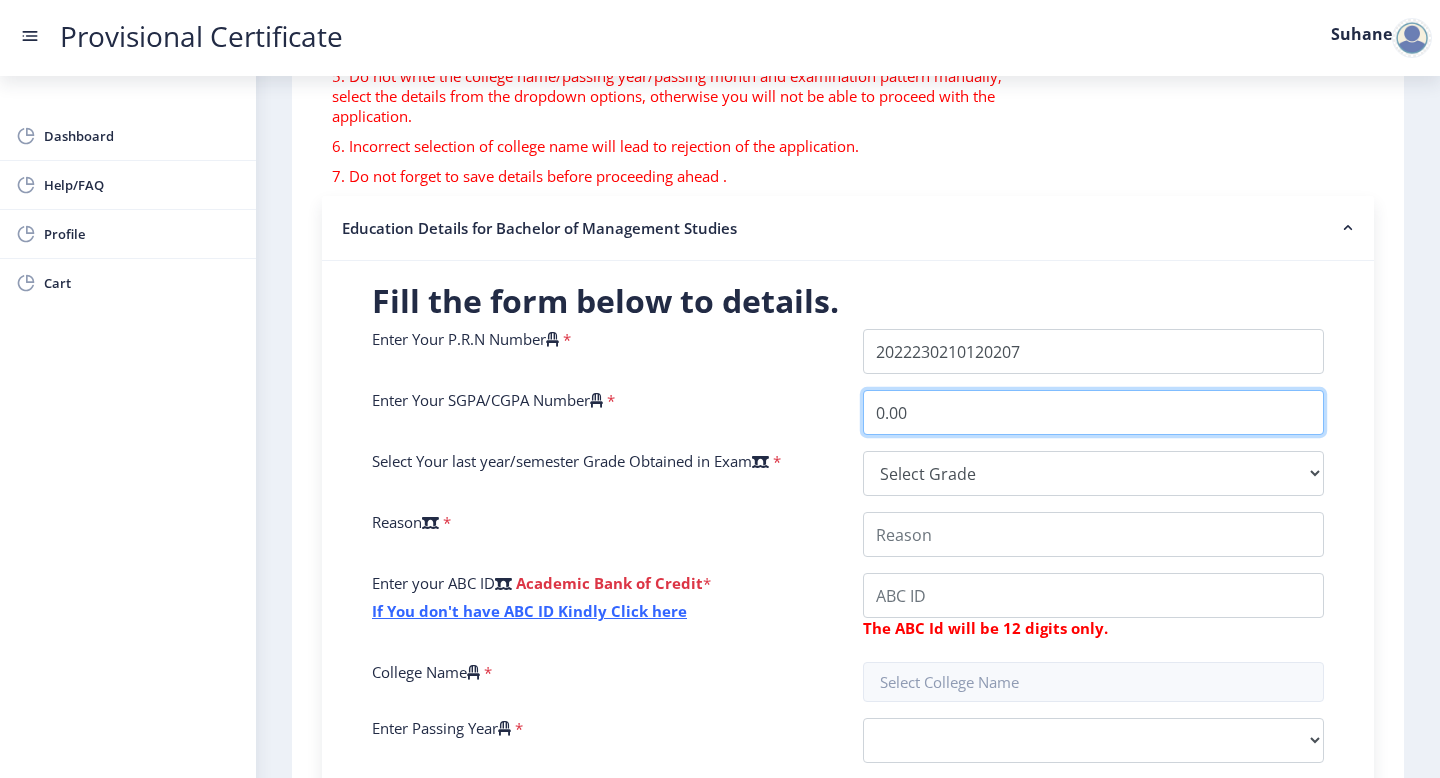 drag, startPoint x: 930, startPoint y: 426, endPoint x: 750, endPoint y: 379, distance: 186.03494 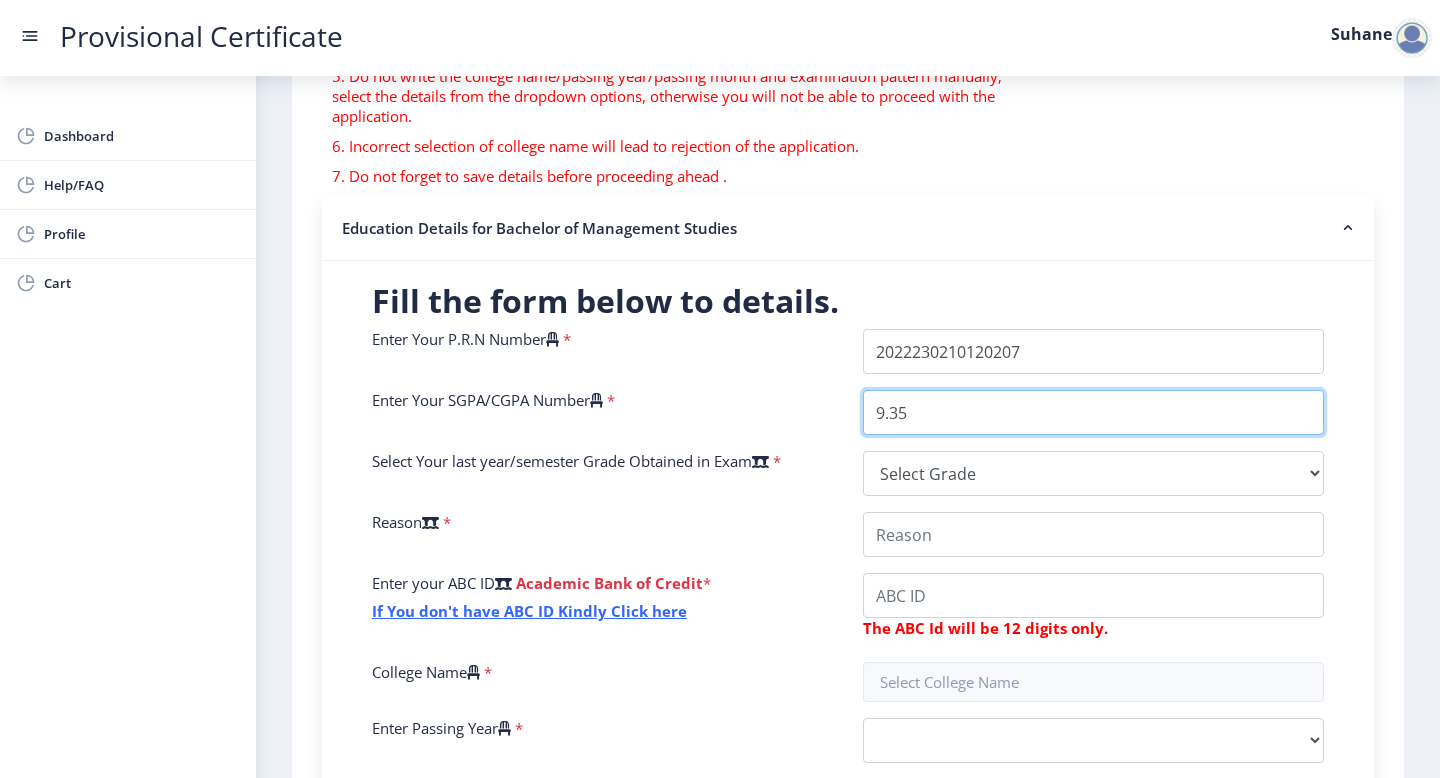 type on "9.35" 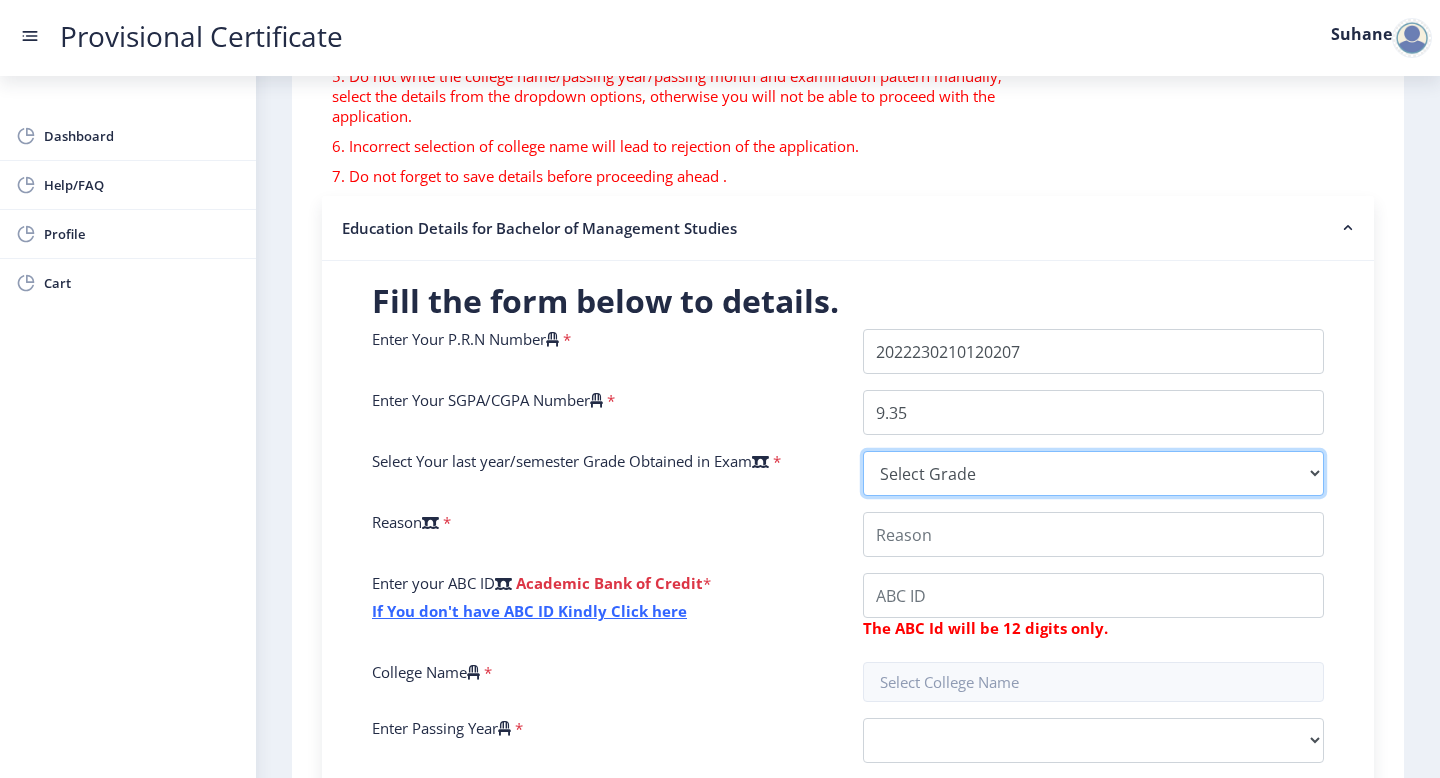 click on "Select Grade  O   A+   A   B+   B   C   D   F(Fail)" at bounding box center (1093, 473) 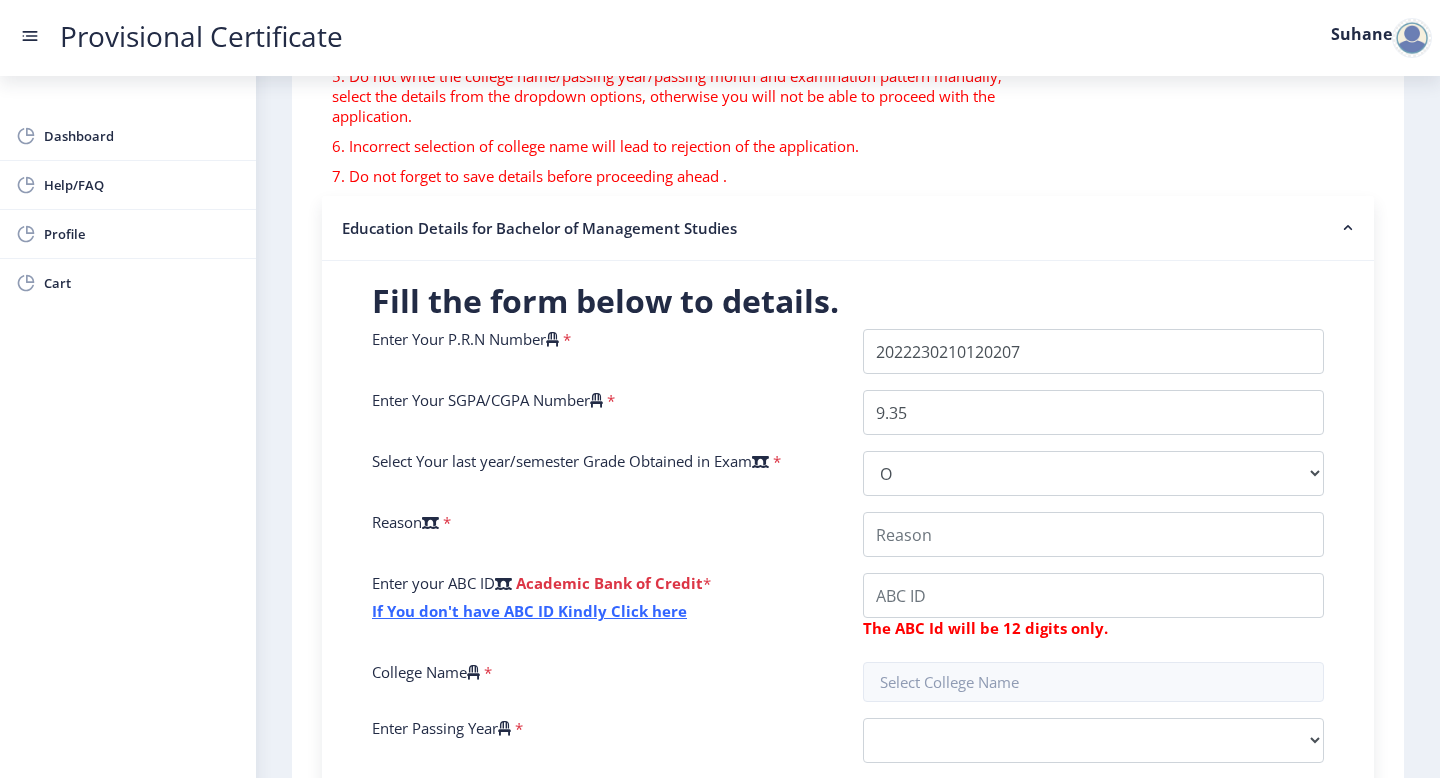 click on "Enter Your P.R.N Number   *  Enter Your SGPA/CGPA Number   * 9.35 Select Your last year/semester Grade Obtained in Exam   * Select Grade  O   A+   A   B+   B   C   D   F(Fail)  Reason   * Enter your ABC ID   Academic Bank of Credit  * If You don't have ABC ID Kindly Click here  The ABC Id will be 12 digits only.  College Name   * Enter Passing Year   *  2025   2024   2023   2022   2021   2020   2019   2018   2017   2016   2015   2014   2013   2012   2011   2010   2009   2008   2007   2006   2005   2004   2003   2002   2001   2000   1999   1998   1997   1996   1995   1994   1993   1992   1991   1990   1989   1988   1987   1986   1985   1984   1983   1982   1981   1980   1979   1978   1977   1976   1975   1974   1973   1972   1971   1970   1969   1968   1967  Passing Month   *  Please select PassingMonth  (01) January (02) February (03) March (04) April (05) May (06) June (07) July (08) August (09) September (10) October (11) November (12) December" 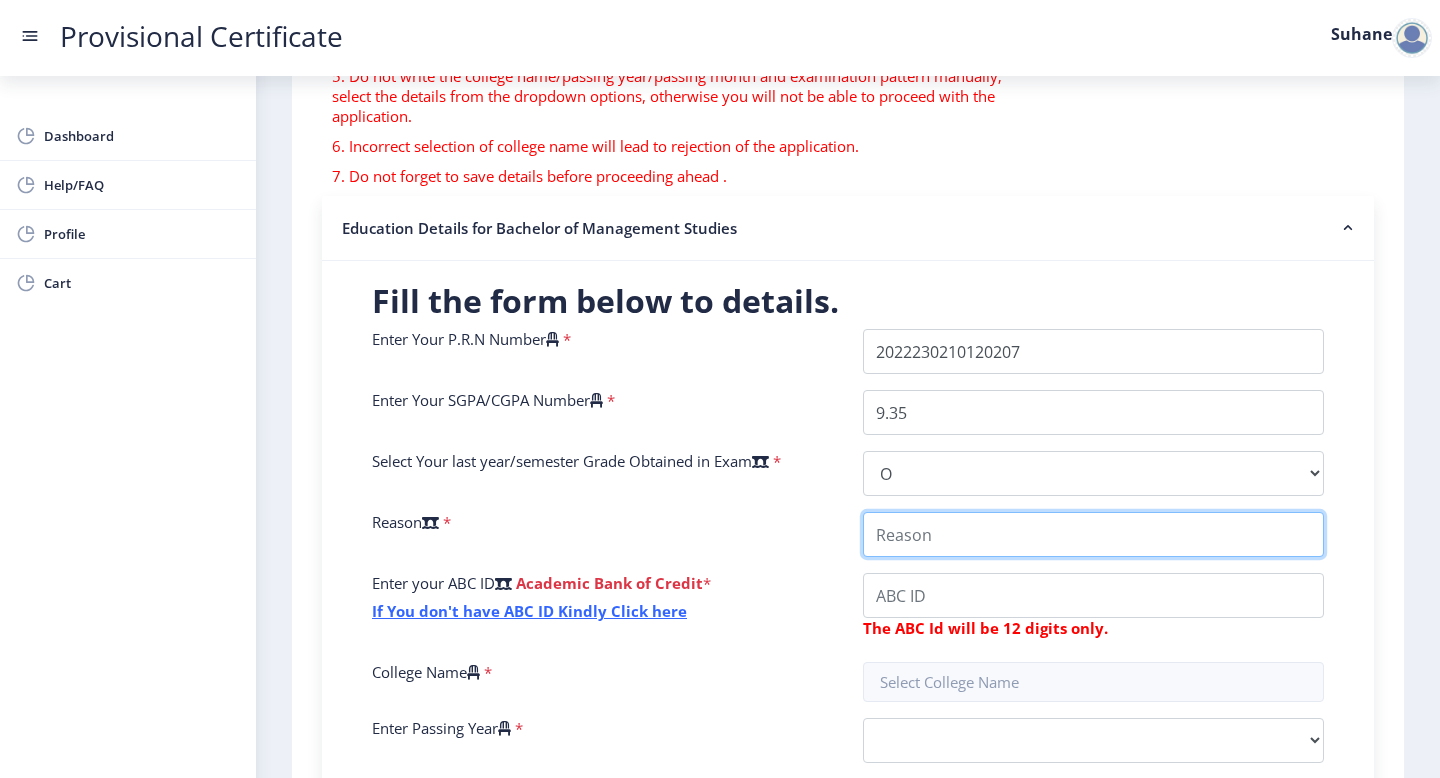 click on "College Name" at bounding box center [1093, 534] 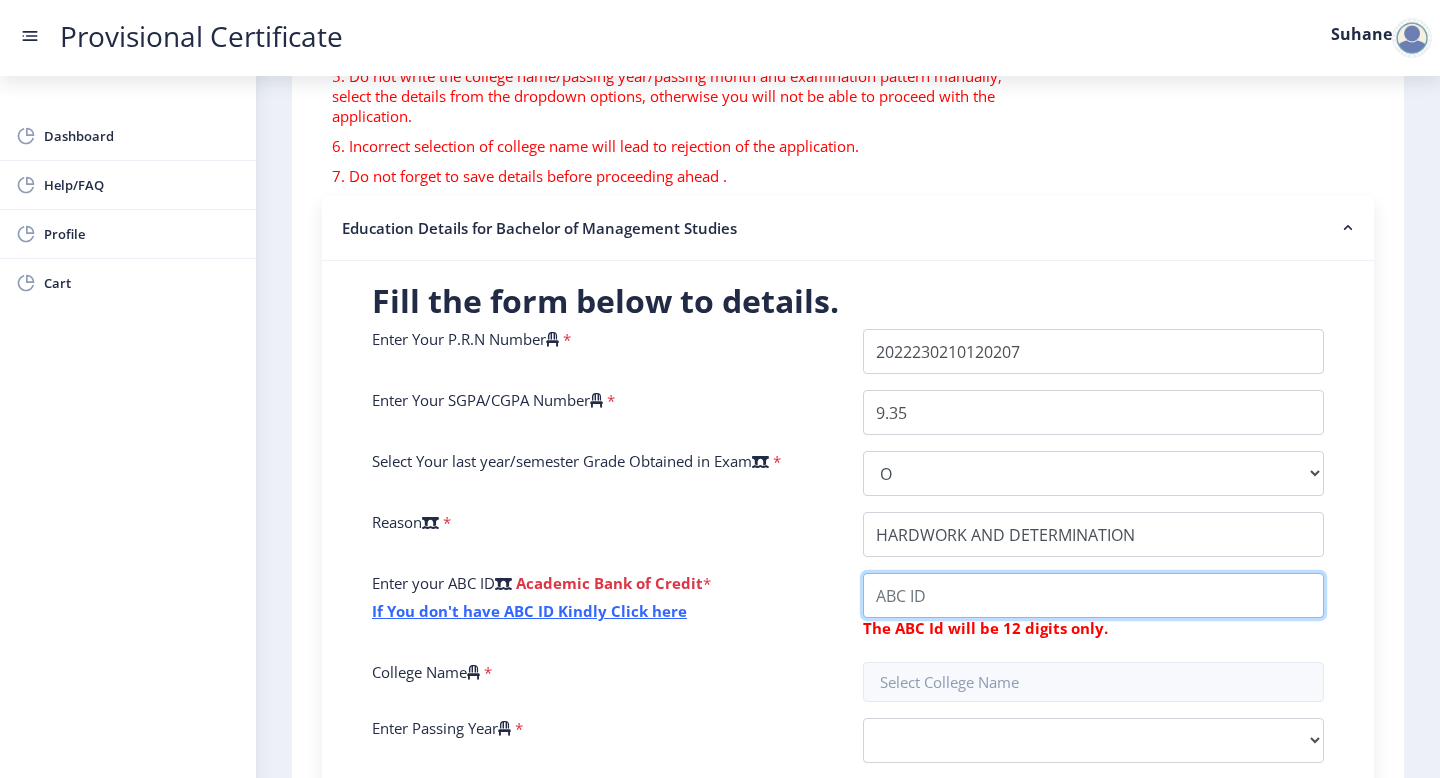click on "College Name" at bounding box center [1093, 595] 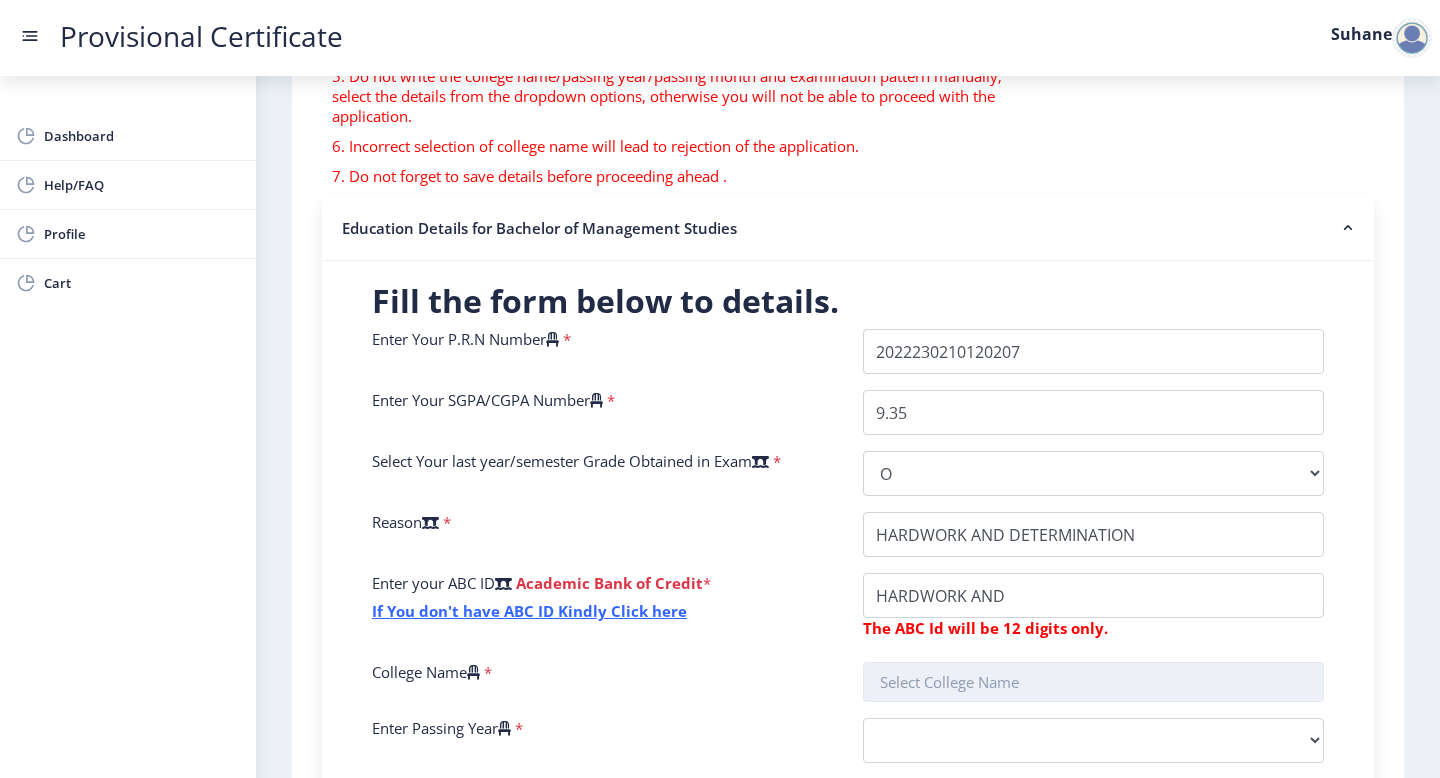 click 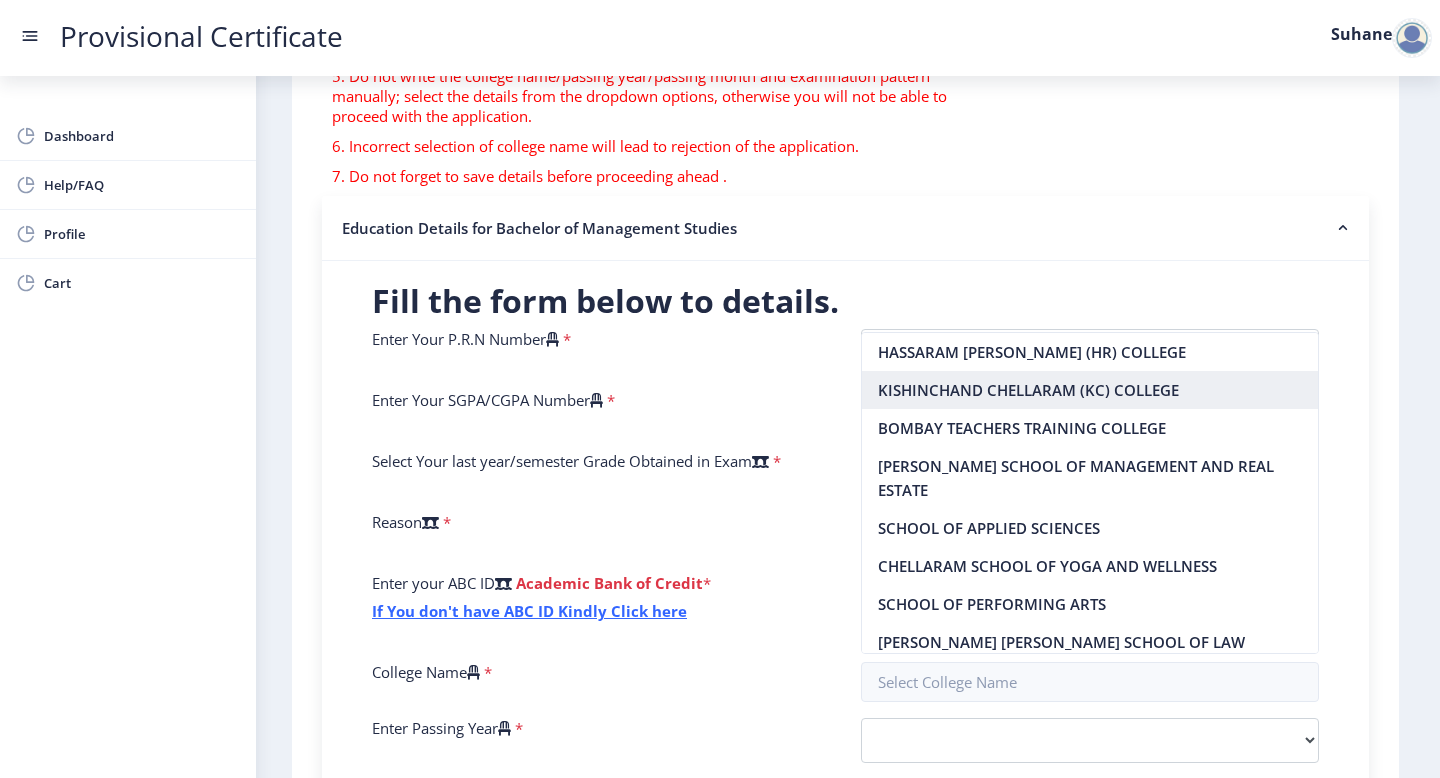 click on "KISHINCHAND CHELLARAM (KC) COLLEGE" at bounding box center (1090, 390) 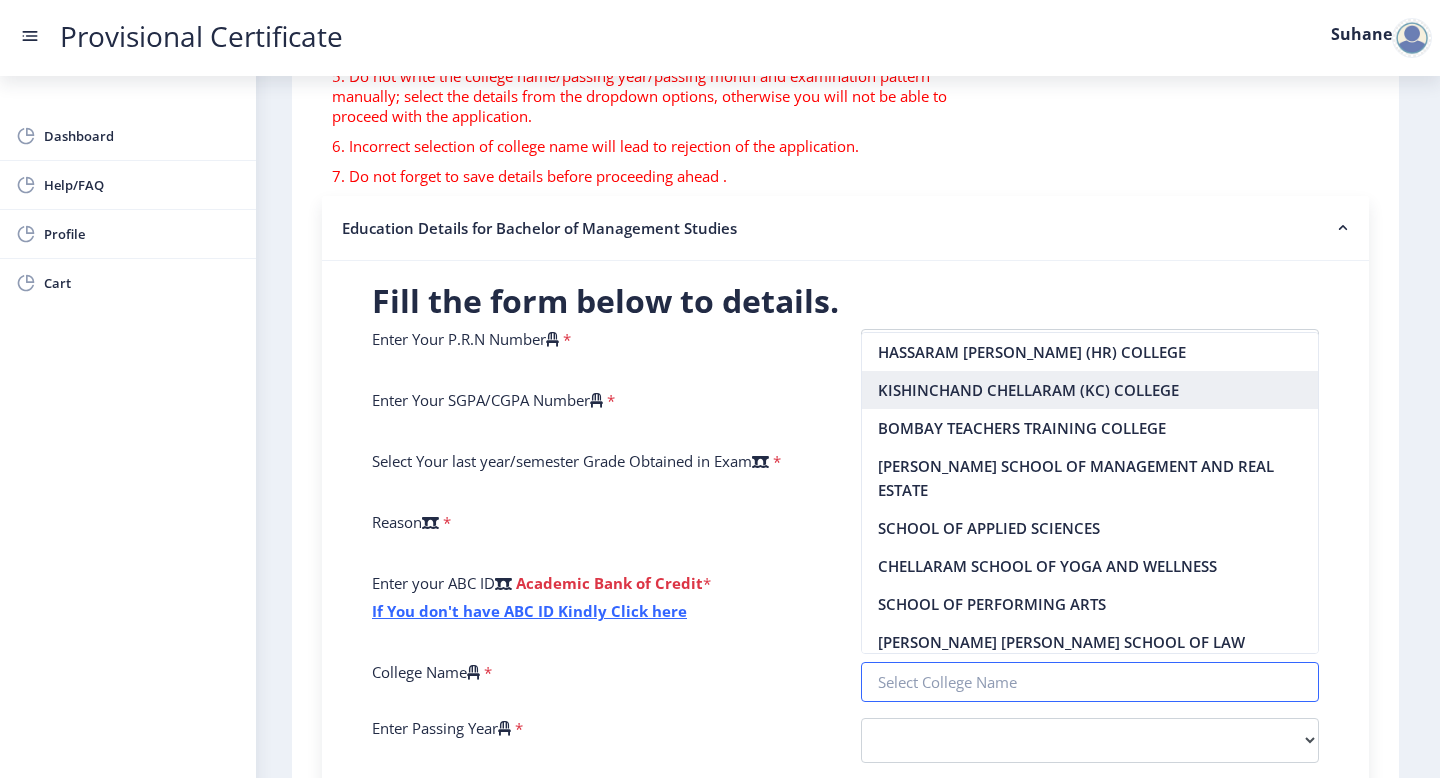type on "KISHINCHAND CHELLARAM (KC) COLLEGE" 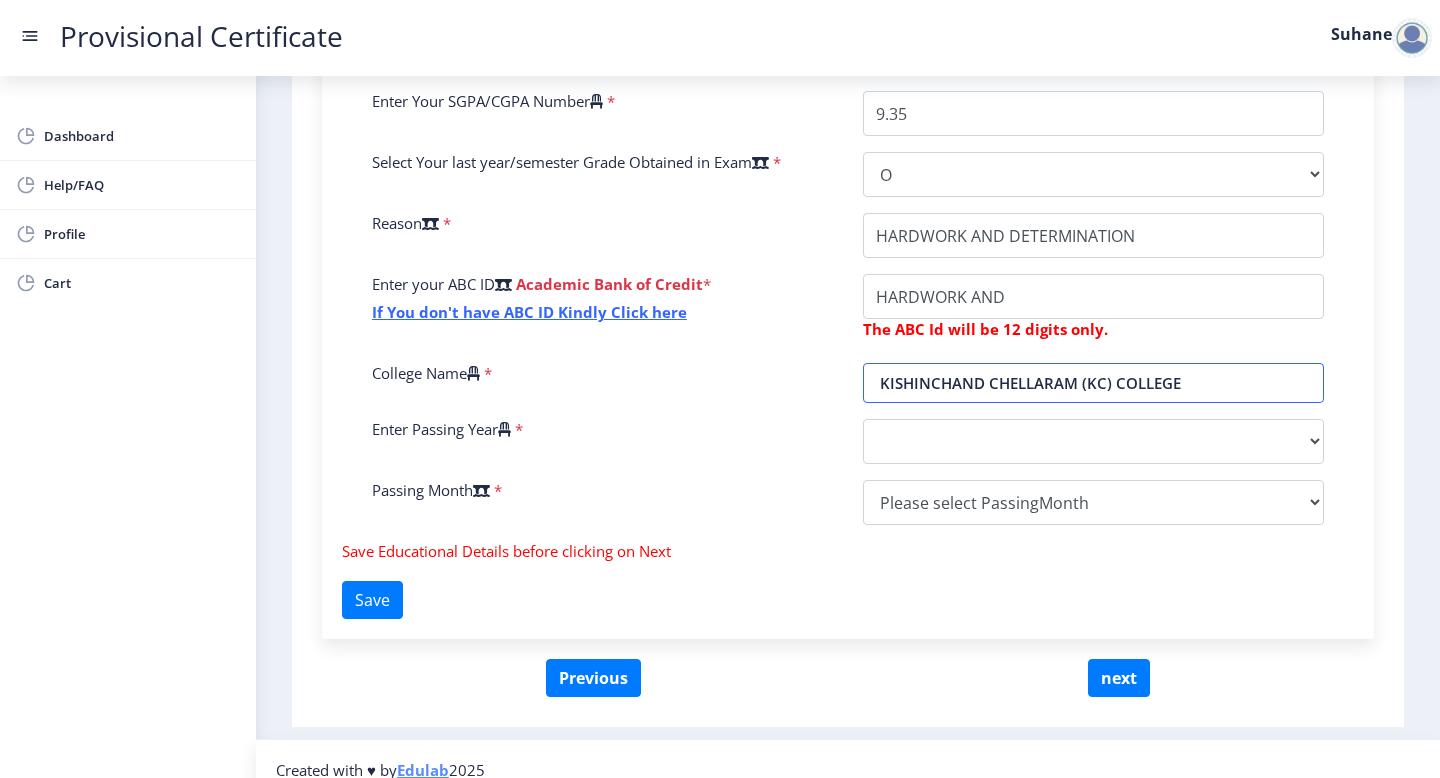 scroll, scrollTop: 608, scrollLeft: 0, axis: vertical 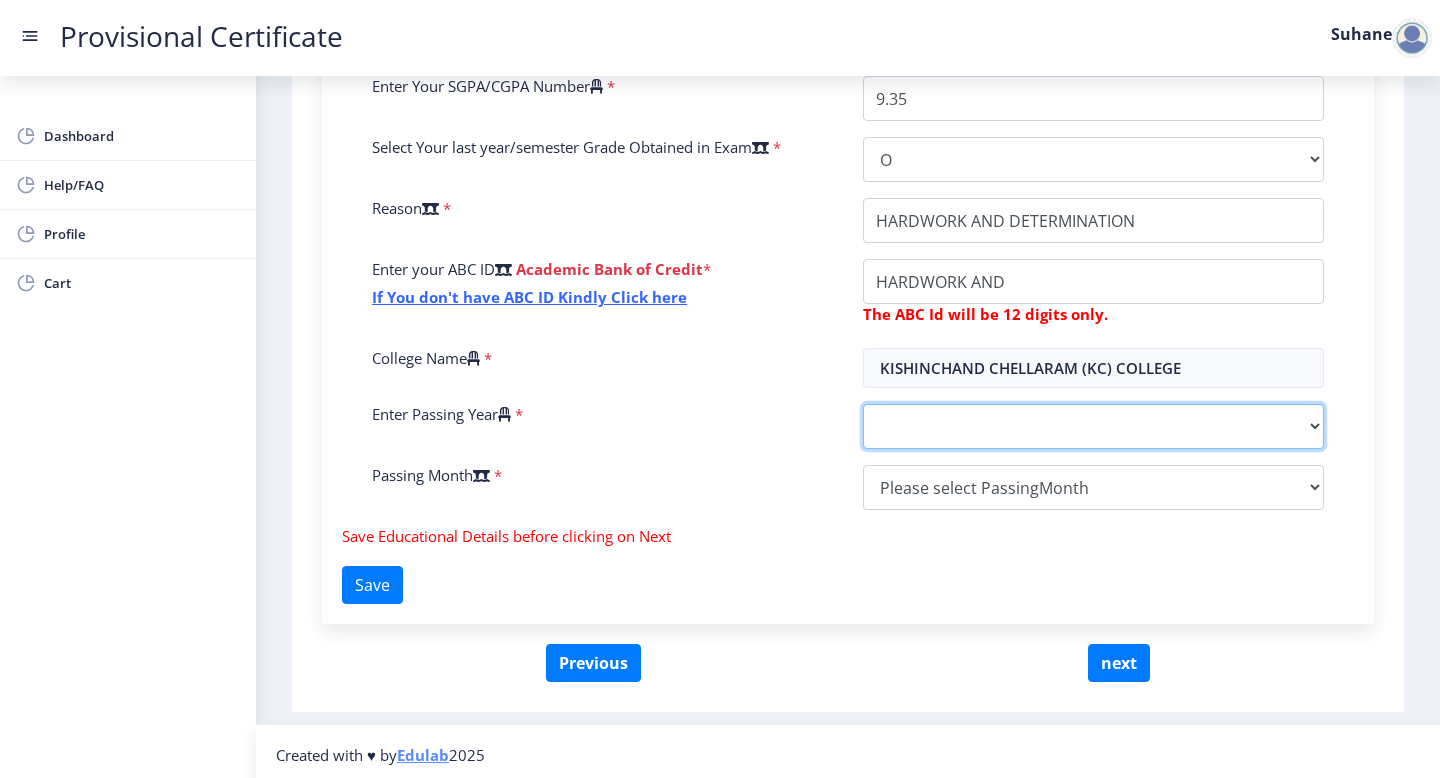 click on "2025   2024   2023   2022   2021   2020   2019   2018   2017   2016   2015   2014   2013   2012   2011   2010   2009   2008   2007   2006   2005   2004   2003   2002   2001   2000   1999   1998   1997   1996   1995   1994   1993   1992   1991   1990   1989   1988   1987   1986   1985   1984   1983   1982   1981   1980   1979   1978   1977   1976   1975   1974   1973   1972   1971   1970   1969   1968   1967" 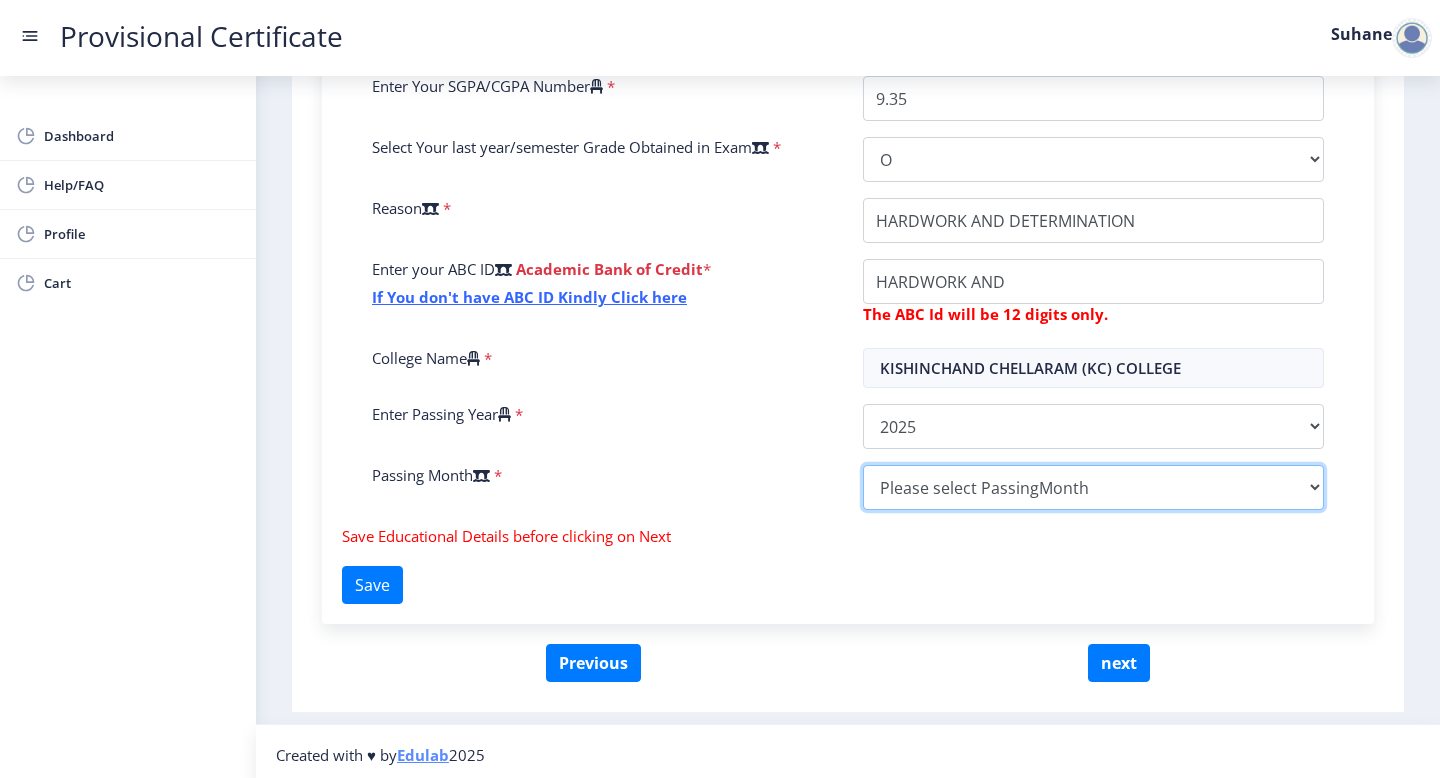 click on "Please select PassingMonth  (01) January (02) February (03) March (04) April (05) May (06) June (07) July (08) August (09) September (10) October (11) November (12) December" at bounding box center [1093, 487] 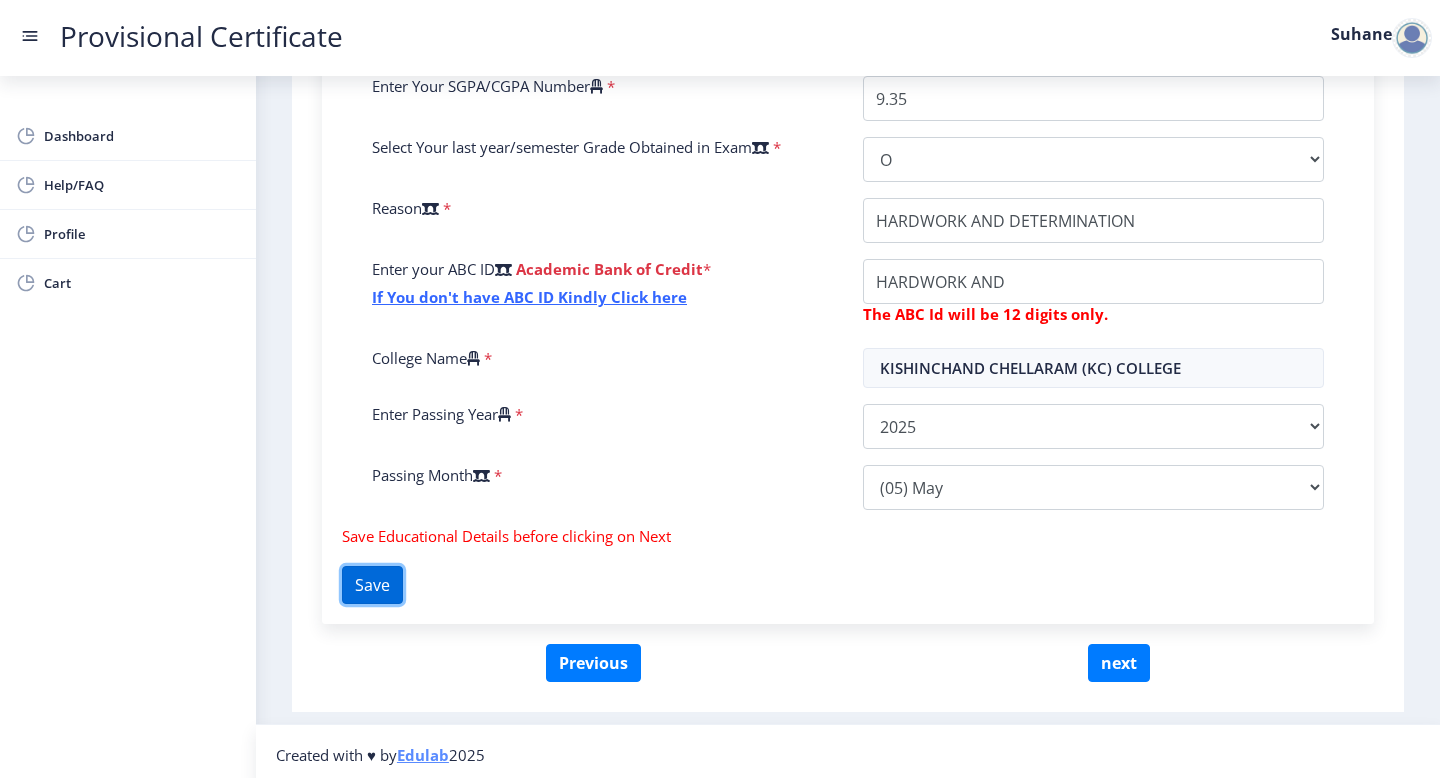 click on "Save" 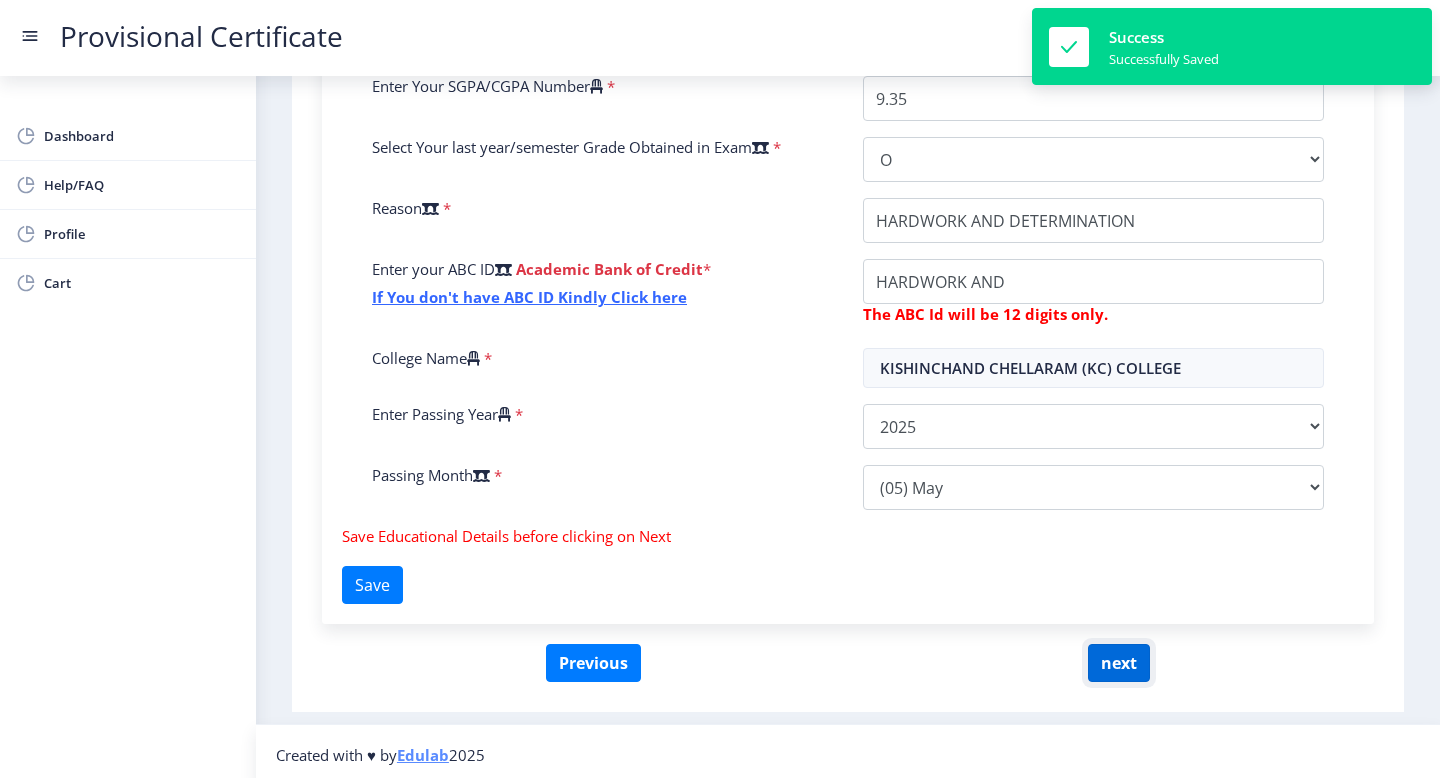click on "next" 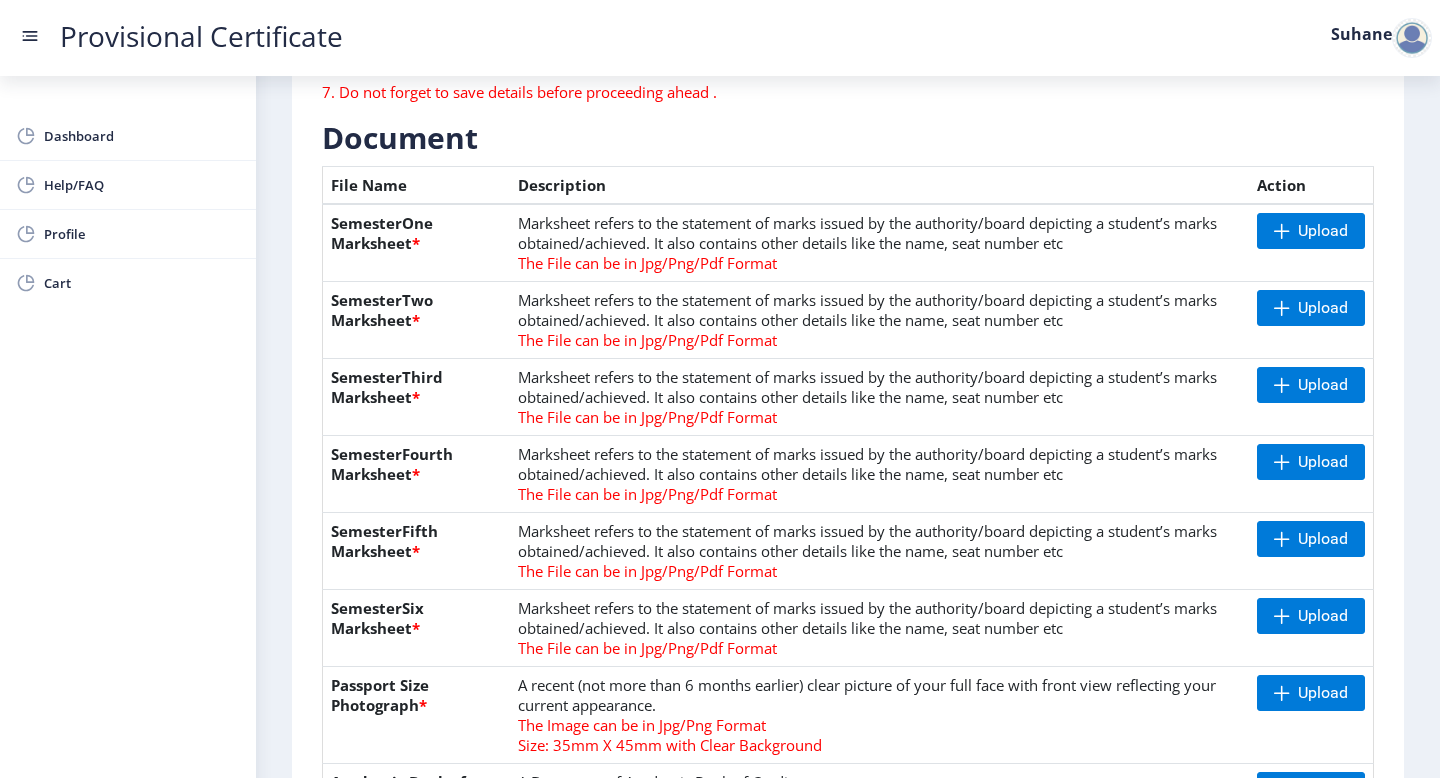 scroll, scrollTop: 0, scrollLeft: 0, axis: both 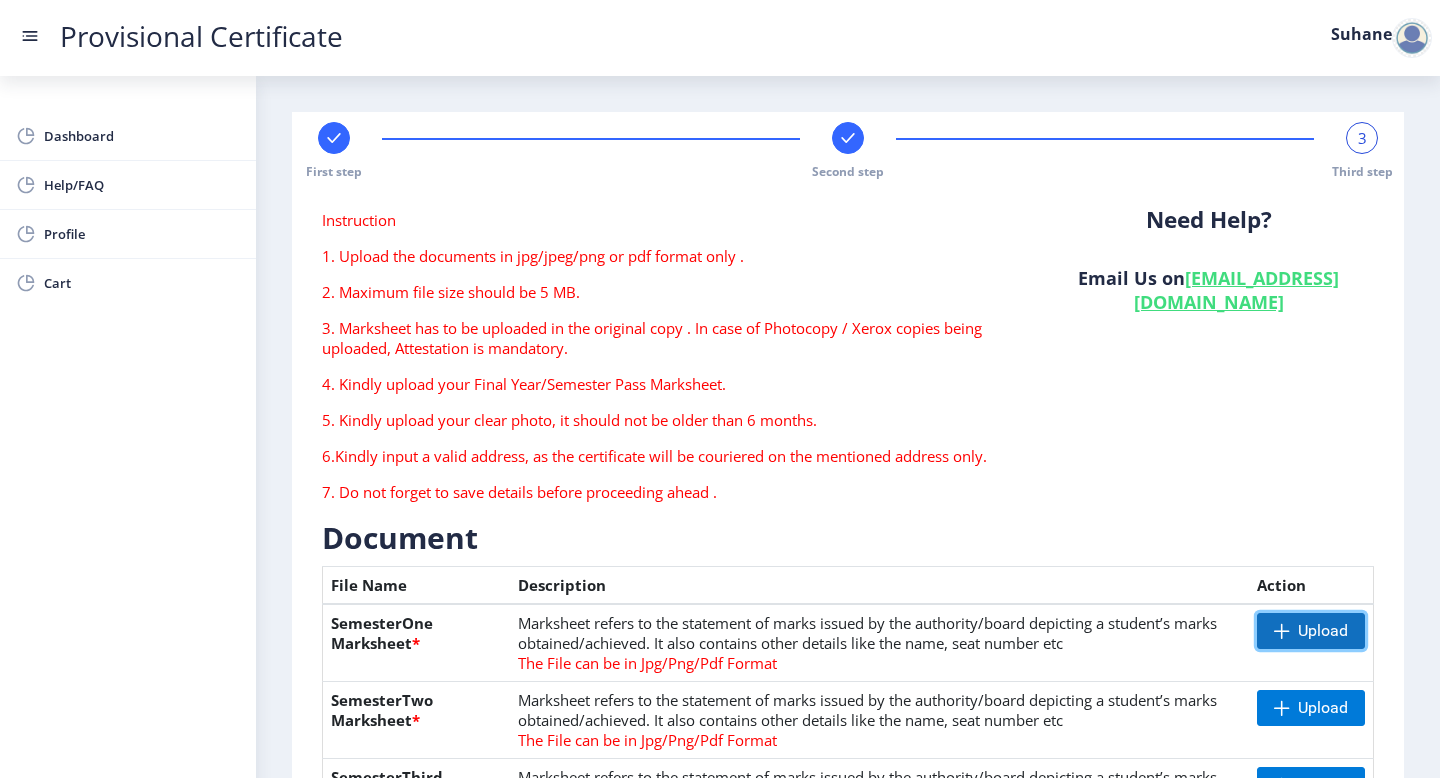 click on "Upload" 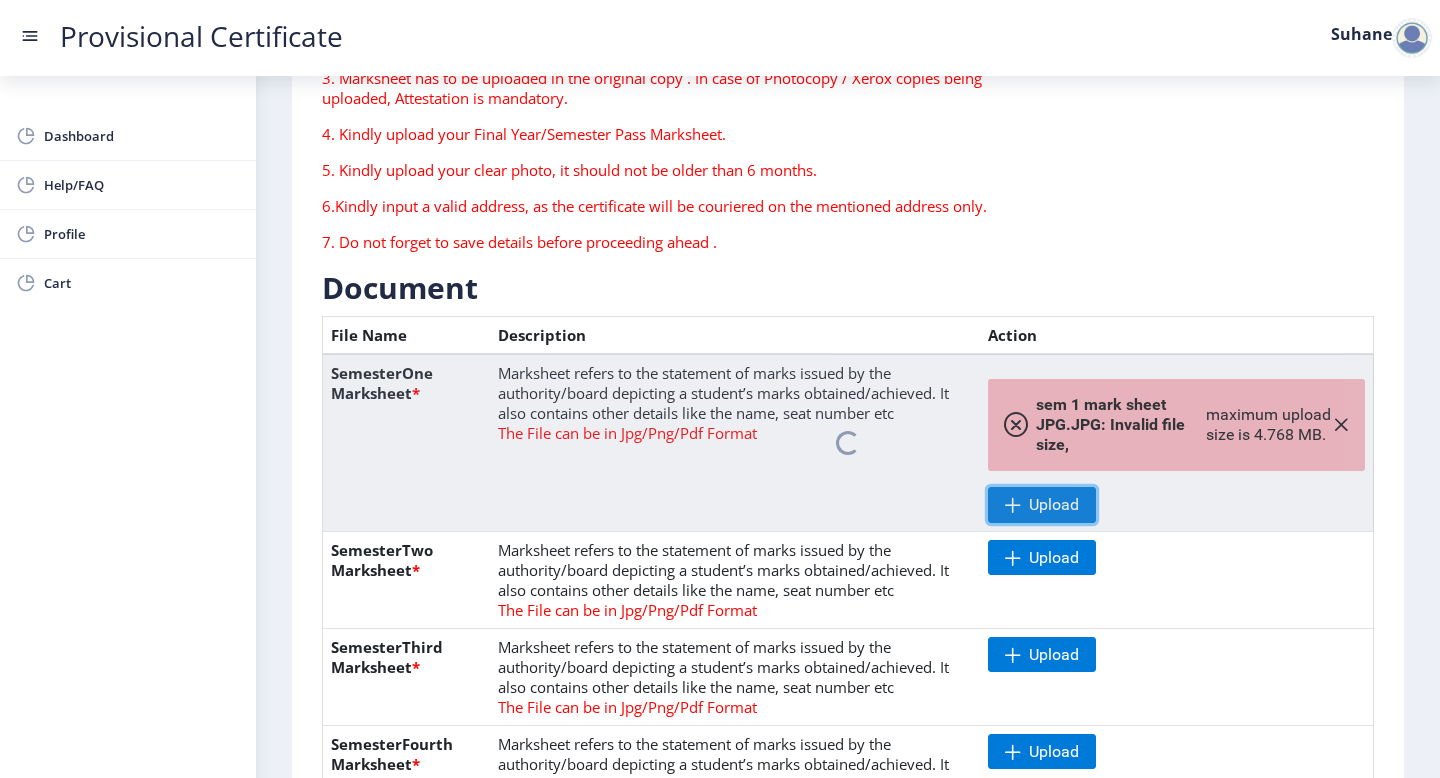 scroll, scrollTop: 268, scrollLeft: 0, axis: vertical 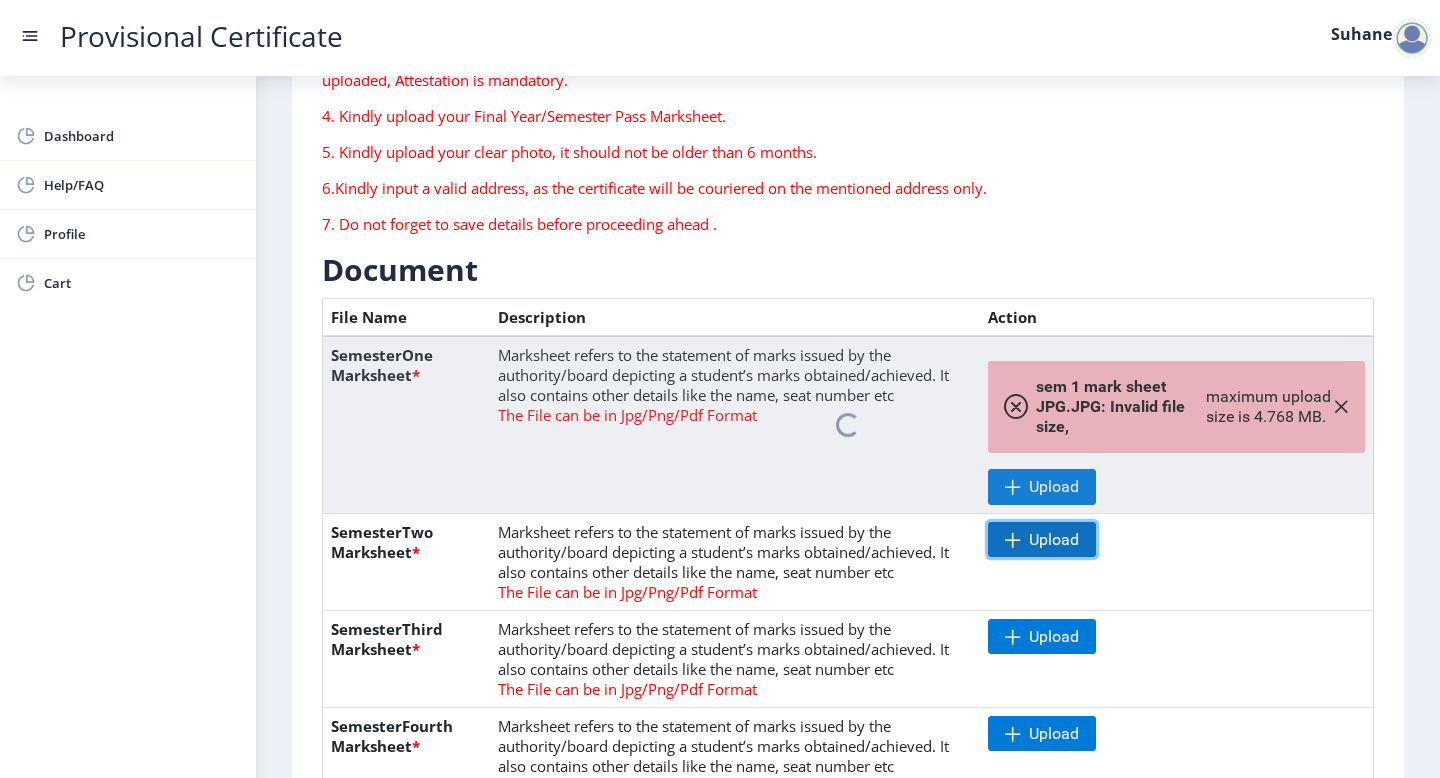 click on "Upload" 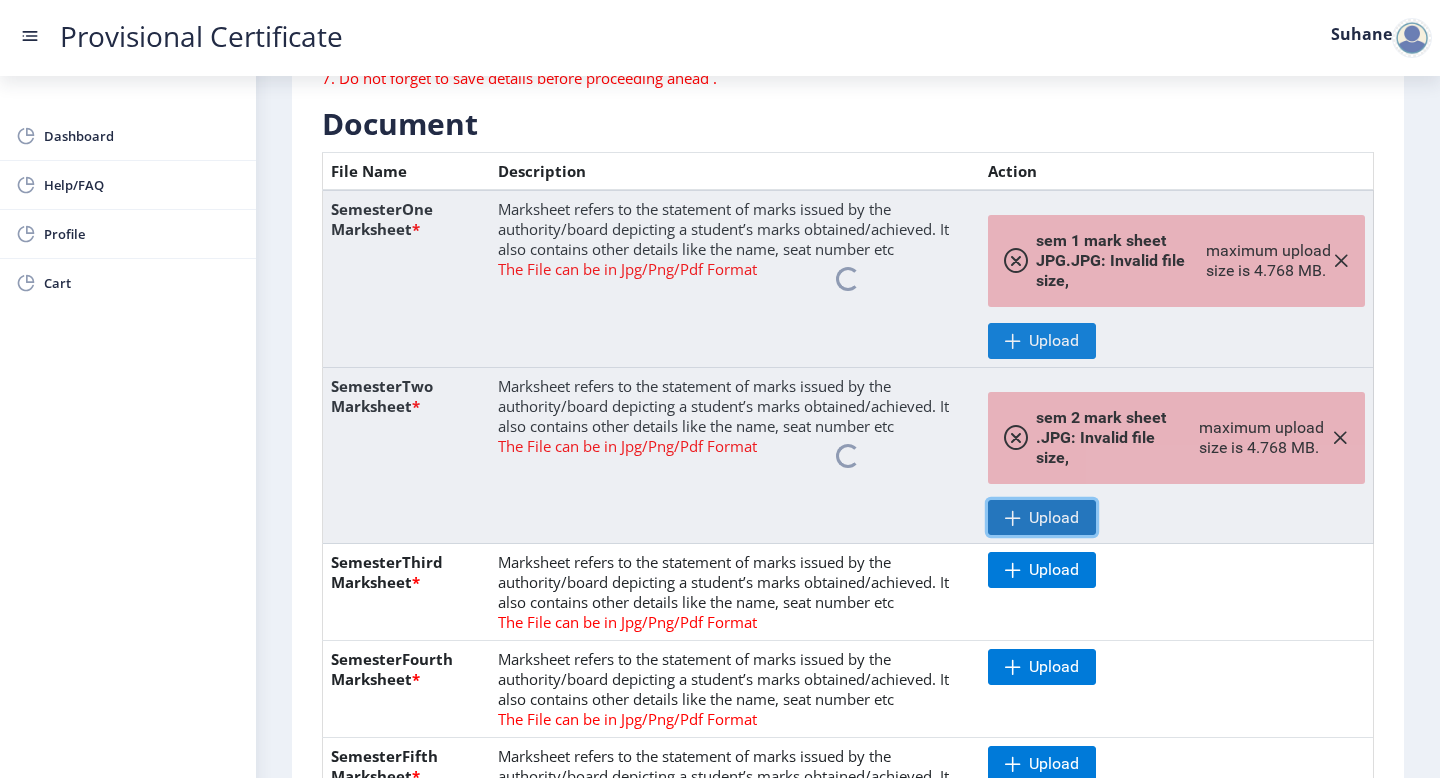 scroll, scrollTop: 417, scrollLeft: 0, axis: vertical 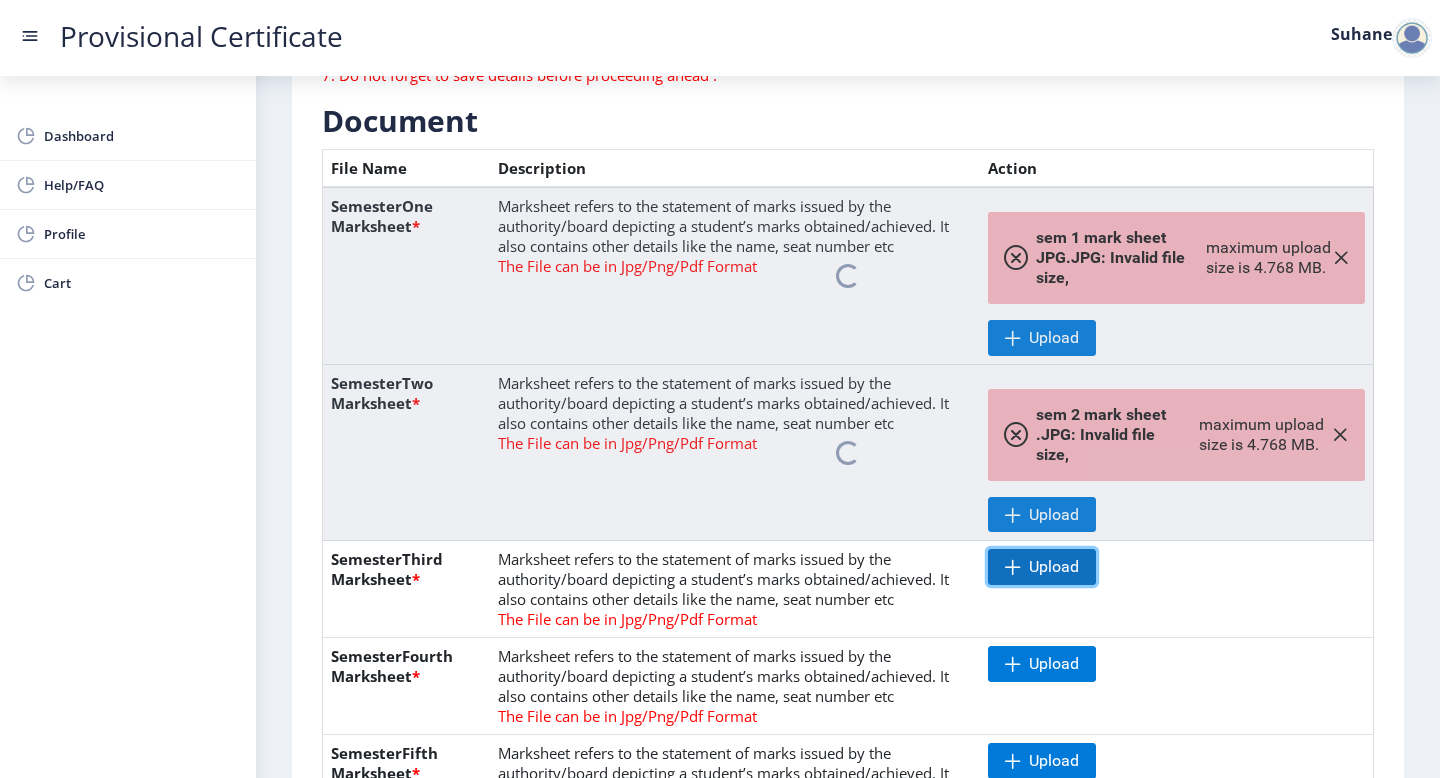 click on "Upload" 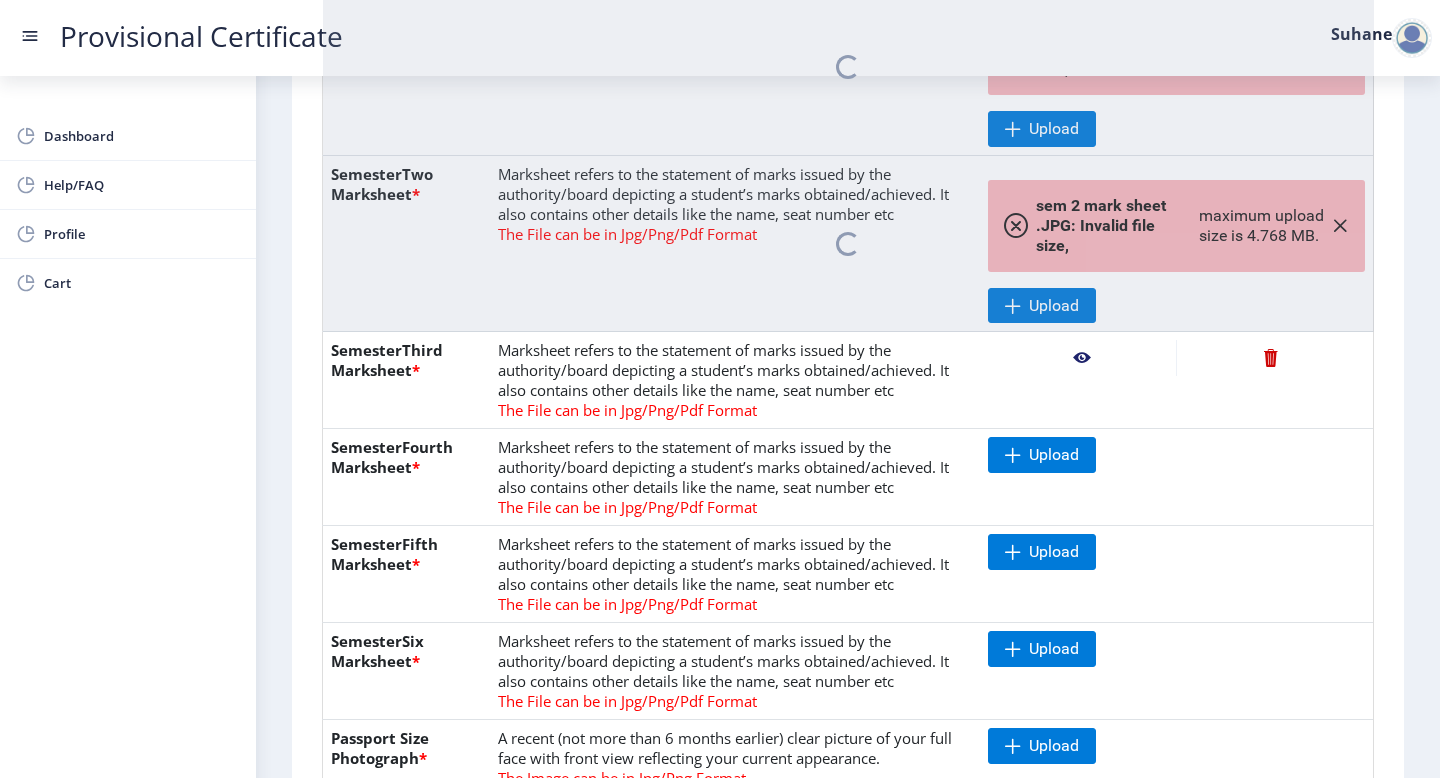 scroll, scrollTop: 632, scrollLeft: 0, axis: vertical 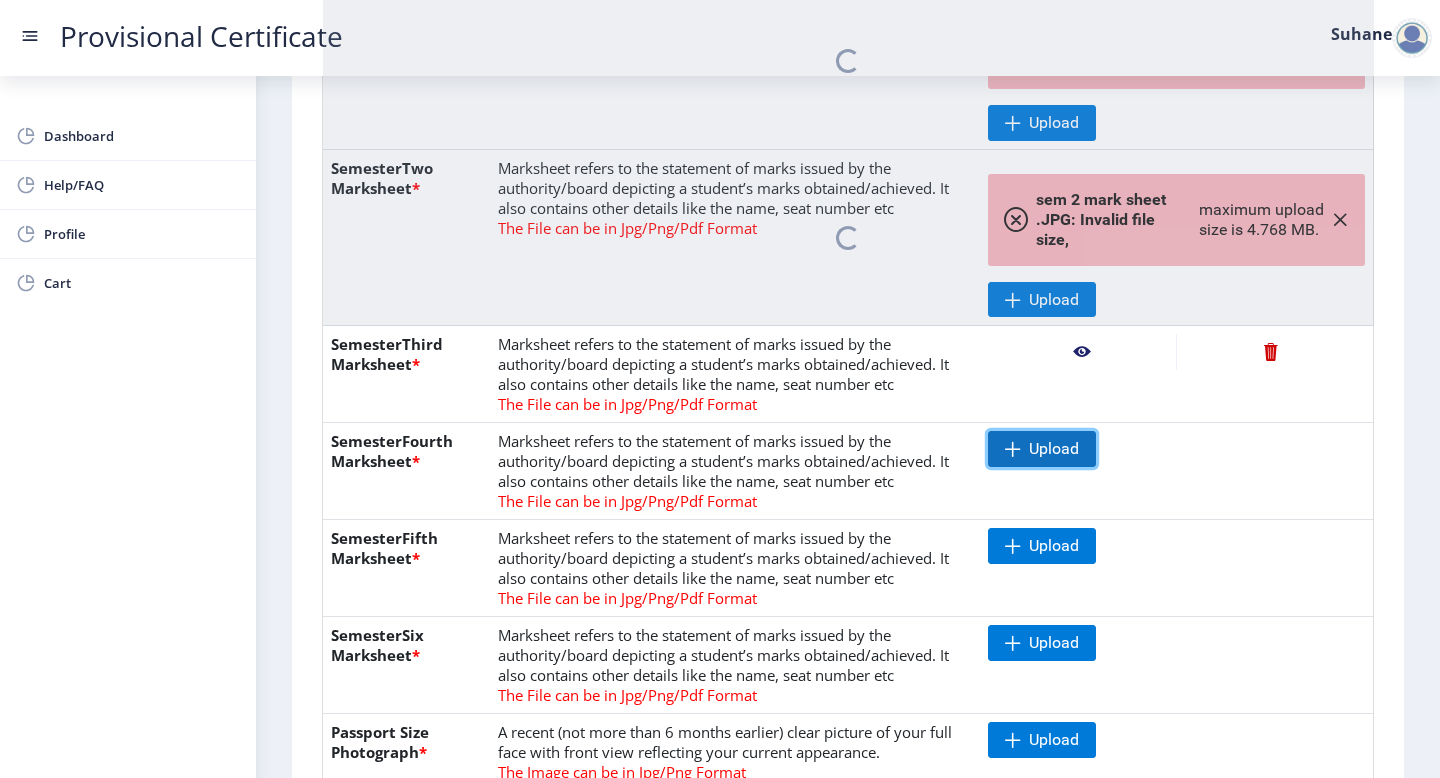 click on "Upload" 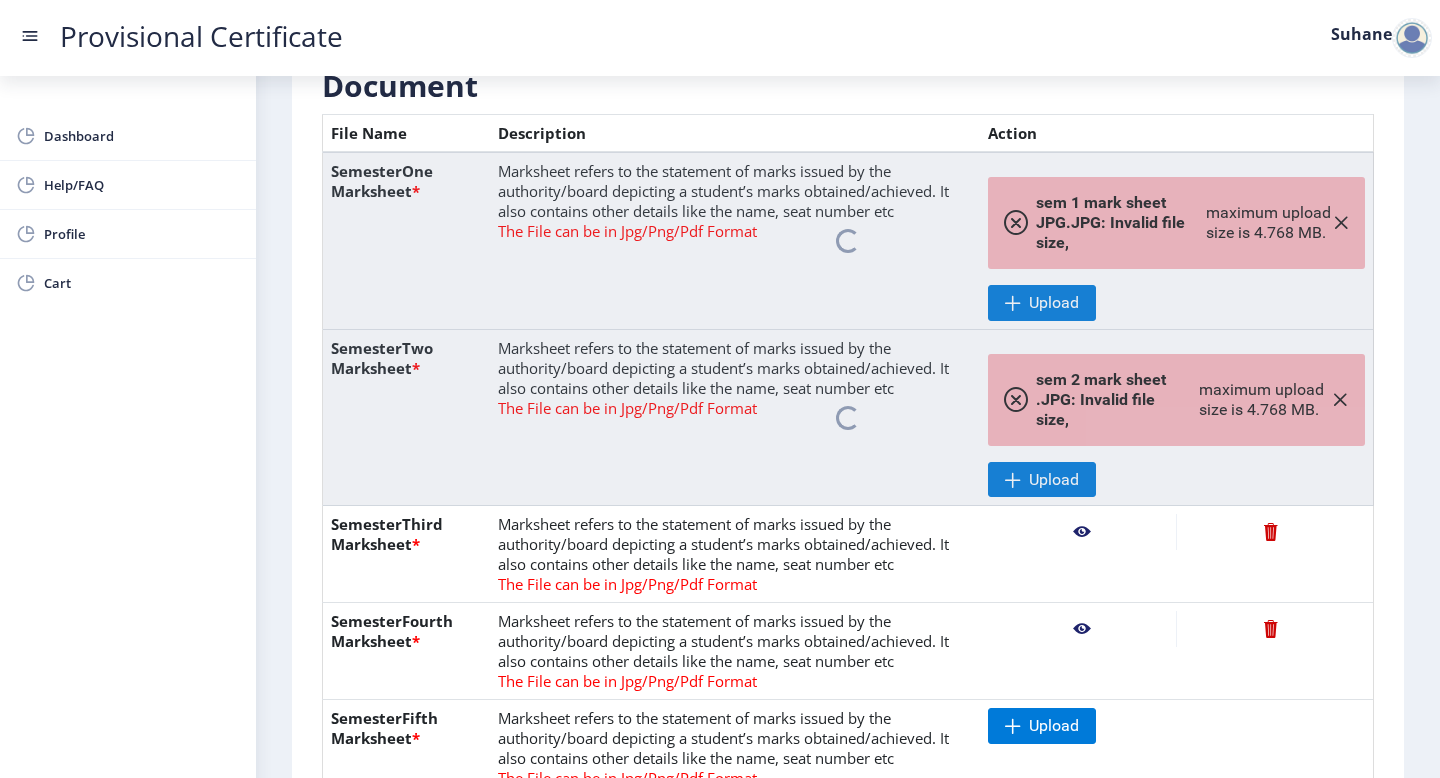 scroll, scrollTop: 428, scrollLeft: 0, axis: vertical 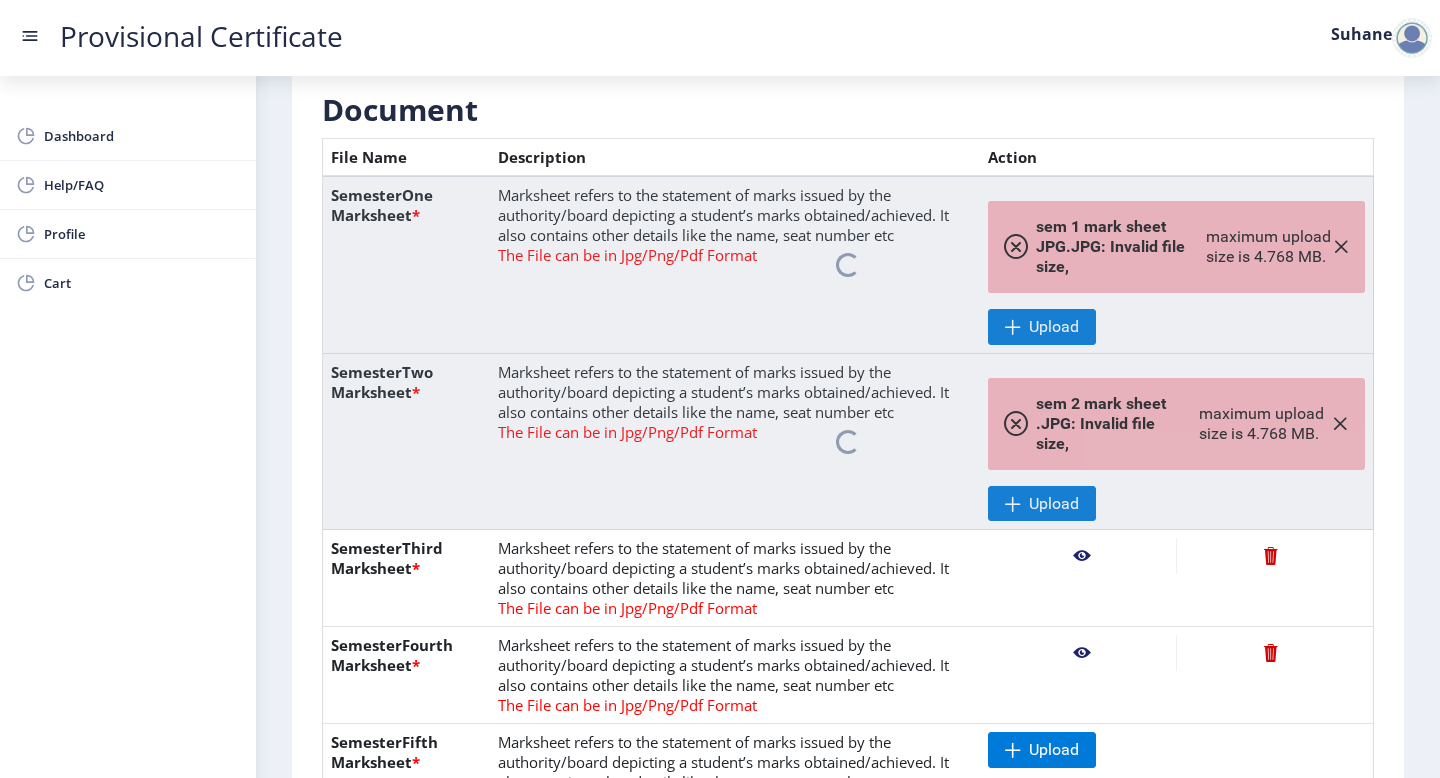 click 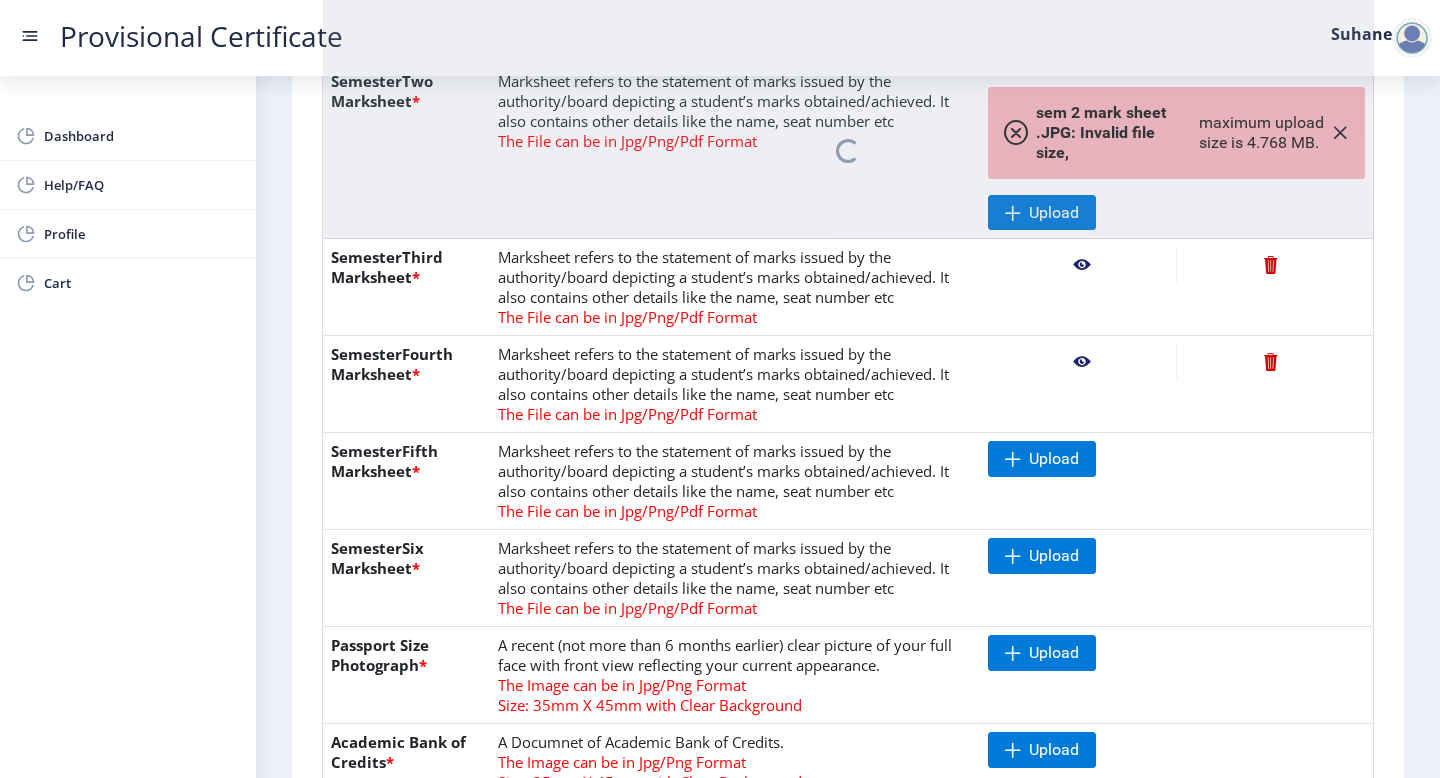 scroll, scrollTop: 925, scrollLeft: 0, axis: vertical 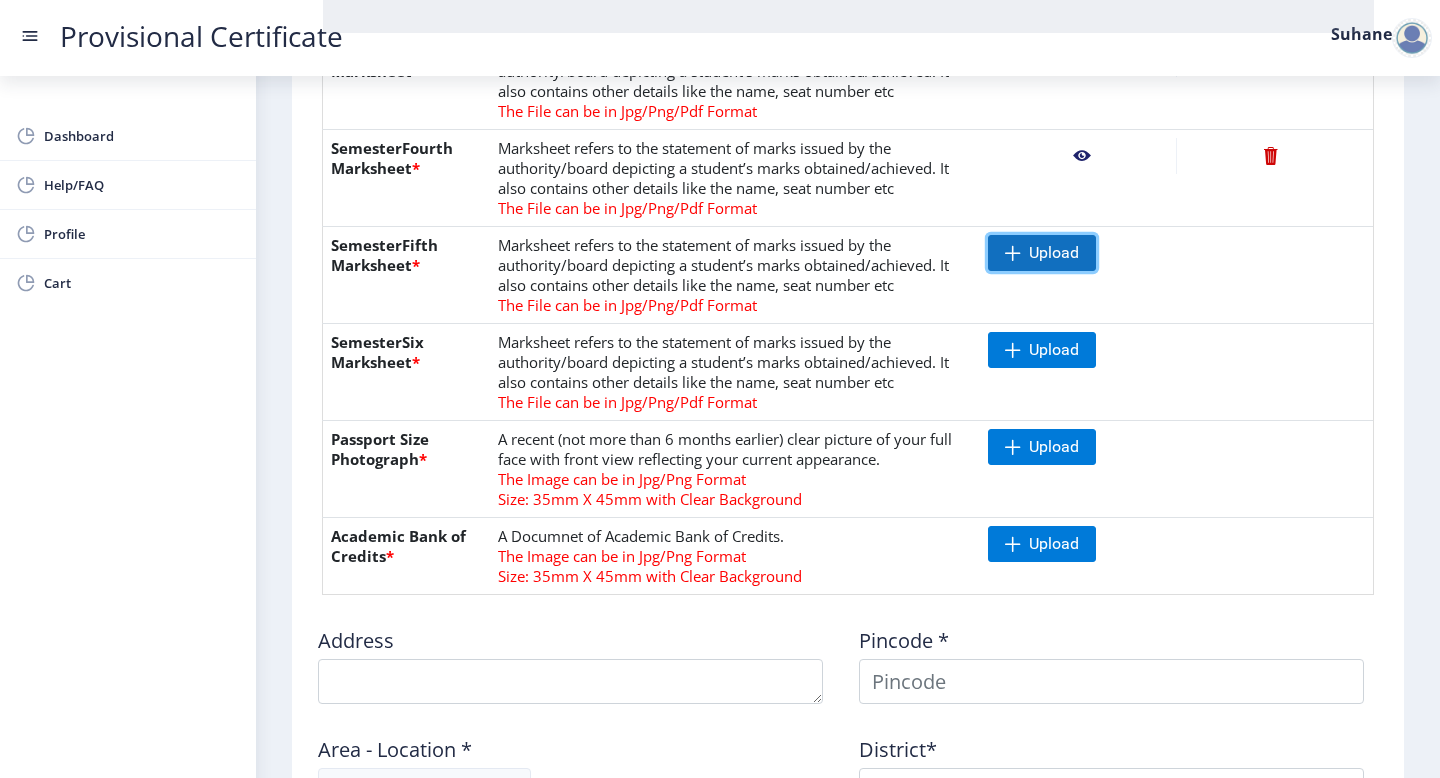 click 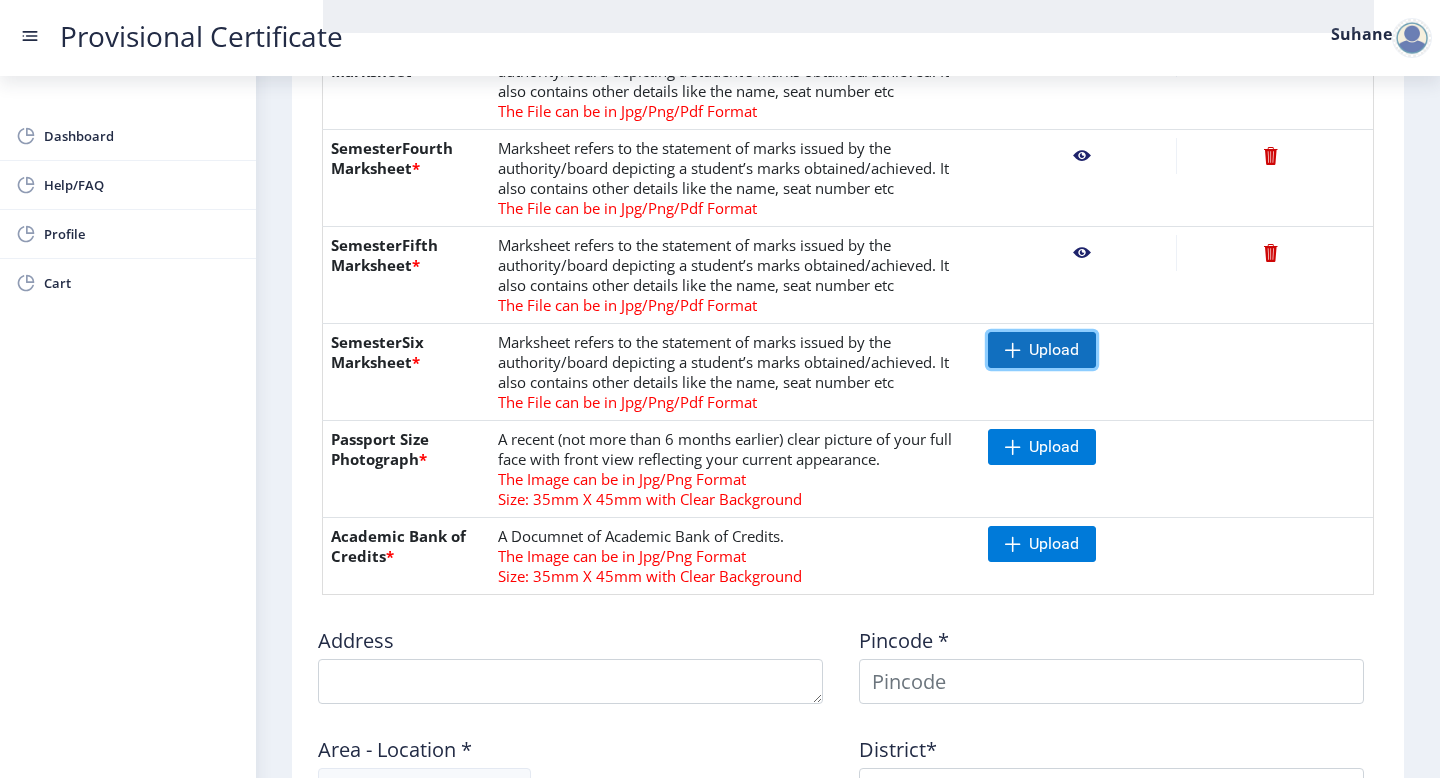 click 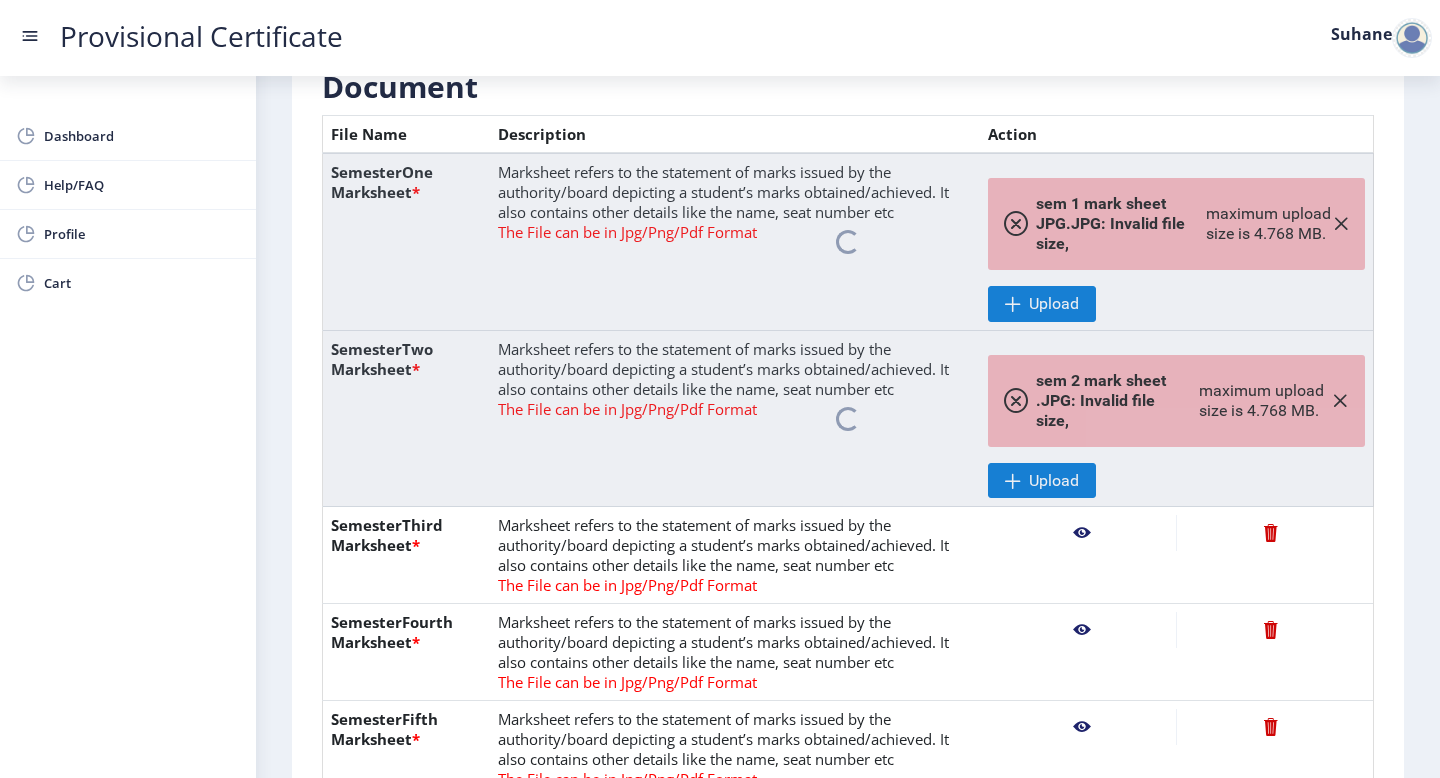 scroll, scrollTop: 464, scrollLeft: 0, axis: vertical 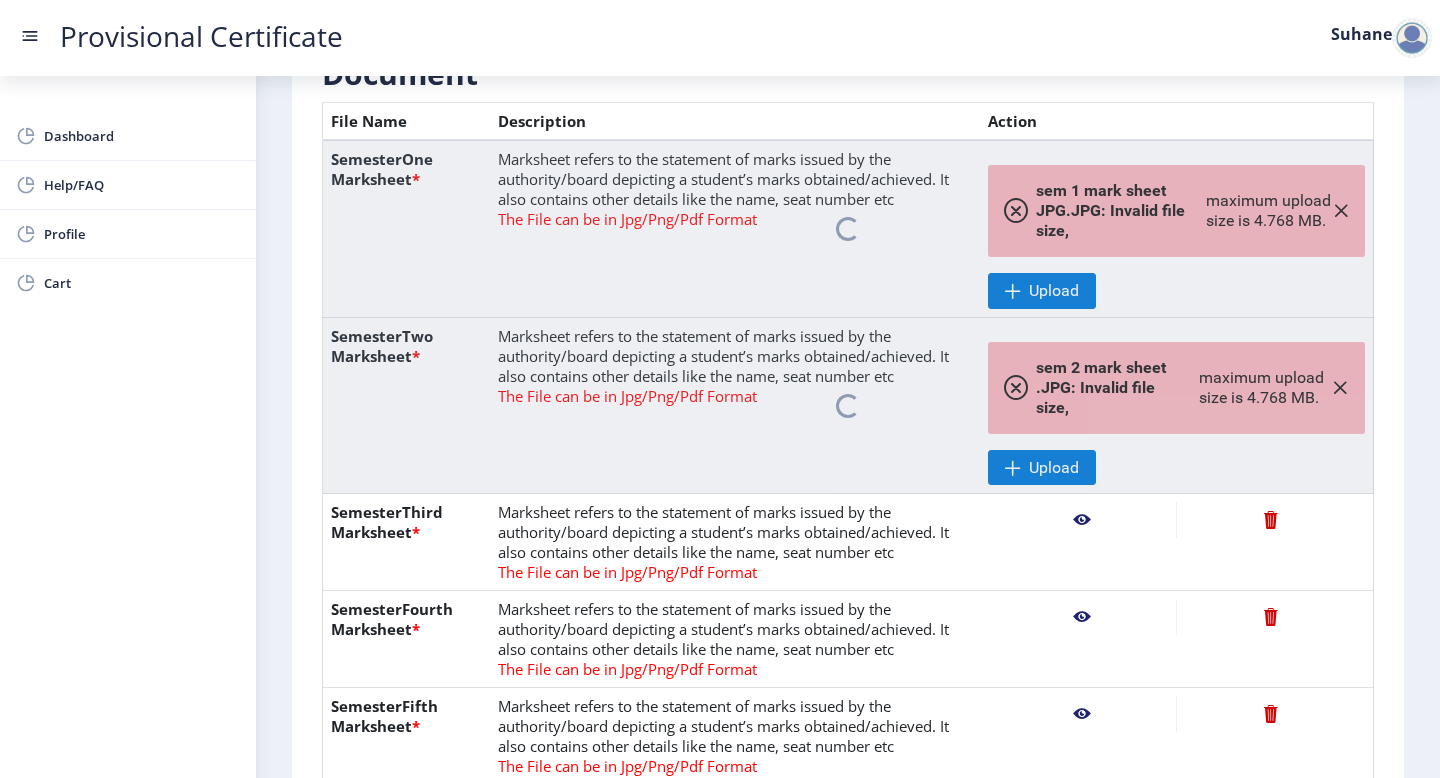 click 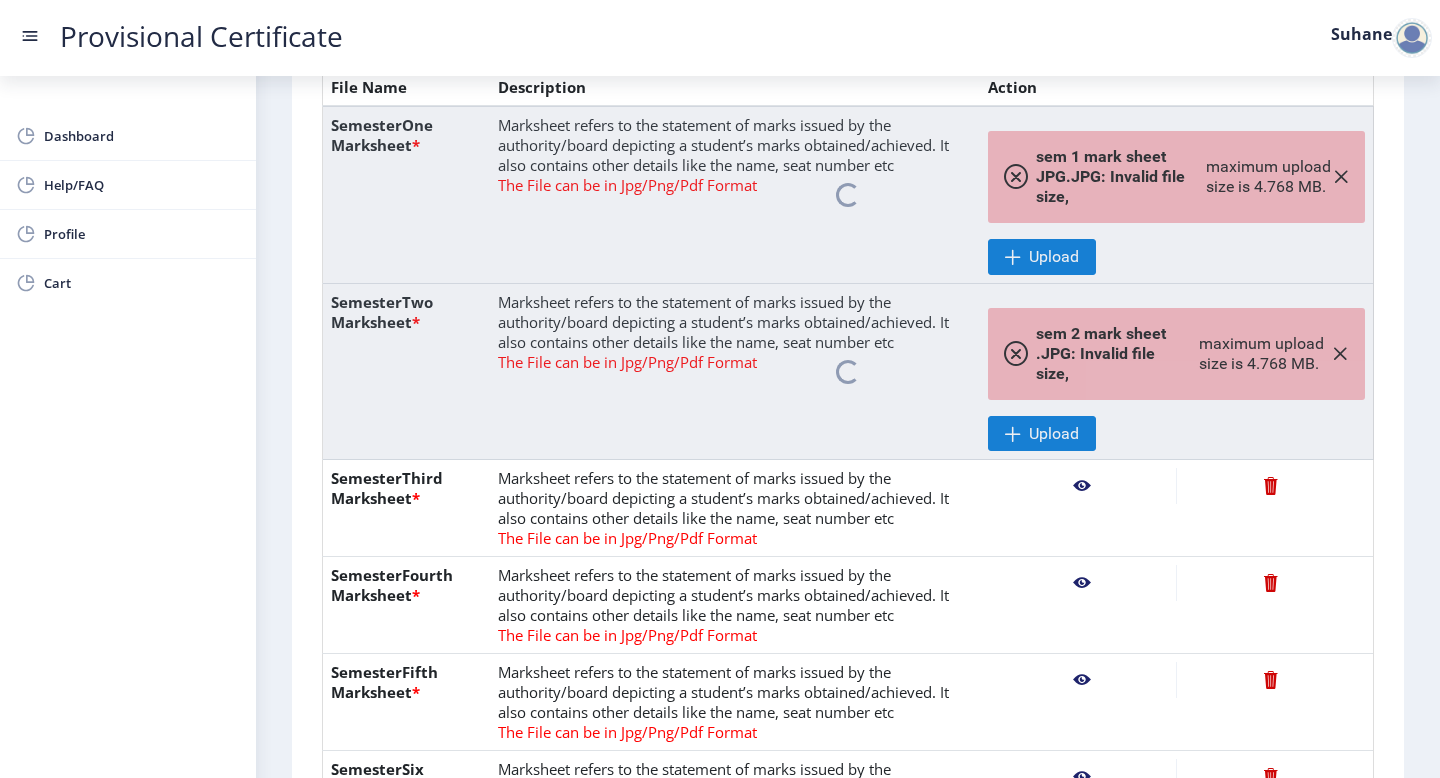 click 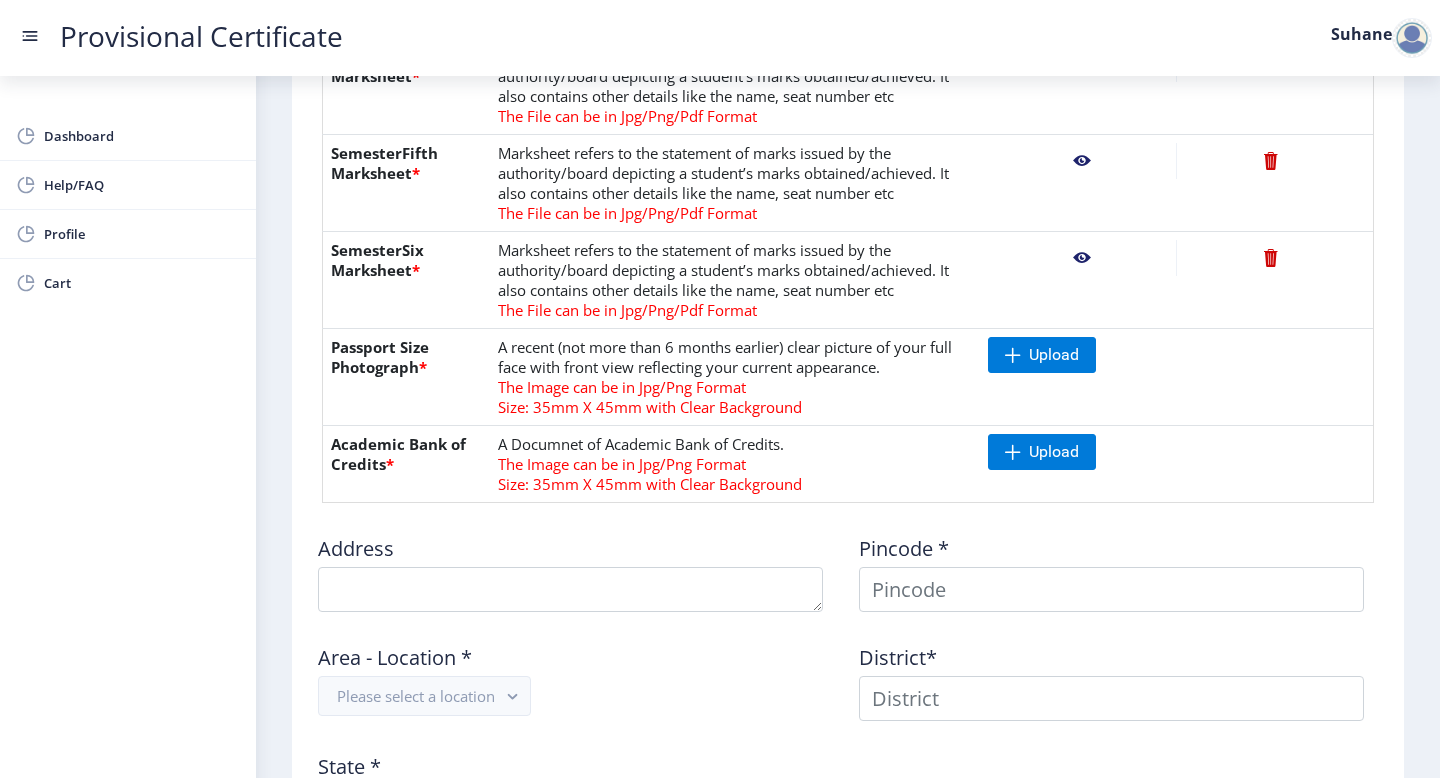 scroll, scrollTop: 1015, scrollLeft: 0, axis: vertical 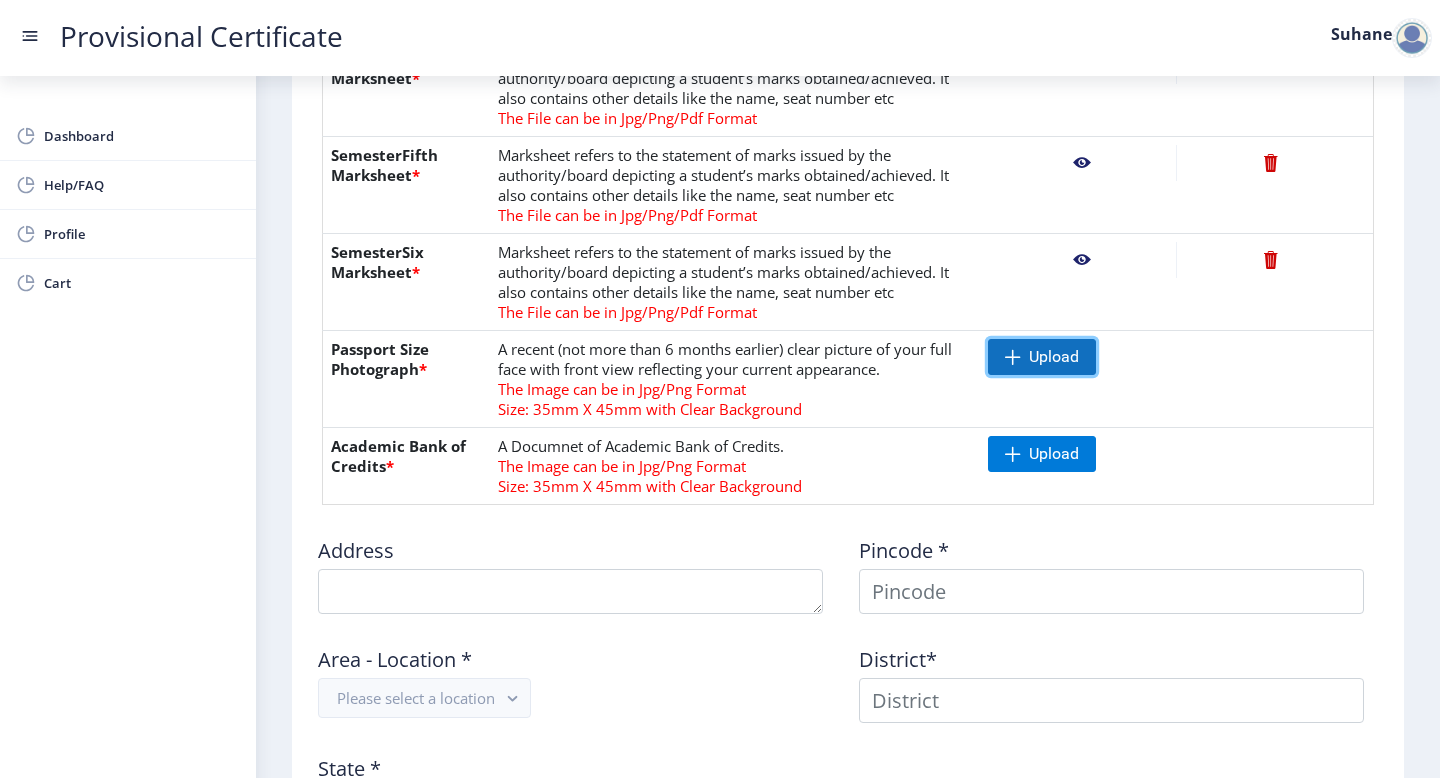 click 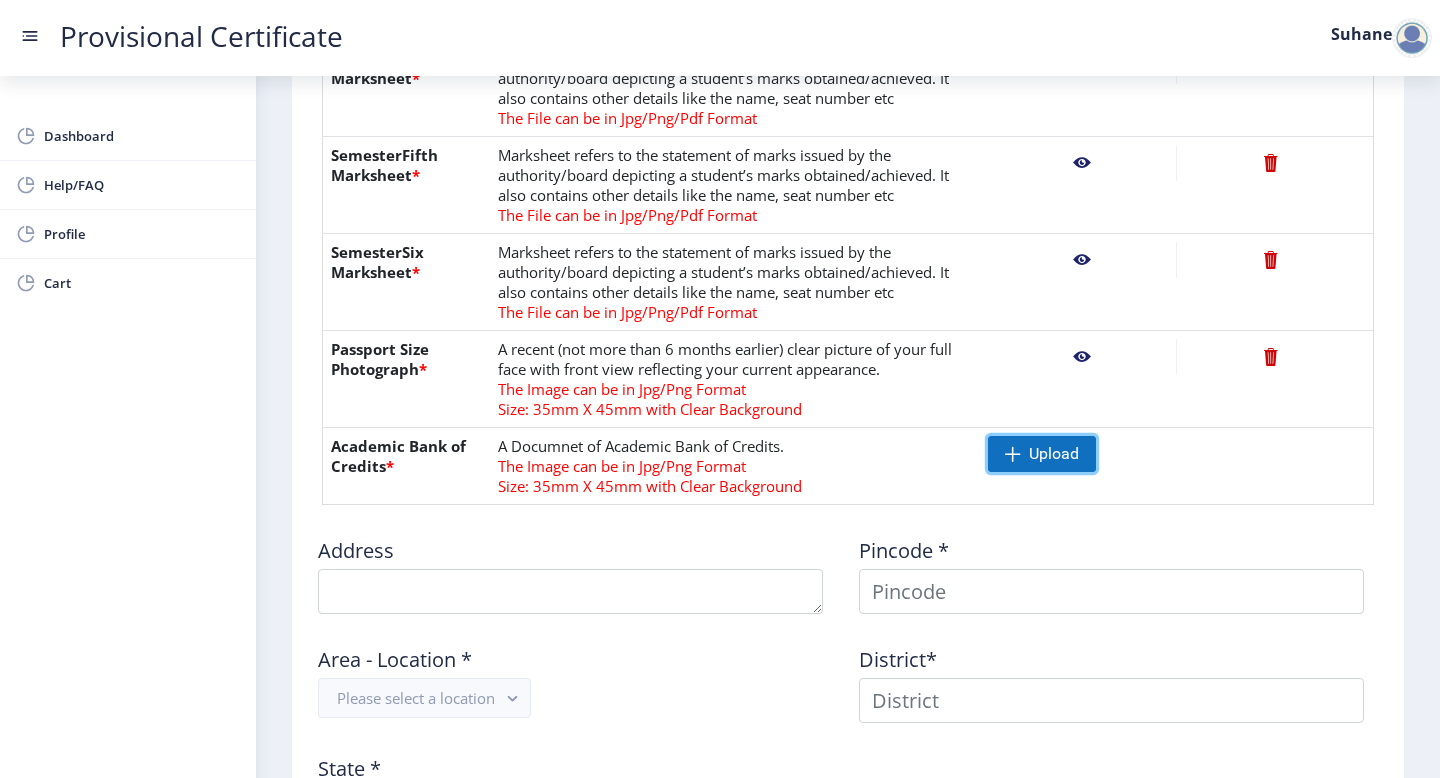 click on "Upload" 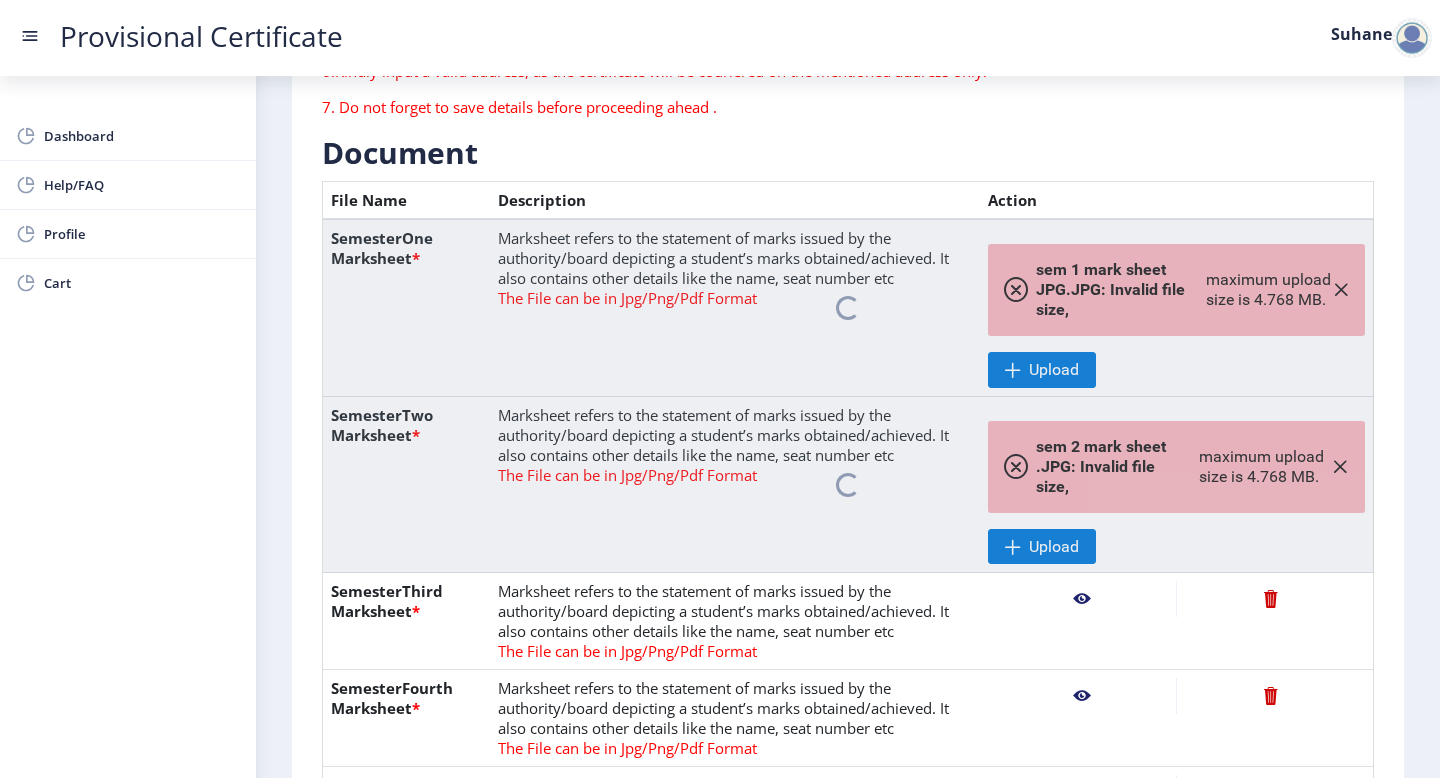 scroll, scrollTop: 388, scrollLeft: 0, axis: vertical 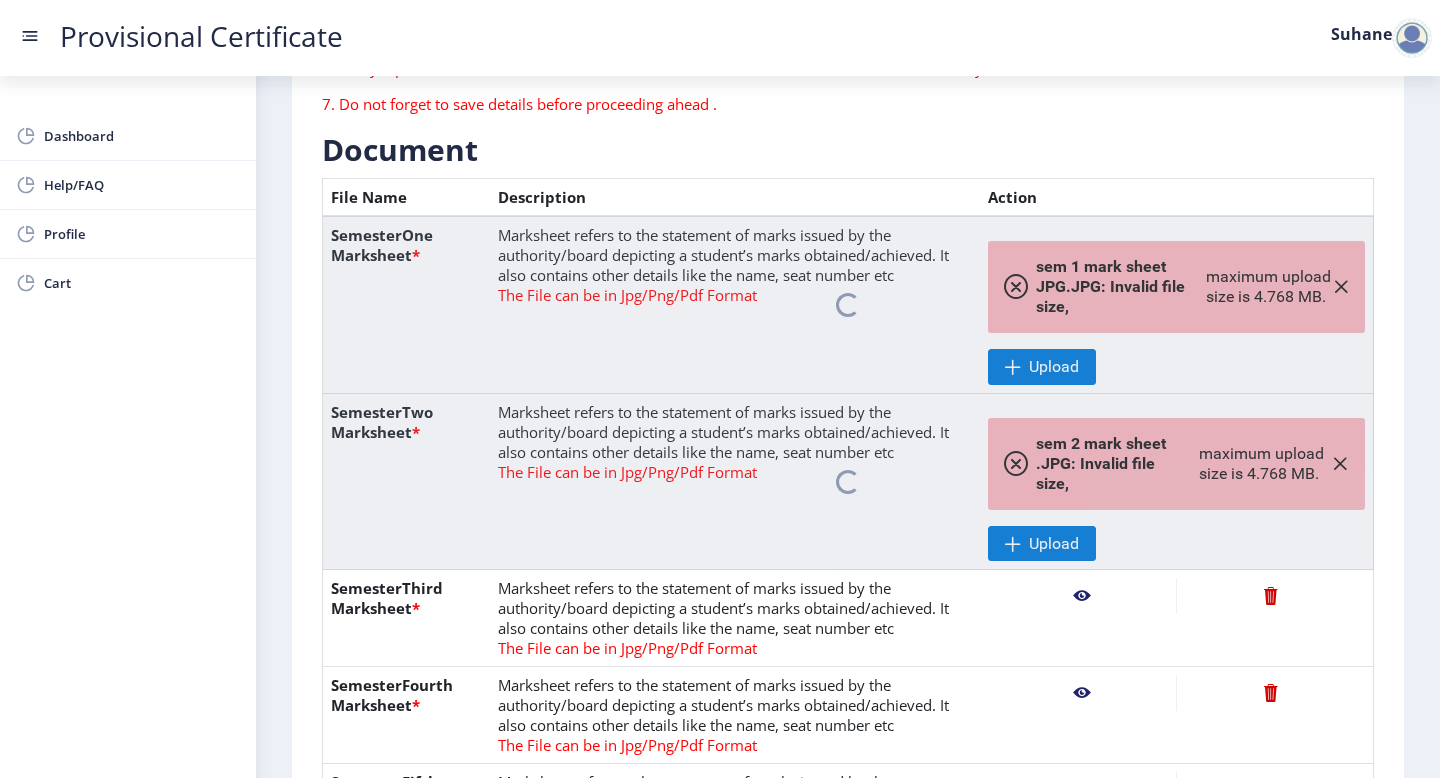 click 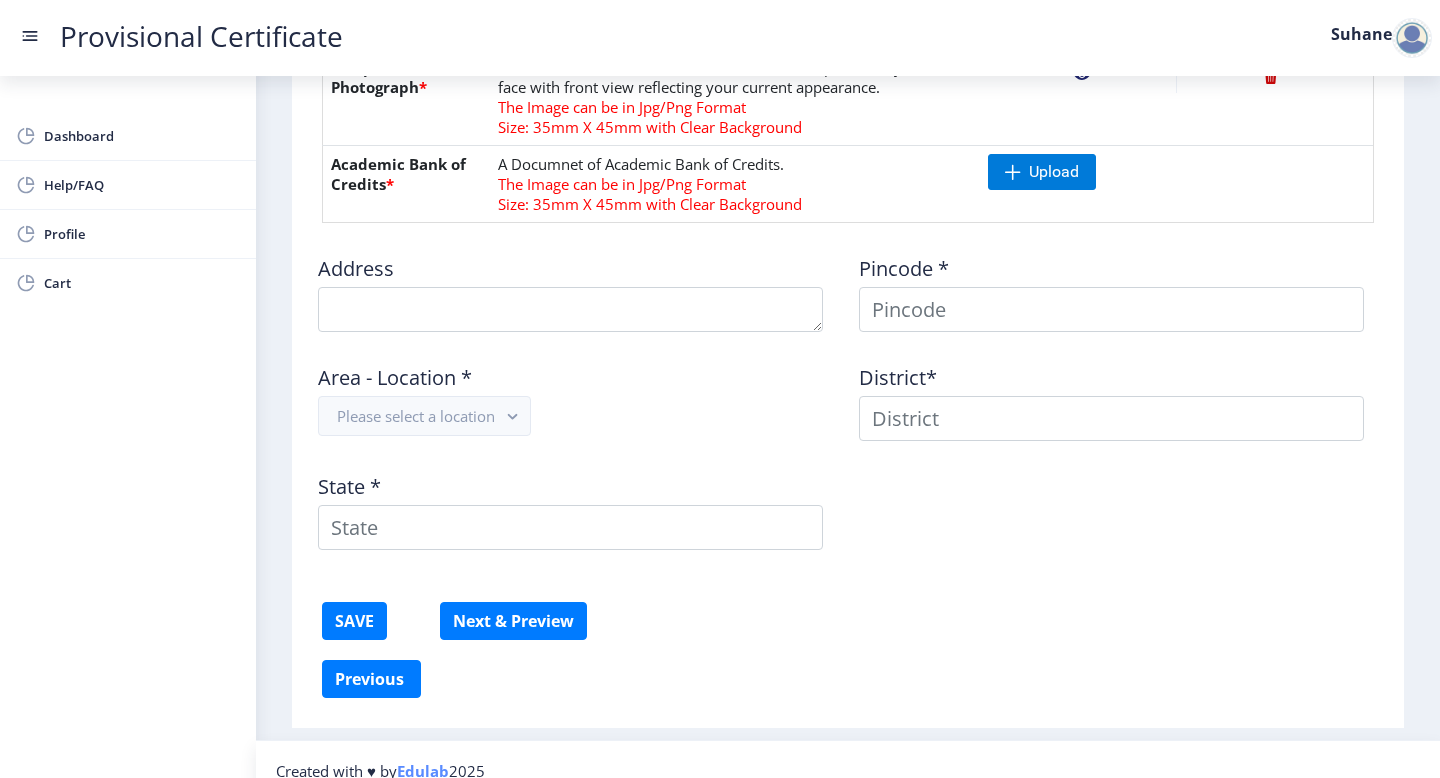 scroll, scrollTop: 1320, scrollLeft: 0, axis: vertical 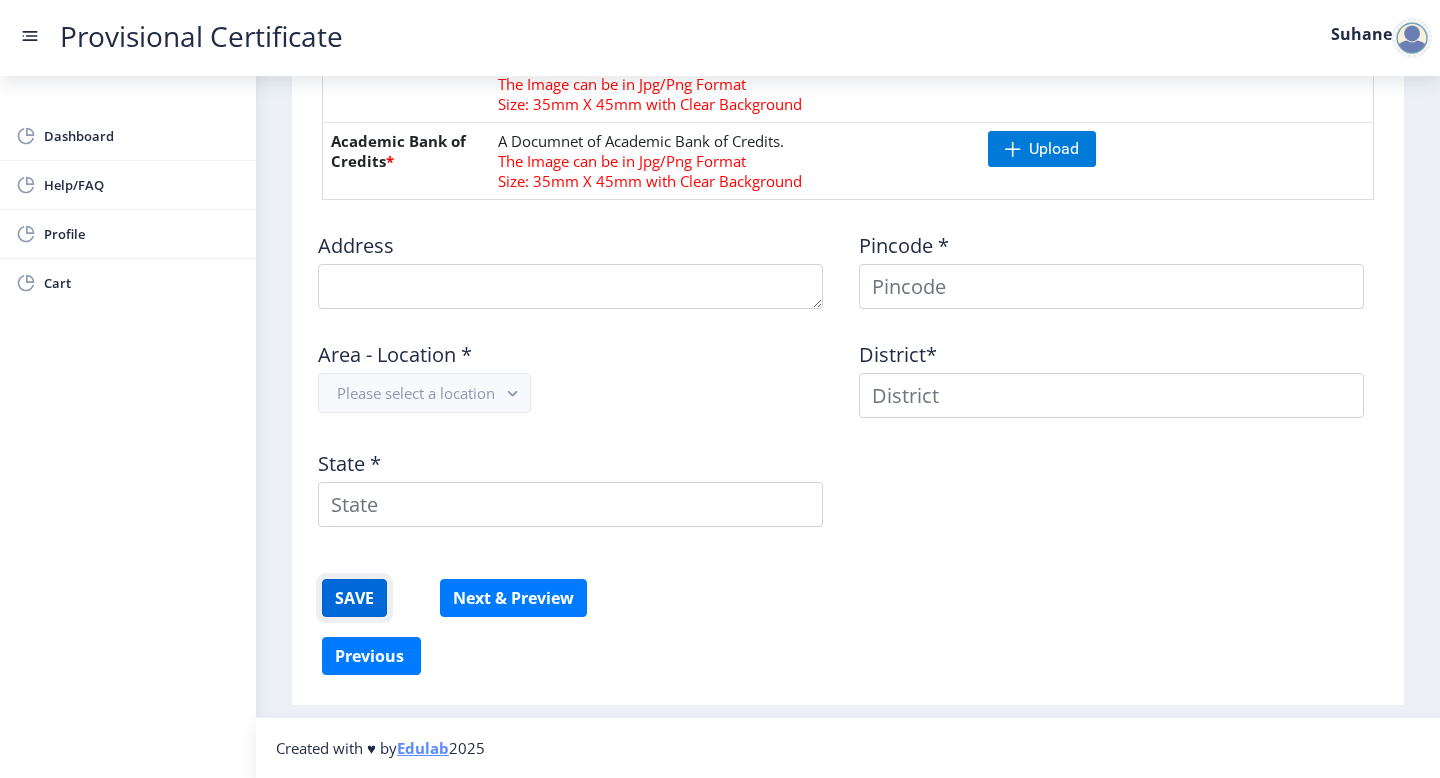 click on "SAVE" 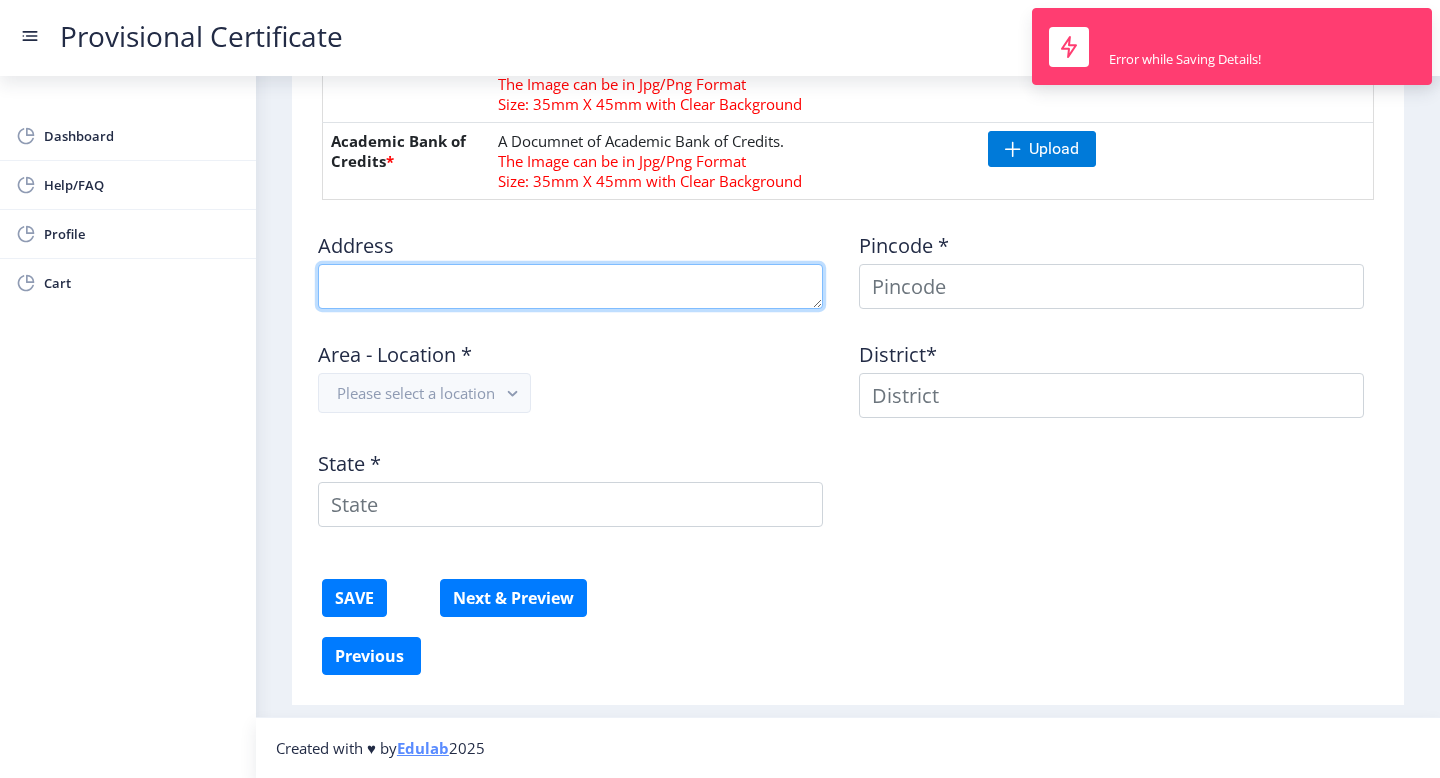 click at bounding box center [570, 286] 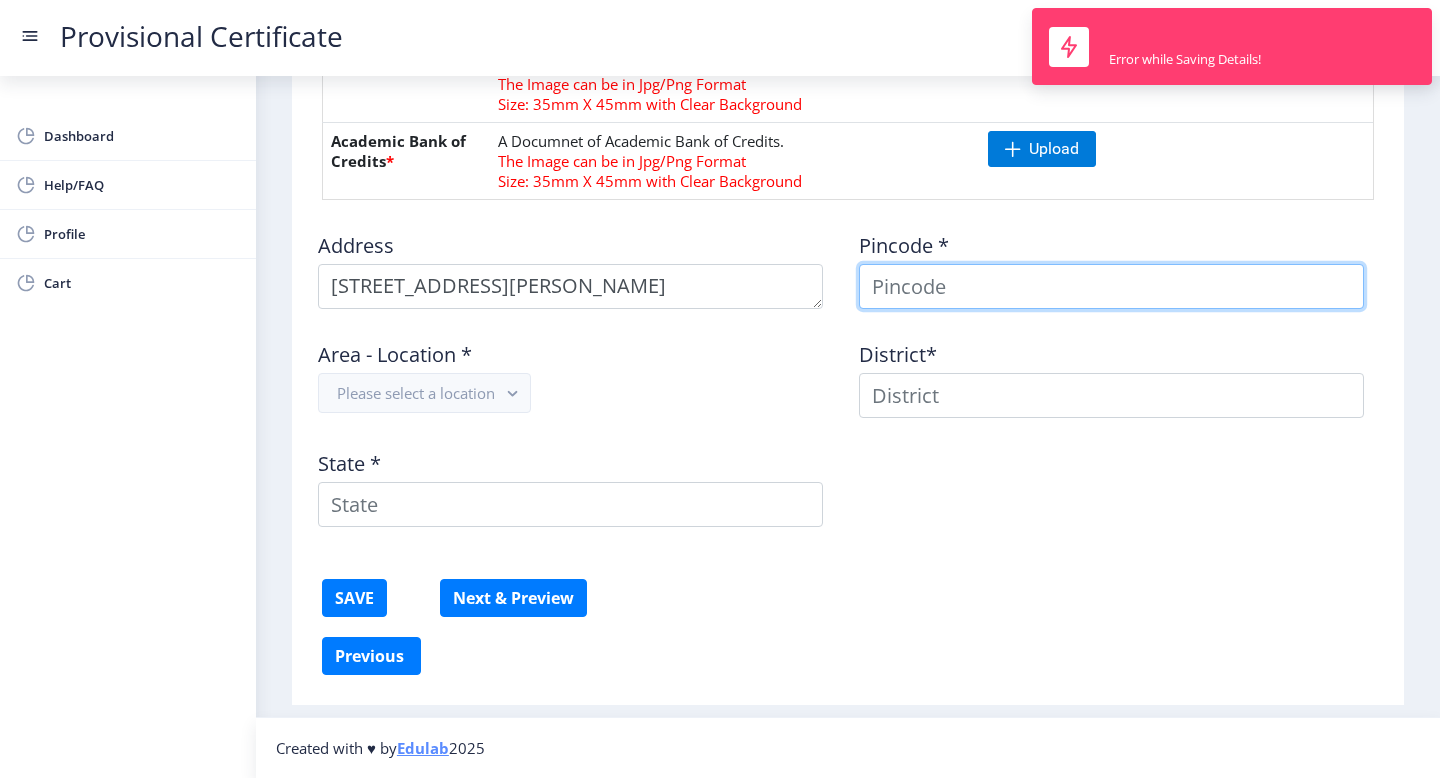 type on "[PERSON_NAME]" 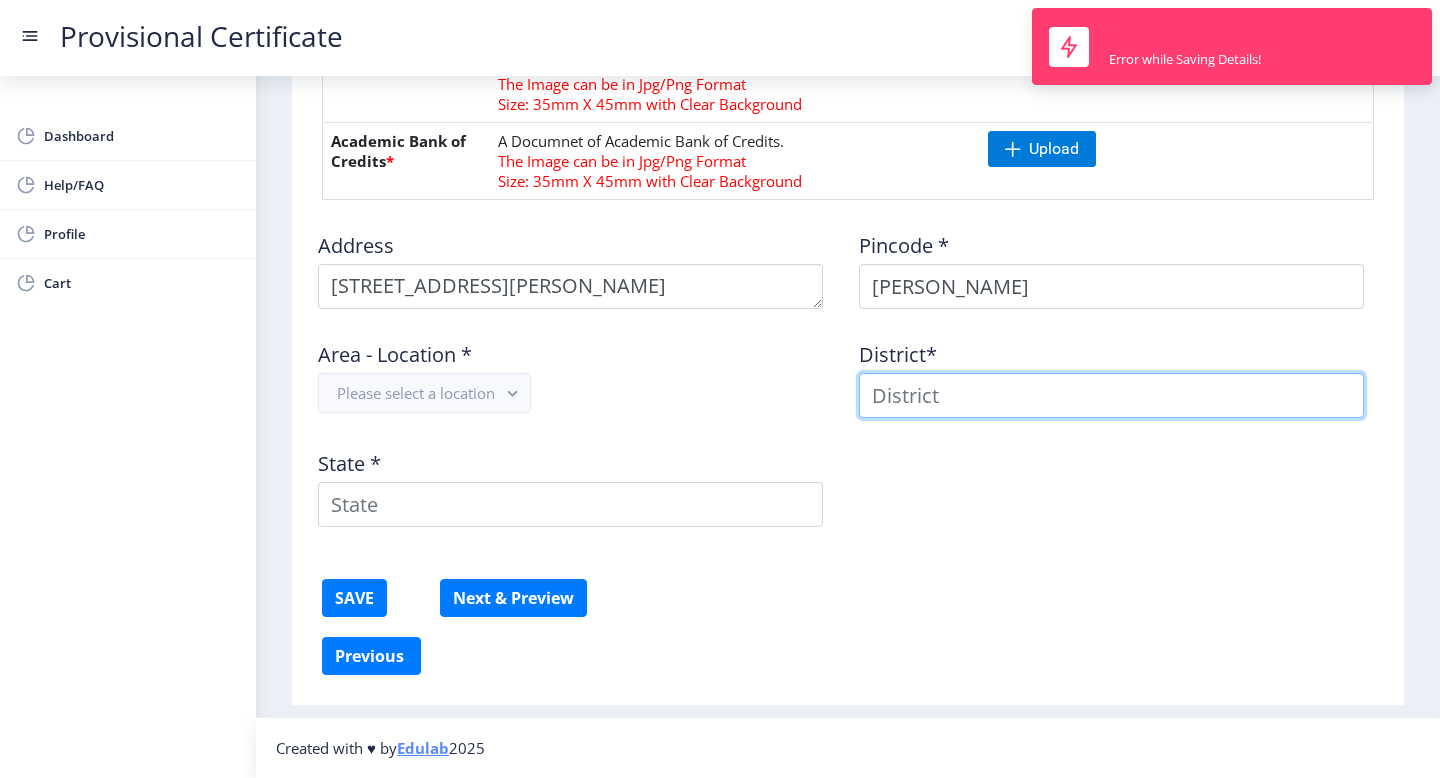 type on "[PERSON_NAME]" 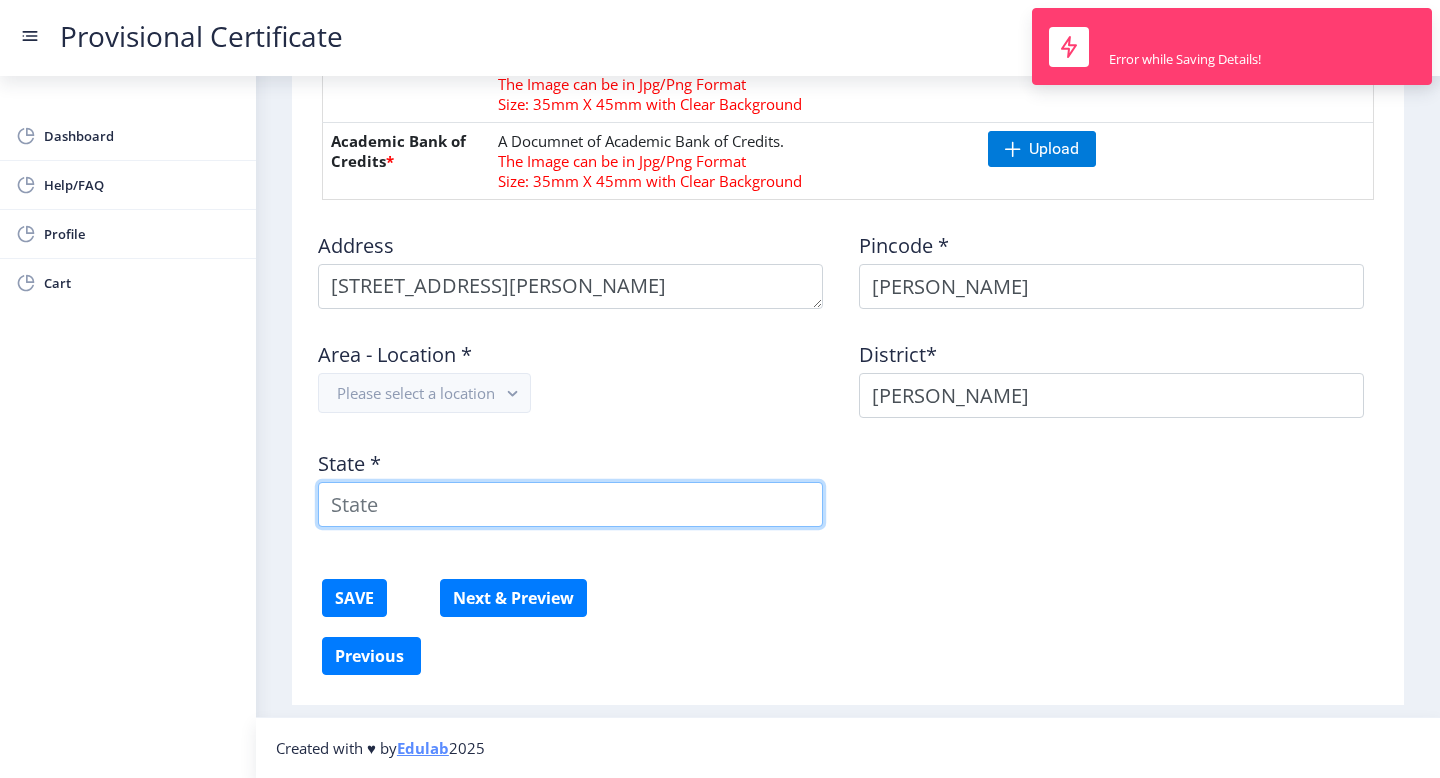 type on "Mahārāshtra" 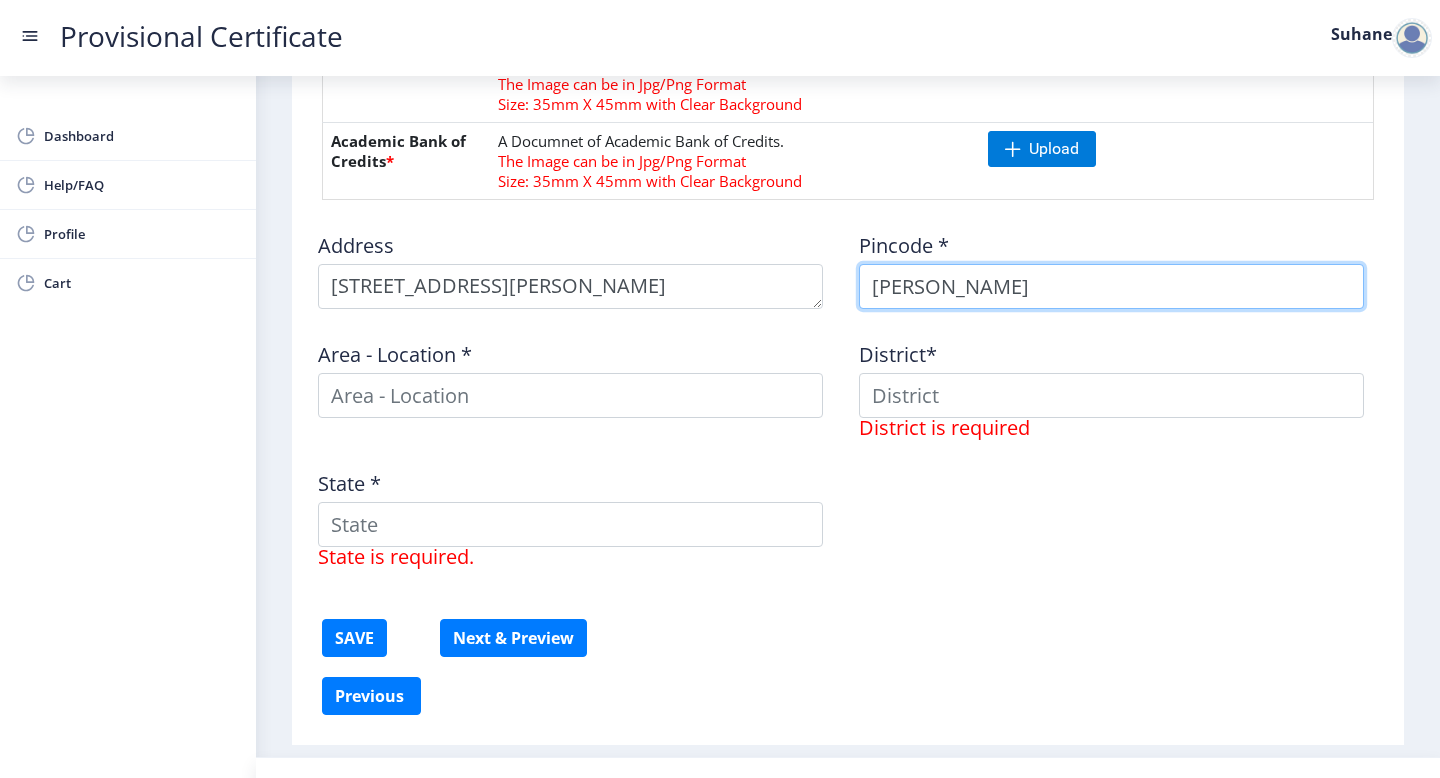 click on "[PERSON_NAME]" at bounding box center (1111, 286) 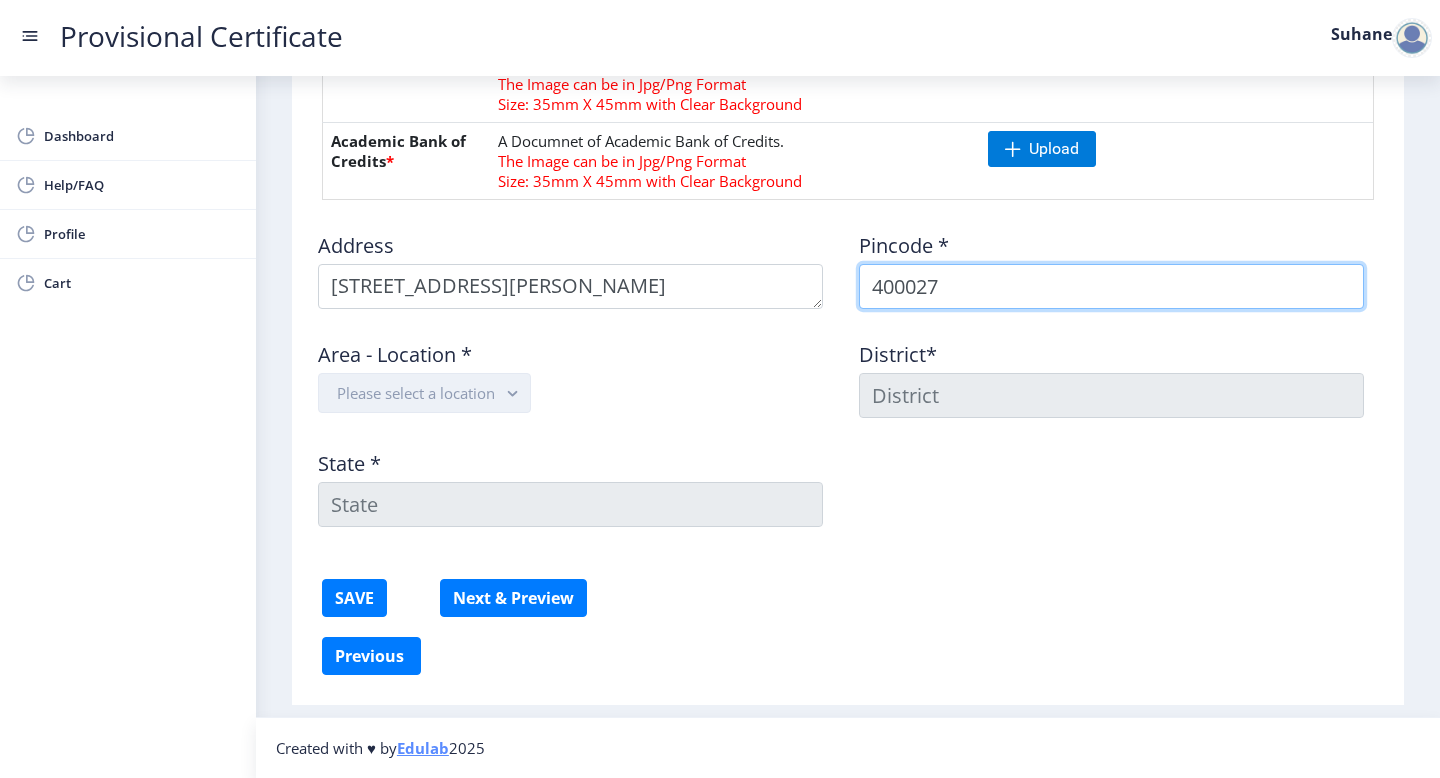 type on "400027" 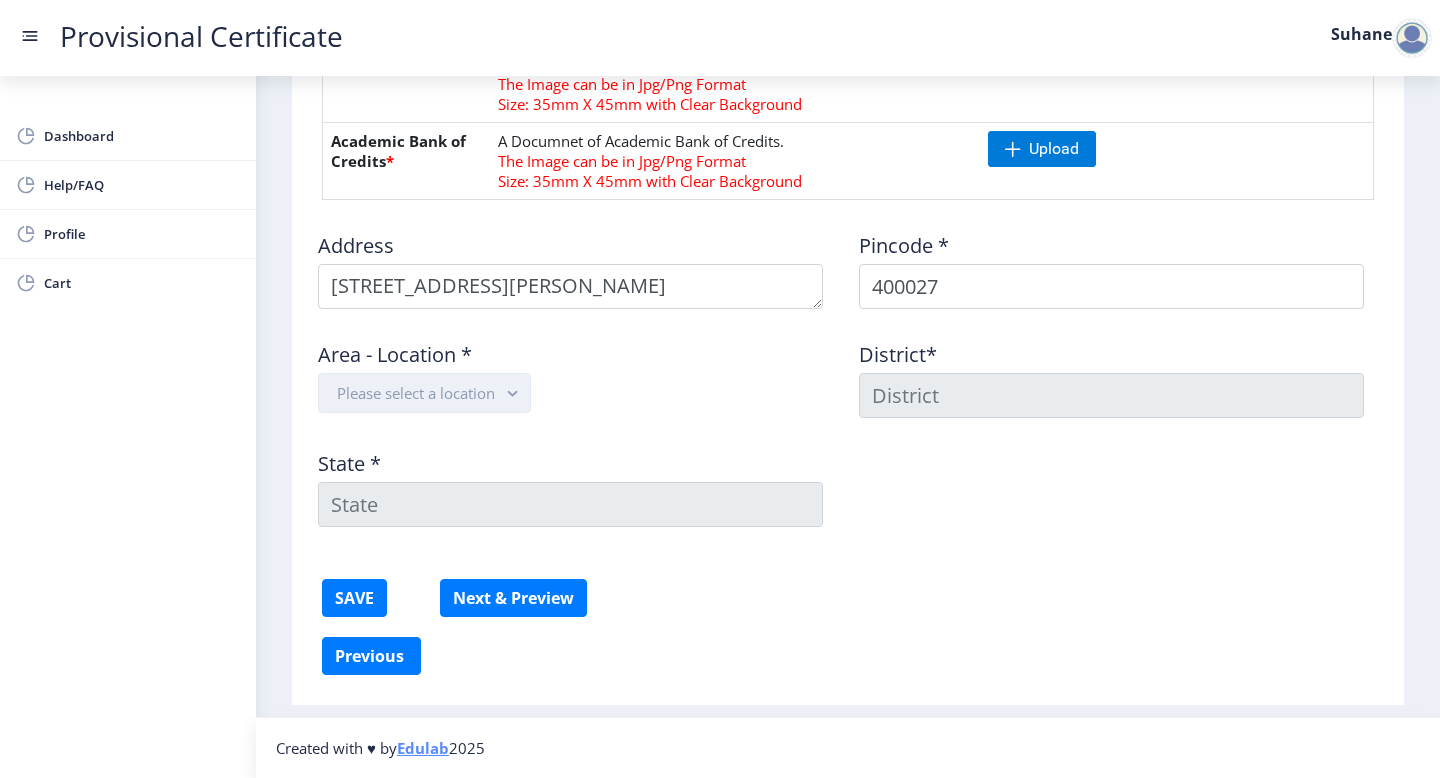 click on "Please select a location" 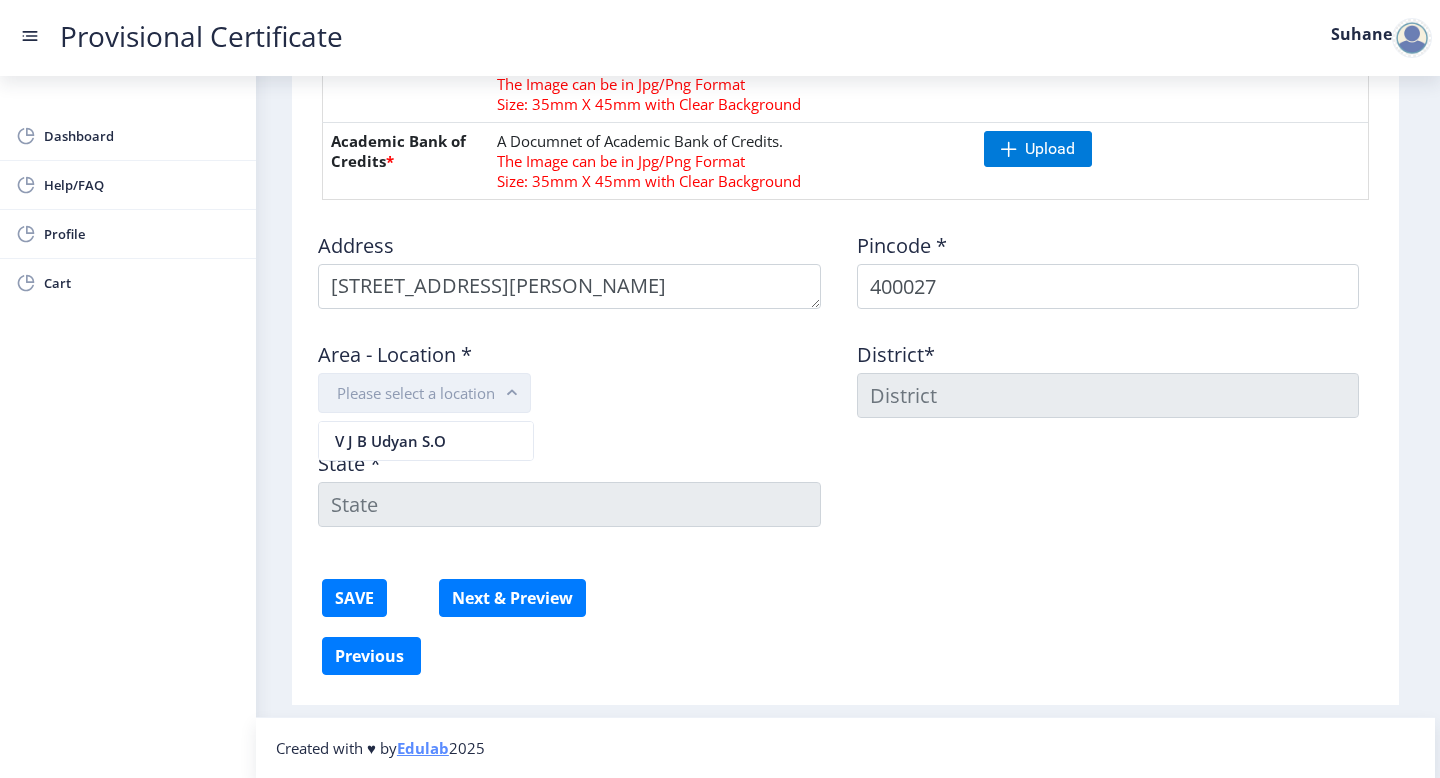 click 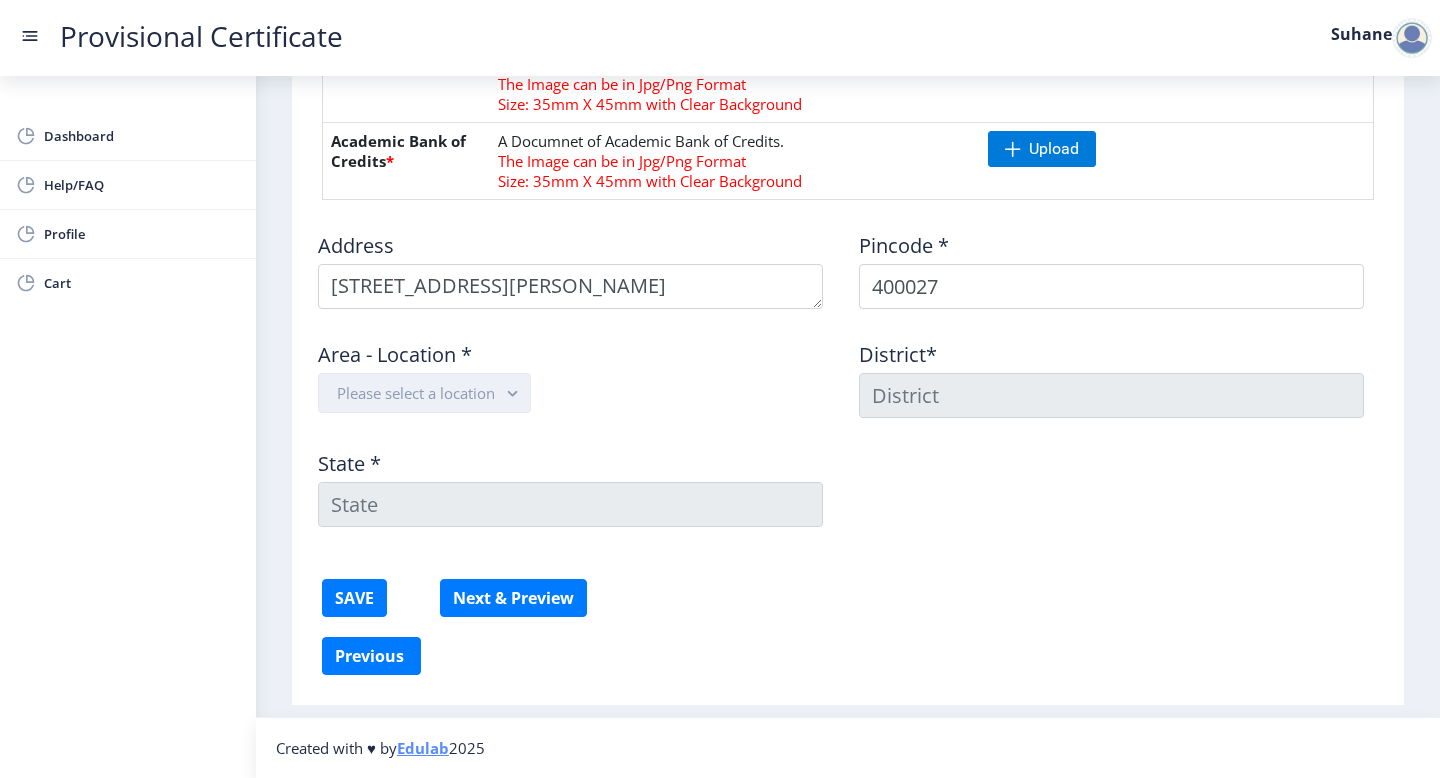 click on "Please select a location" 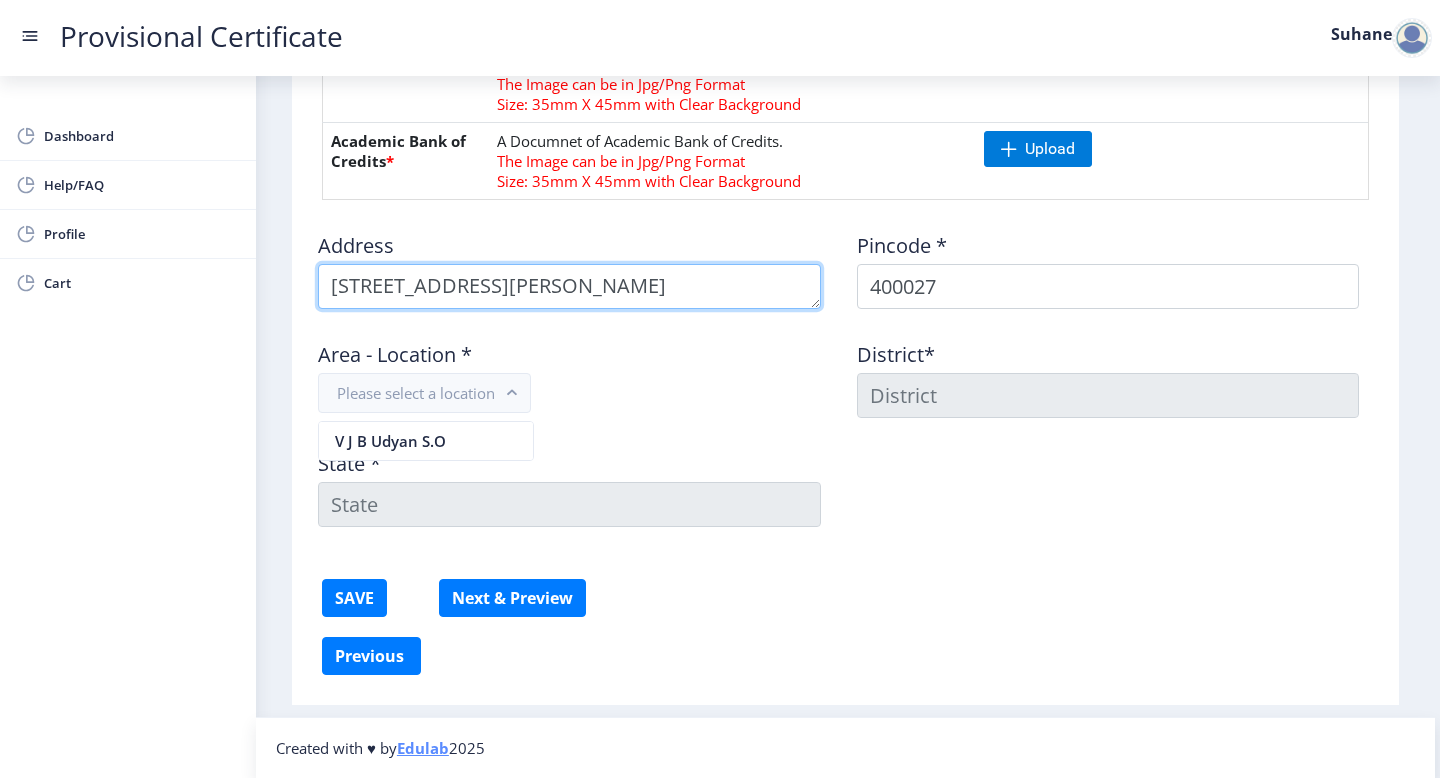 click at bounding box center (569, 286) 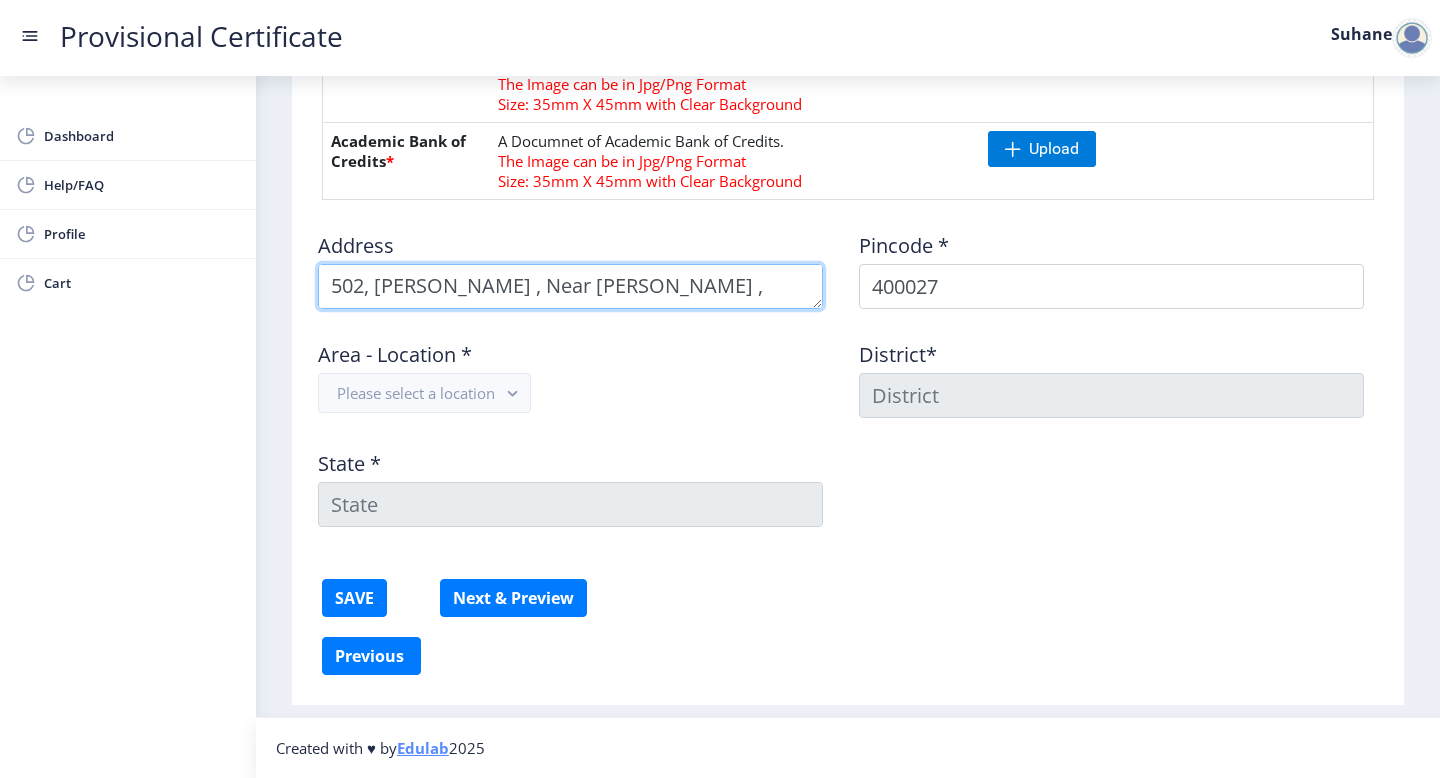 scroll, scrollTop: 21, scrollLeft: 0, axis: vertical 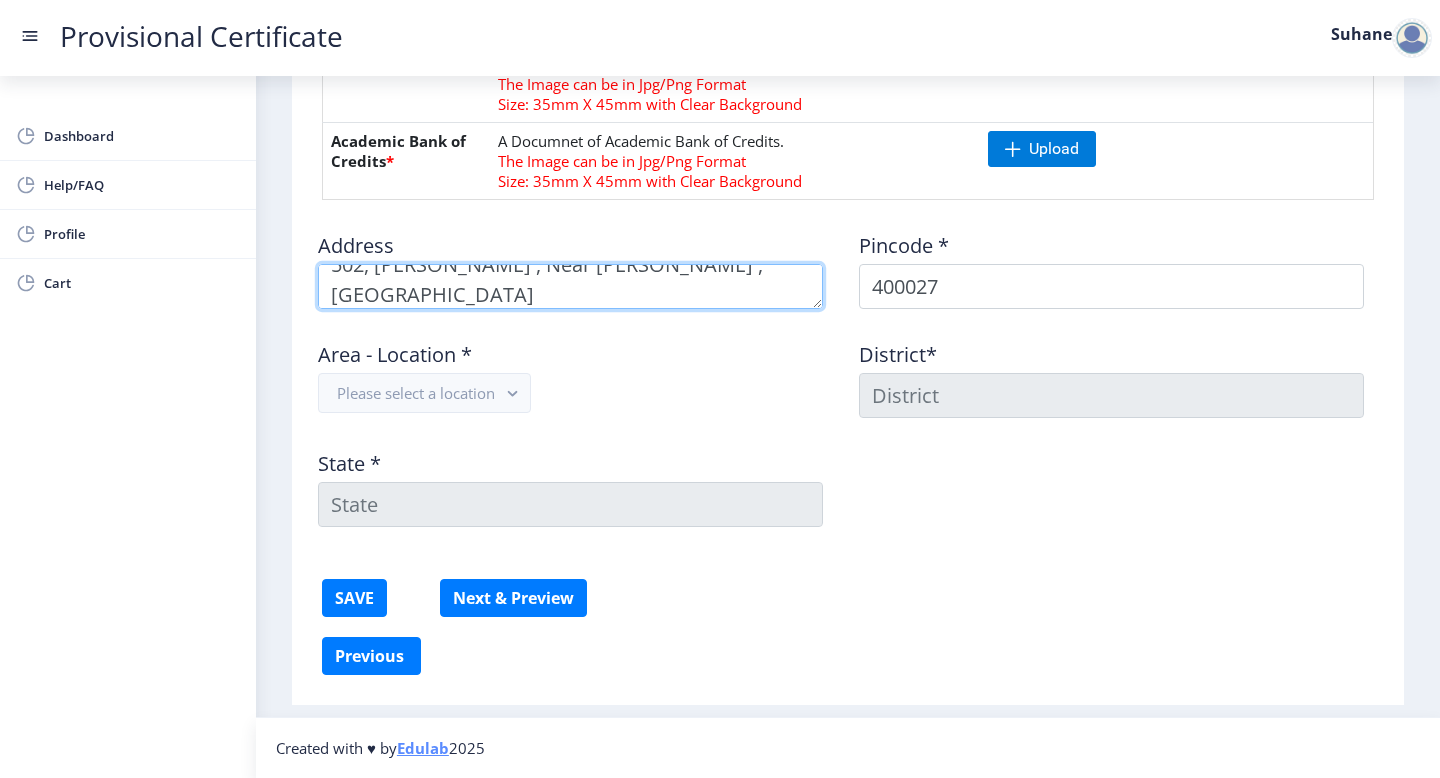 type on "502, Kumar Sophronia , Near rani baugh , byculla east
Dr. Ambedkar Road" 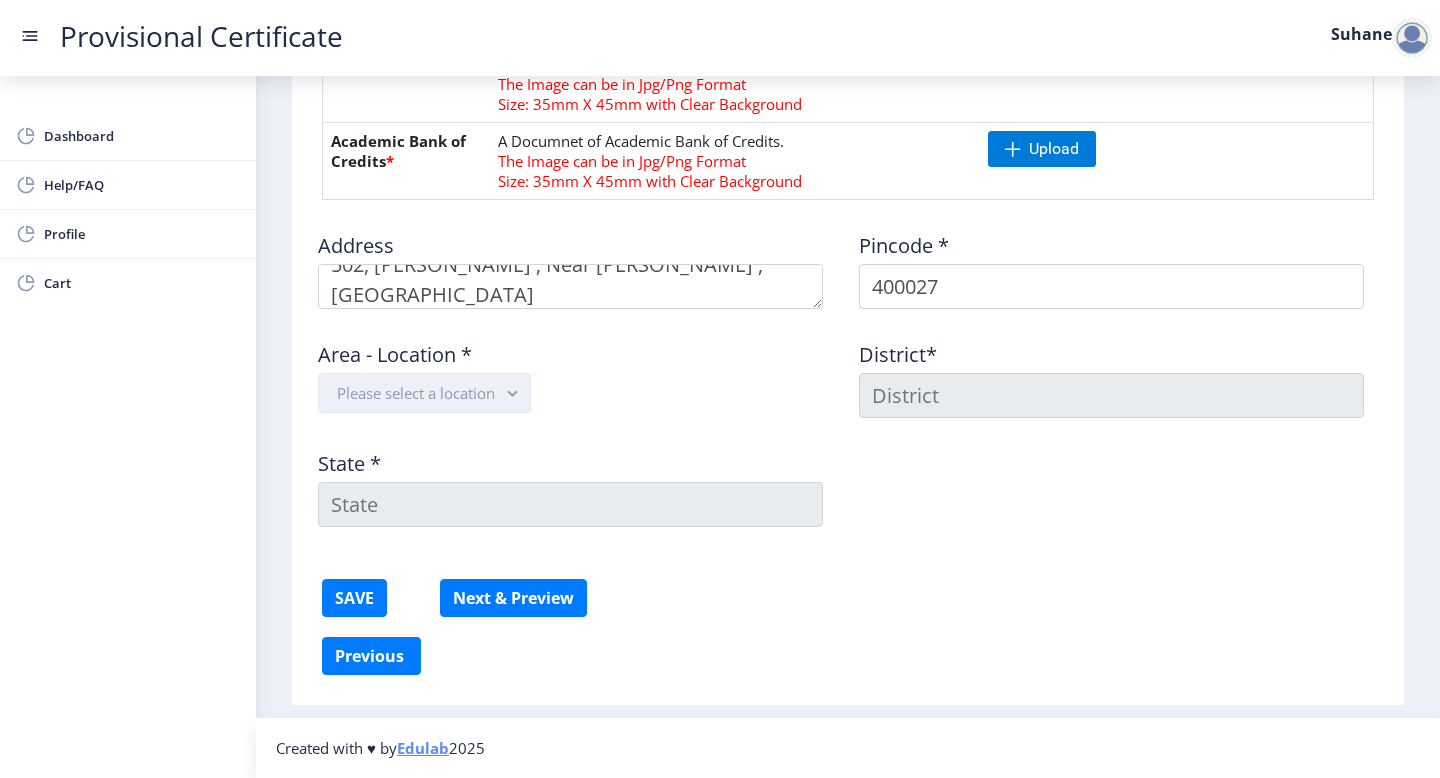 click on "Please select a location" 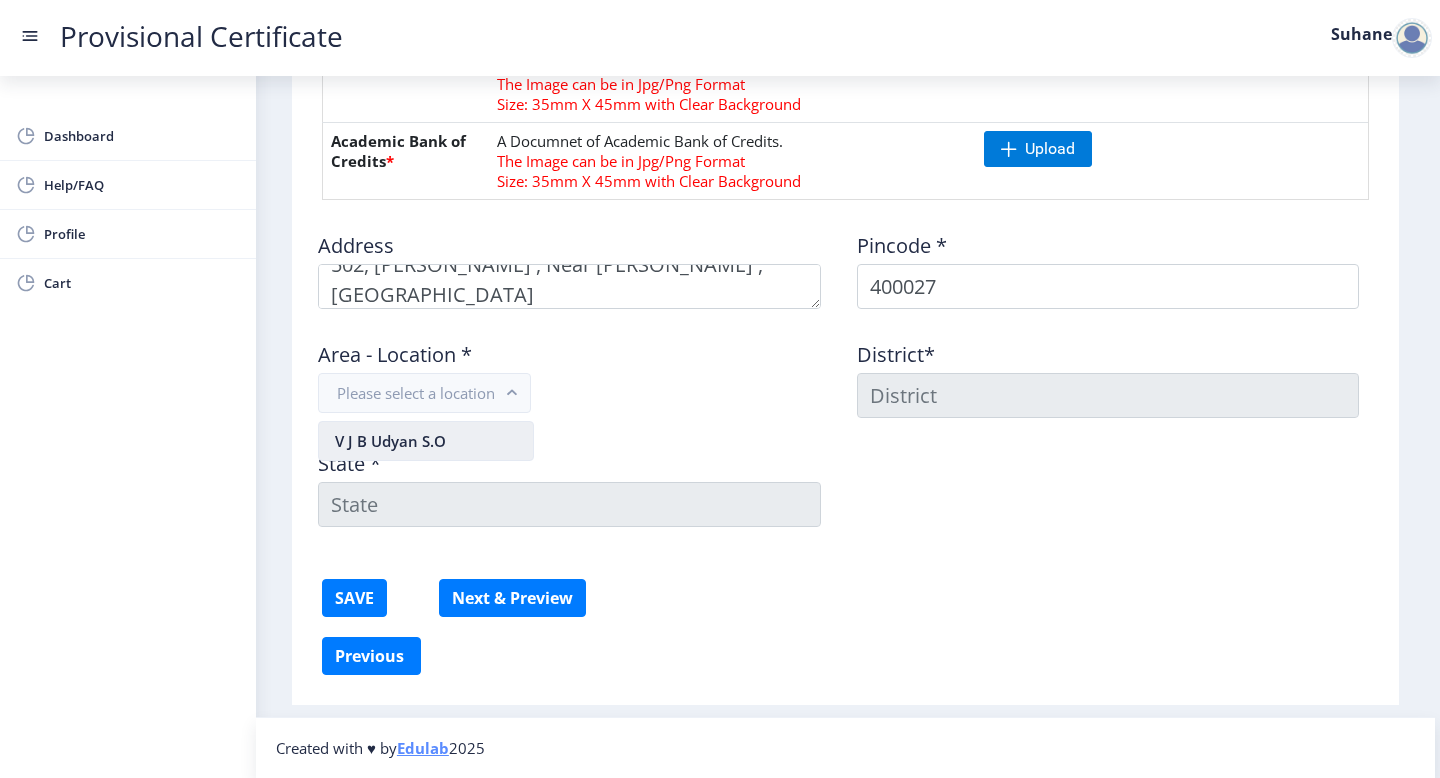click on "V J B Udyan S.O" at bounding box center [426, 441] 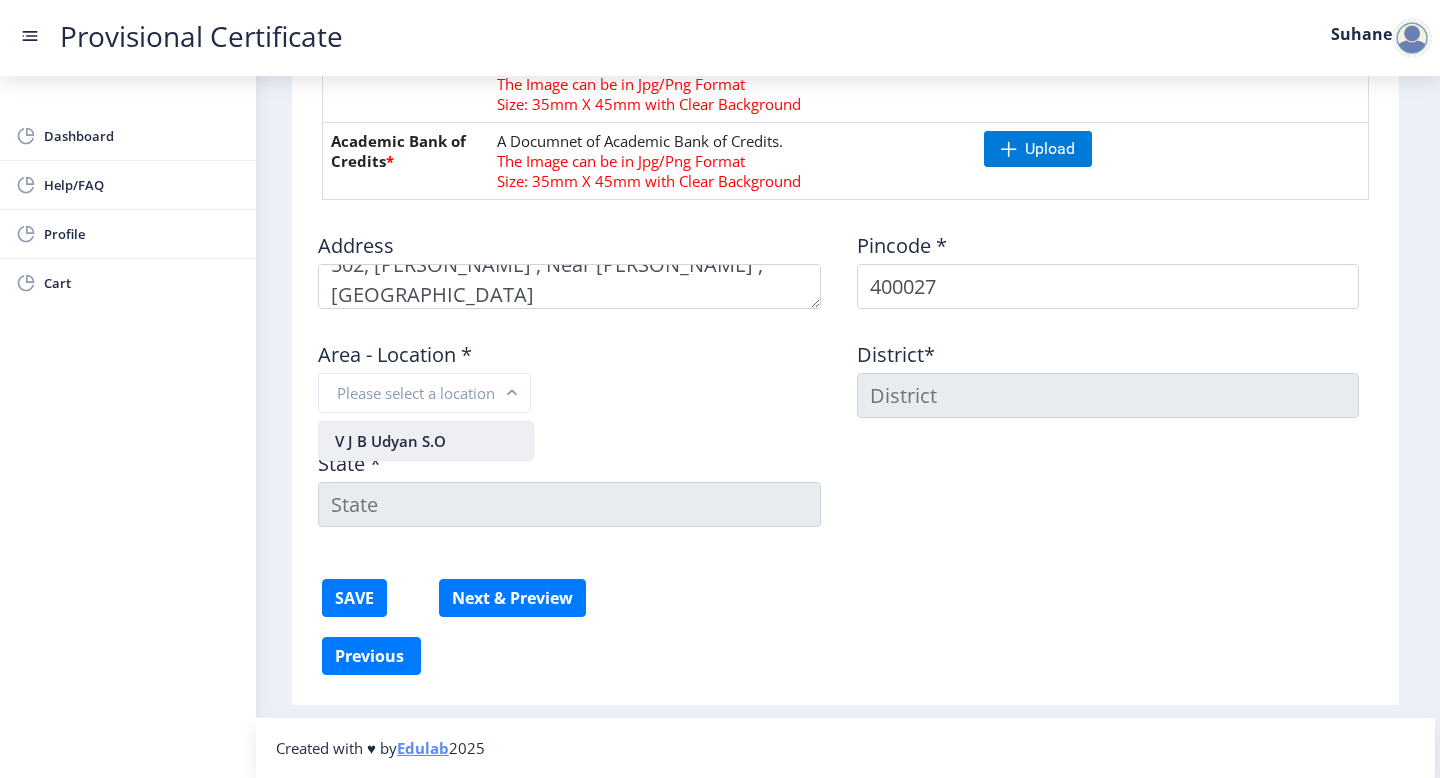 type on "[GEOGRAPHIC_DATA]" 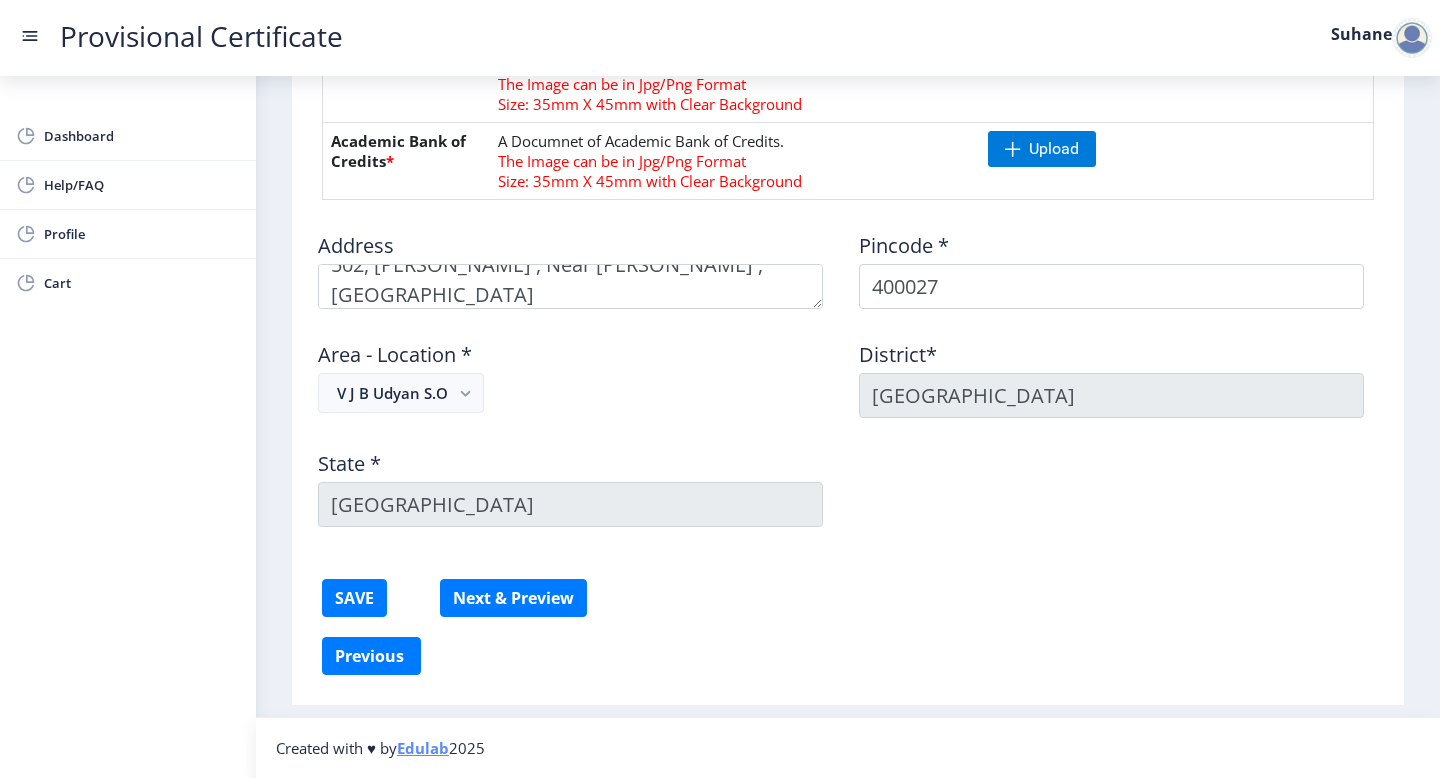 click on "Area - Location *" 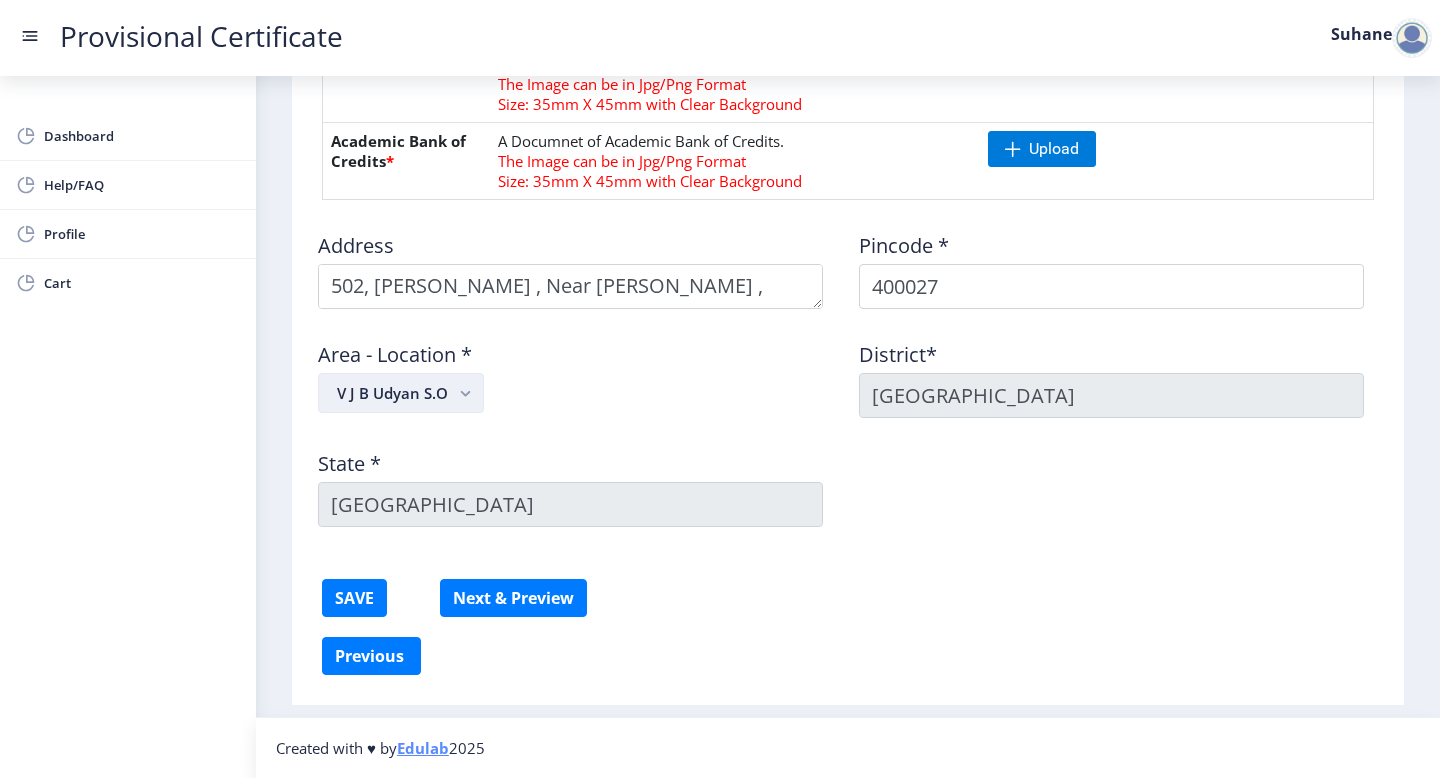 click 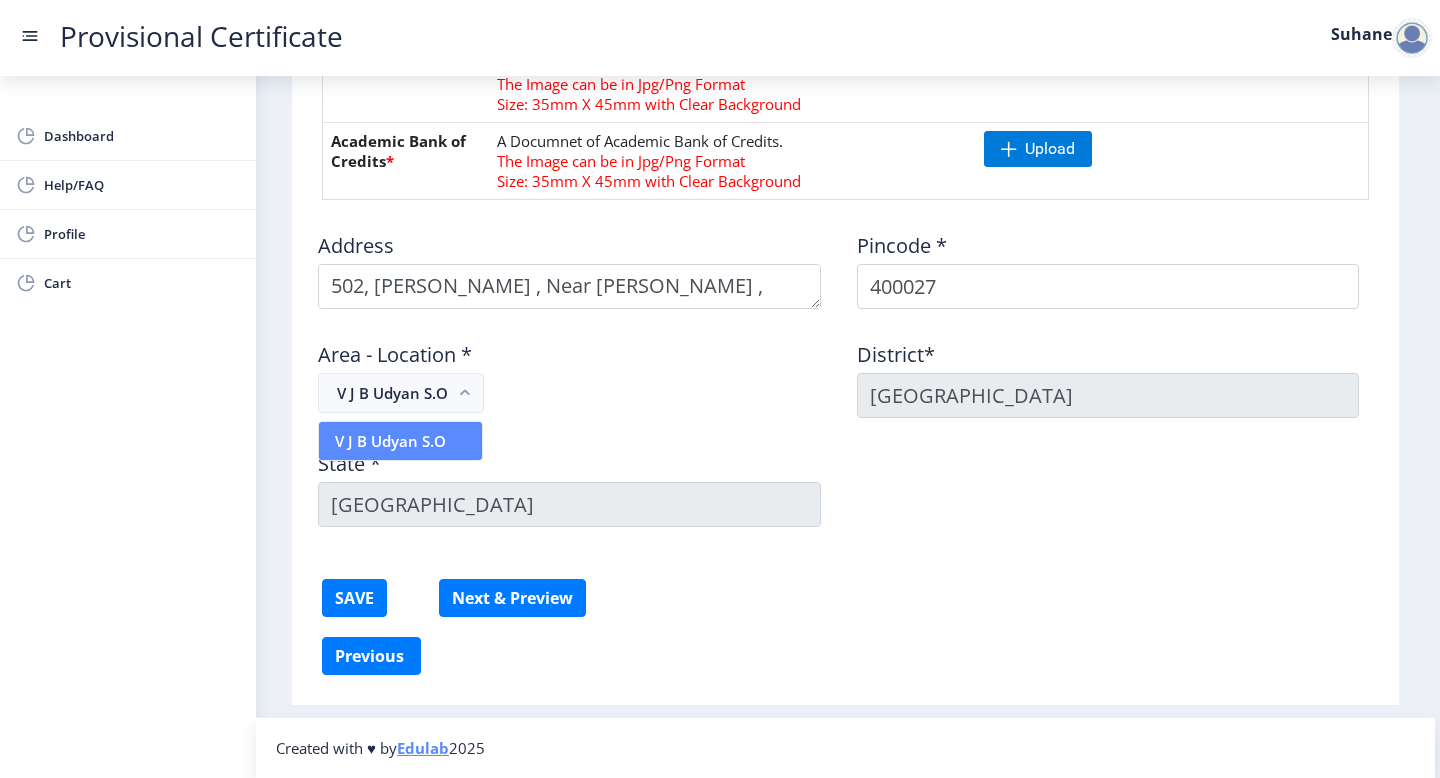 click on "V J B Udyan S.O" at bounding box center [400, 441] 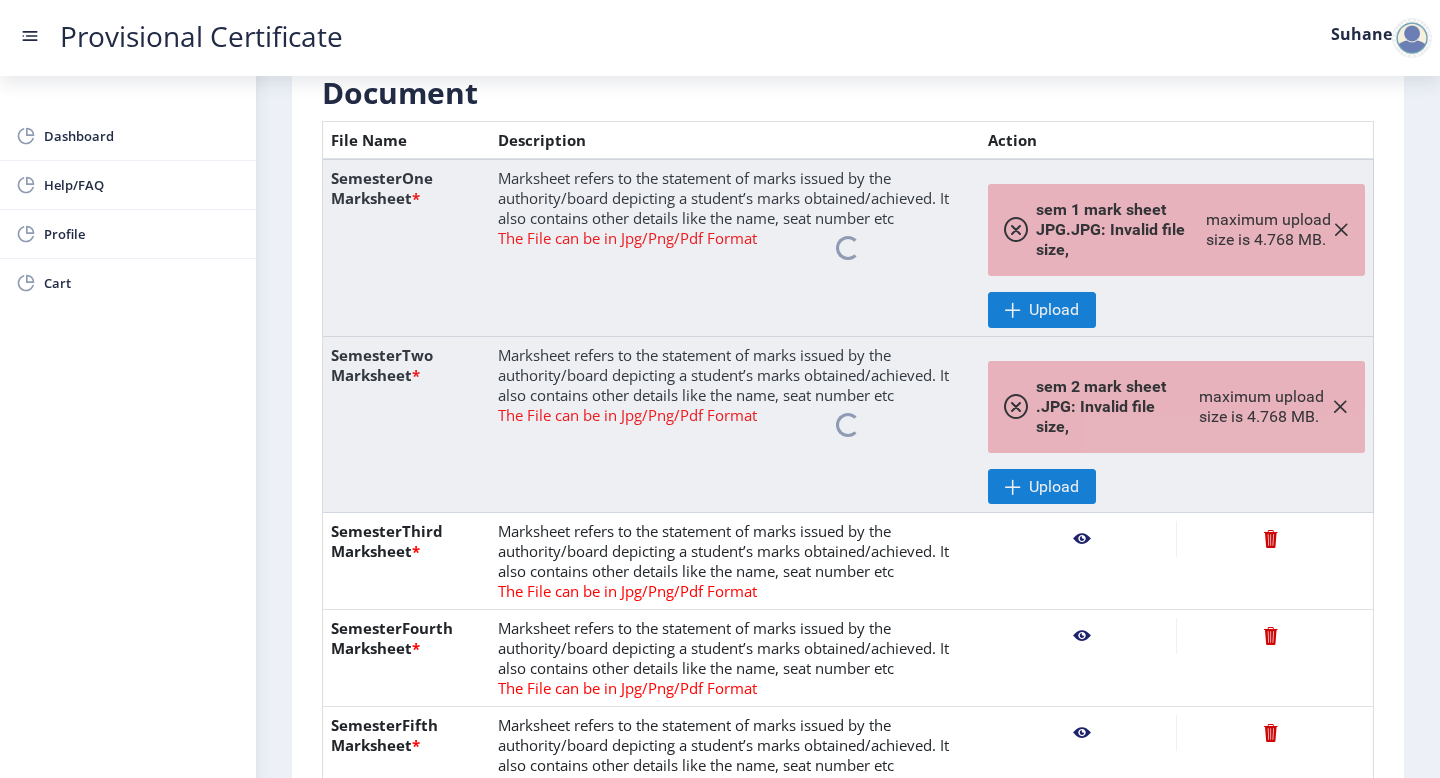 scroll, scrollTop: 416, scrollLeft: 0, axis: vertical 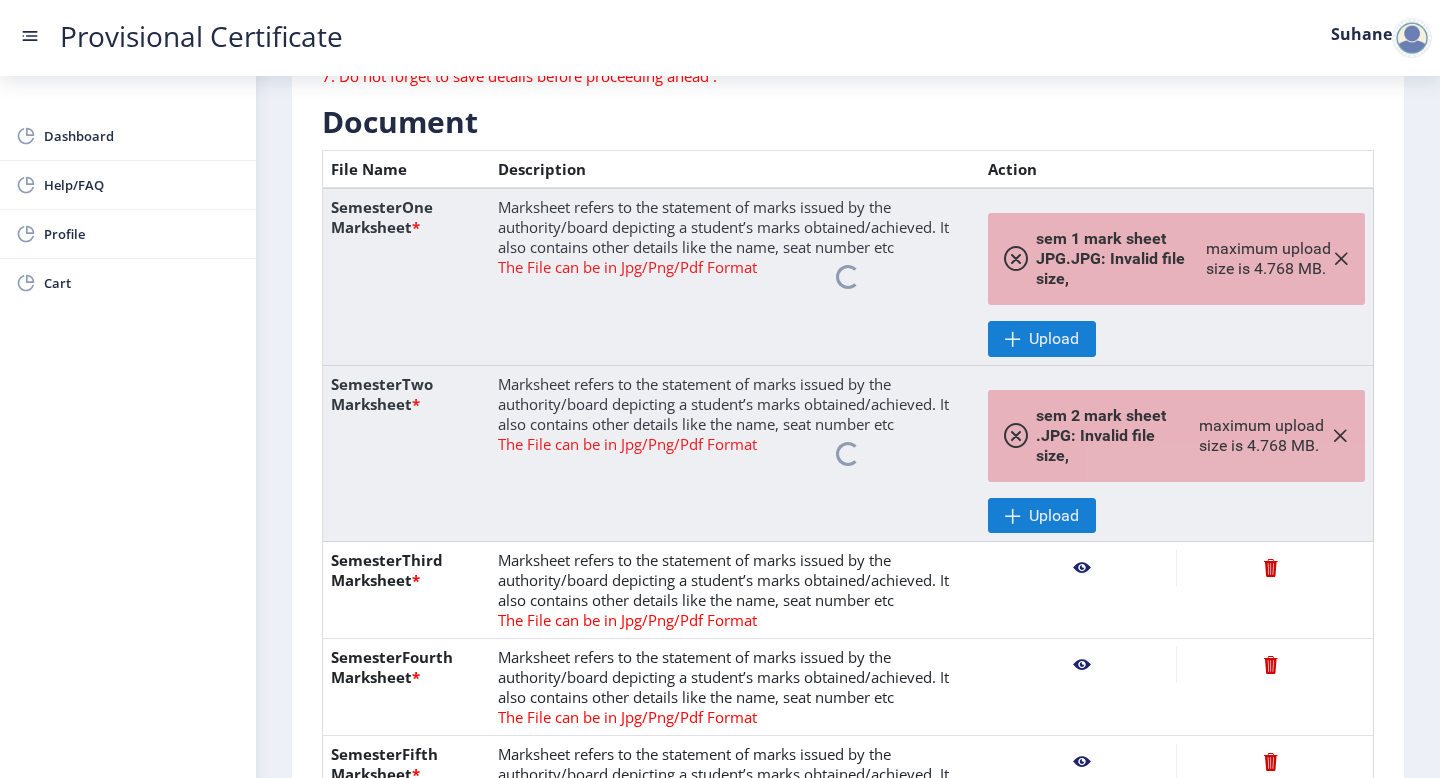 click 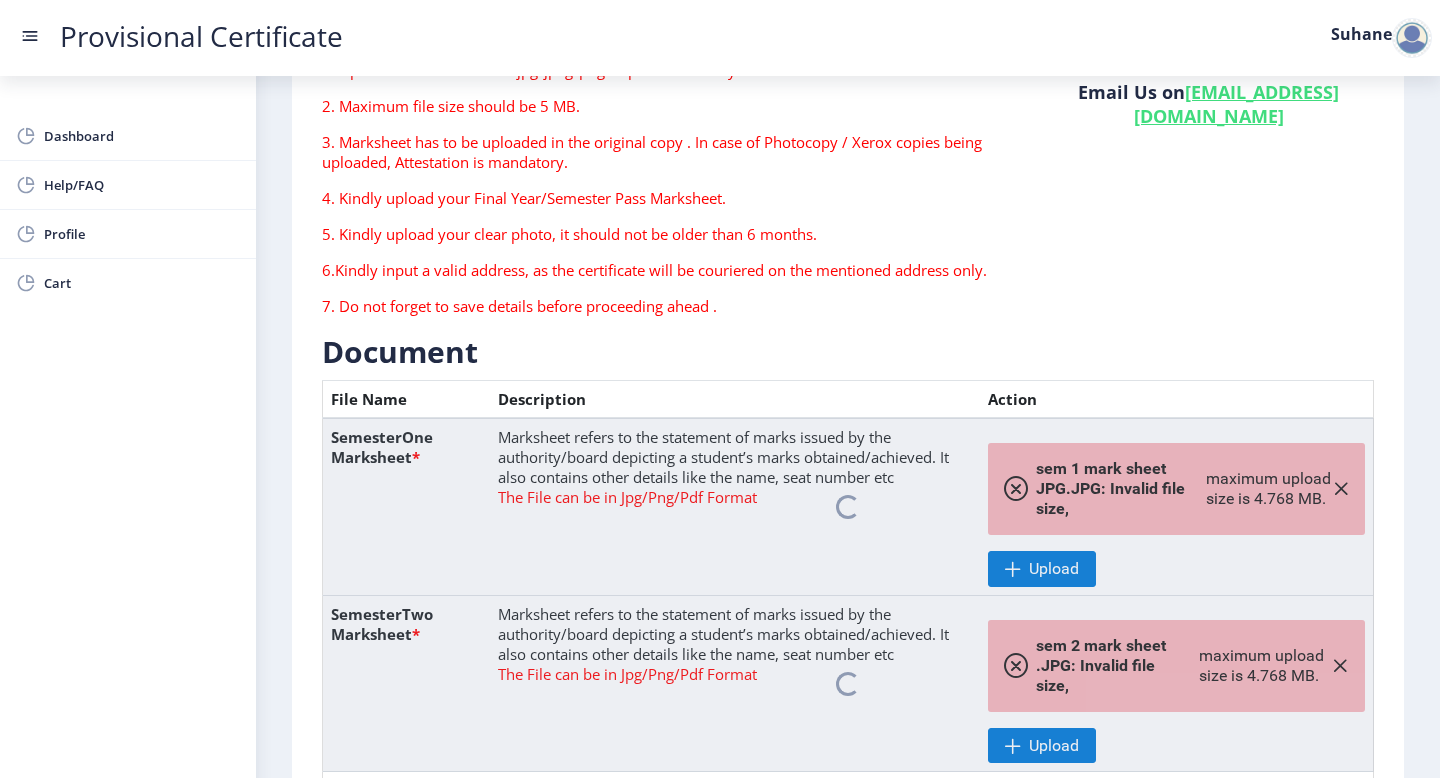 scroll, scrollTop: 201, scrollLeft: 0, axis: vertical 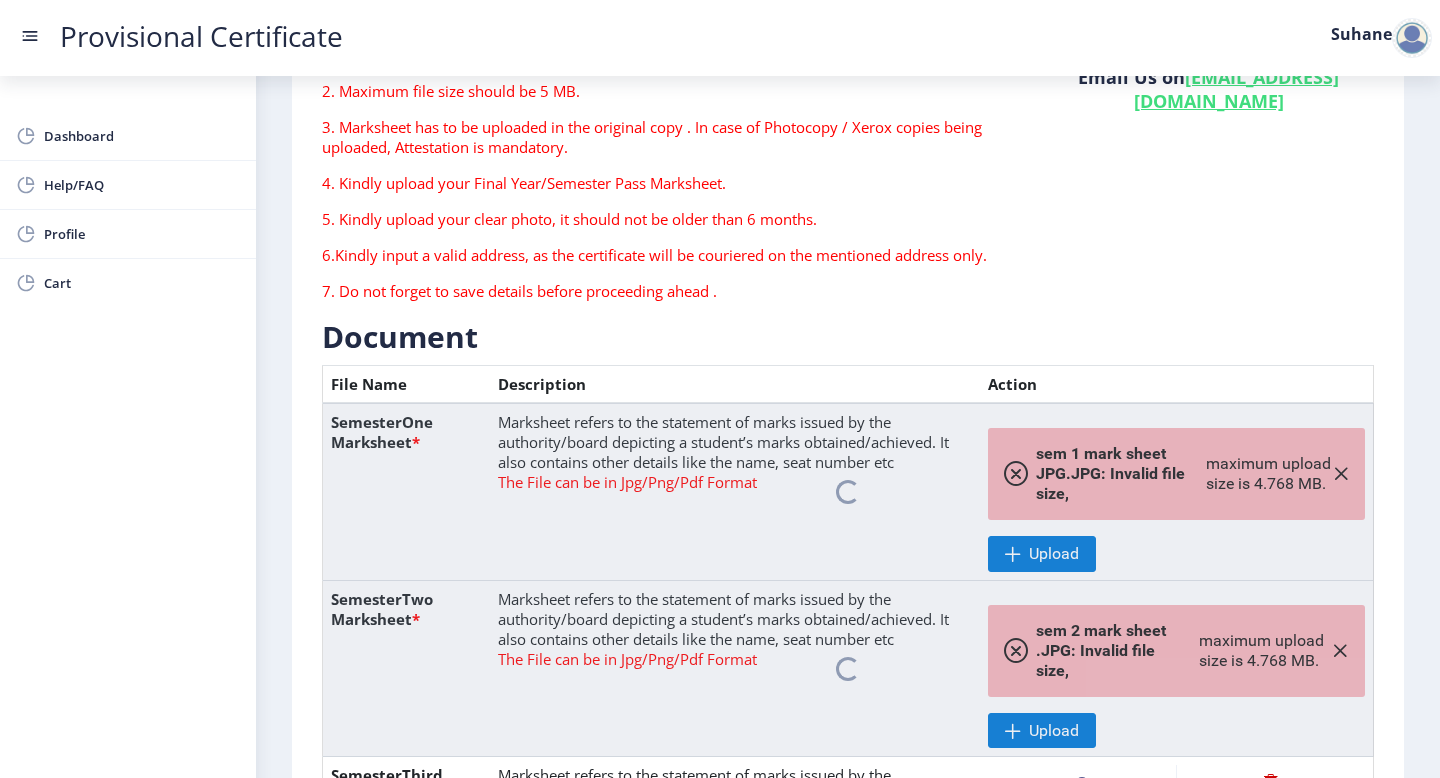 click 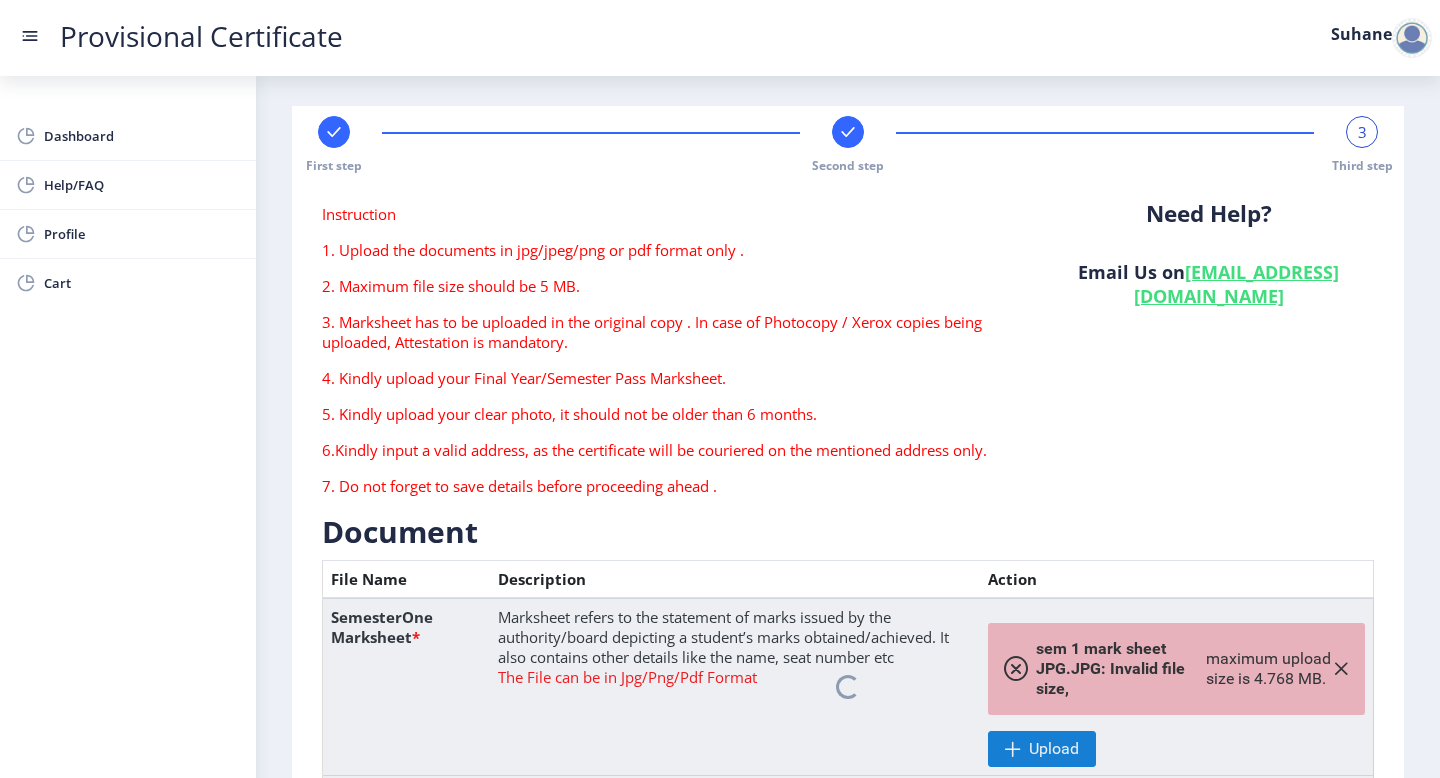 scroll, scrollTop: 0, scrollLeft: 0, axis: both 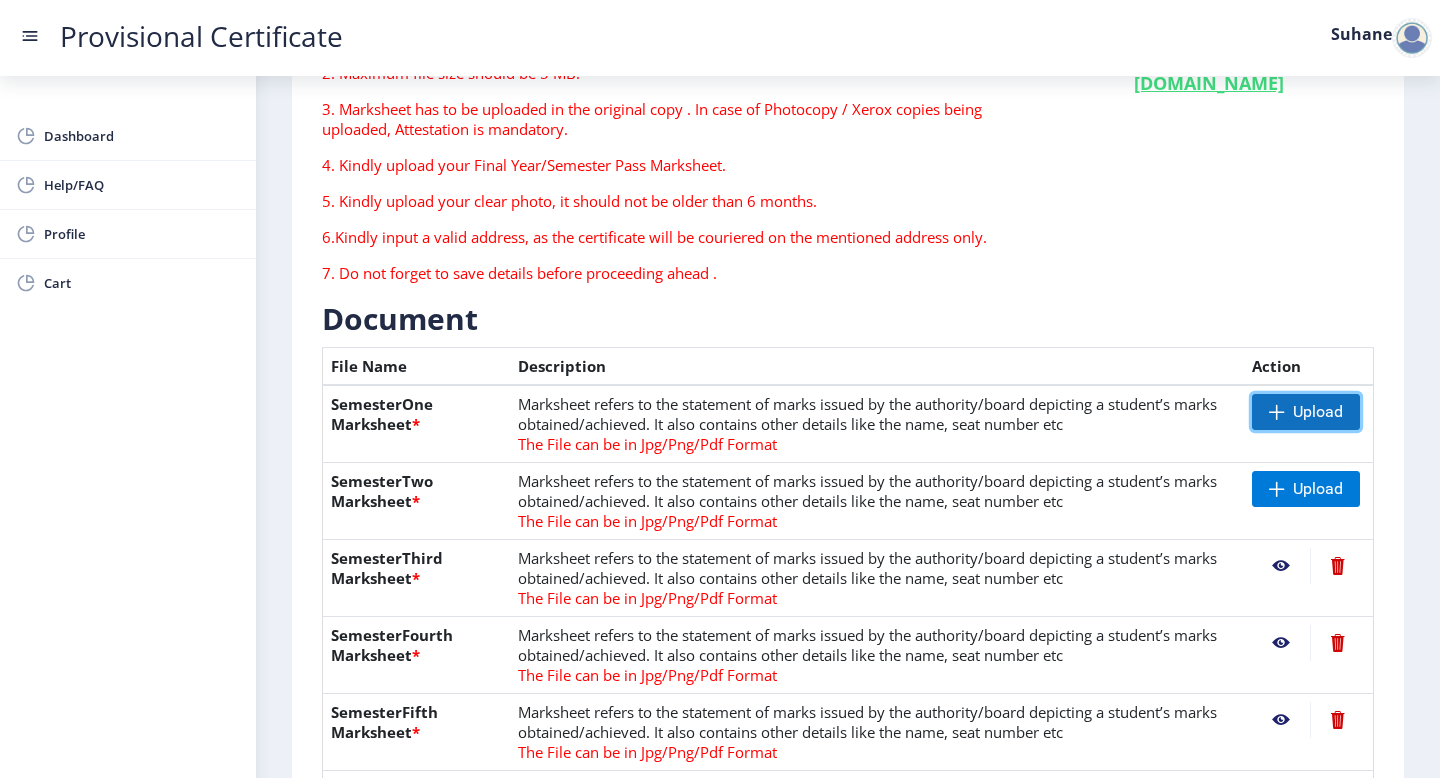 click on "Upload" 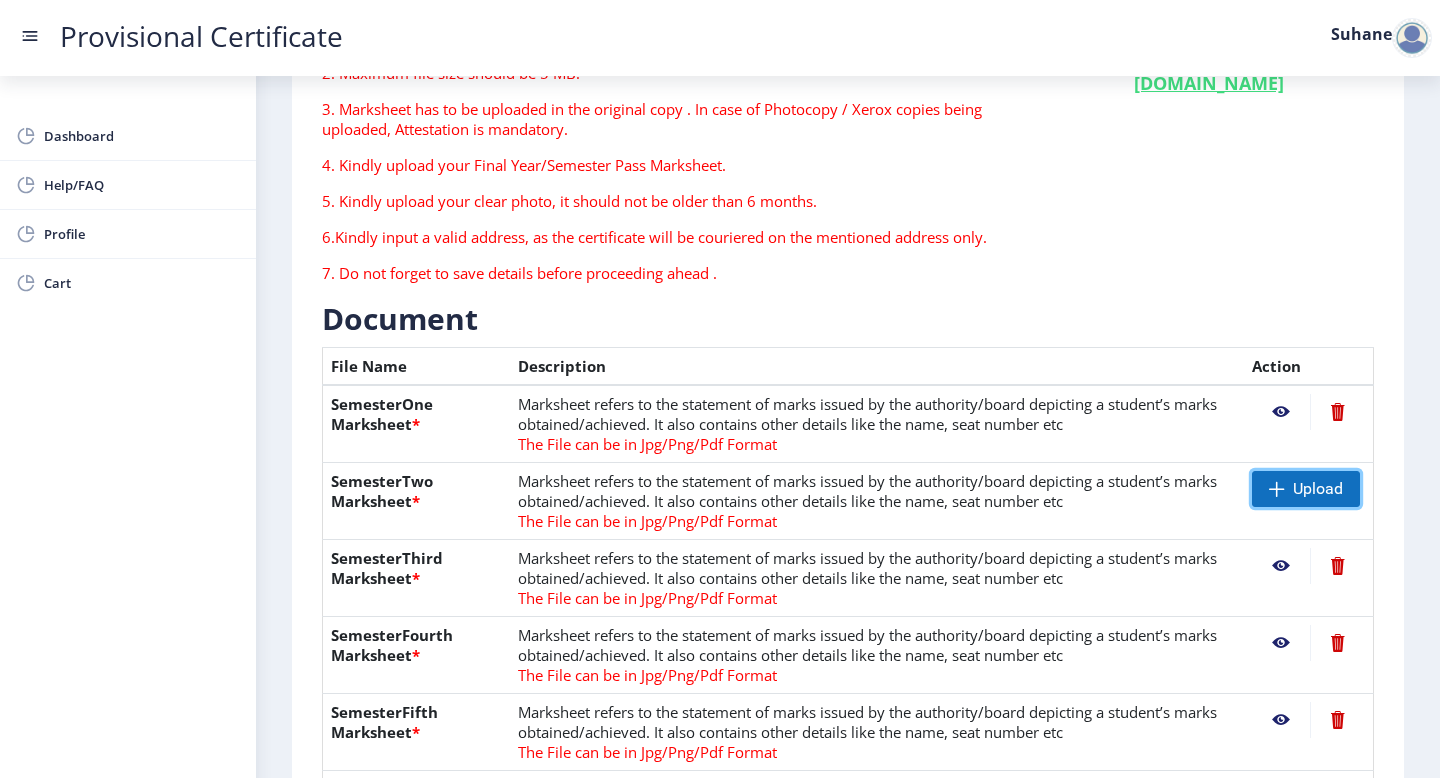 click on "Upload" 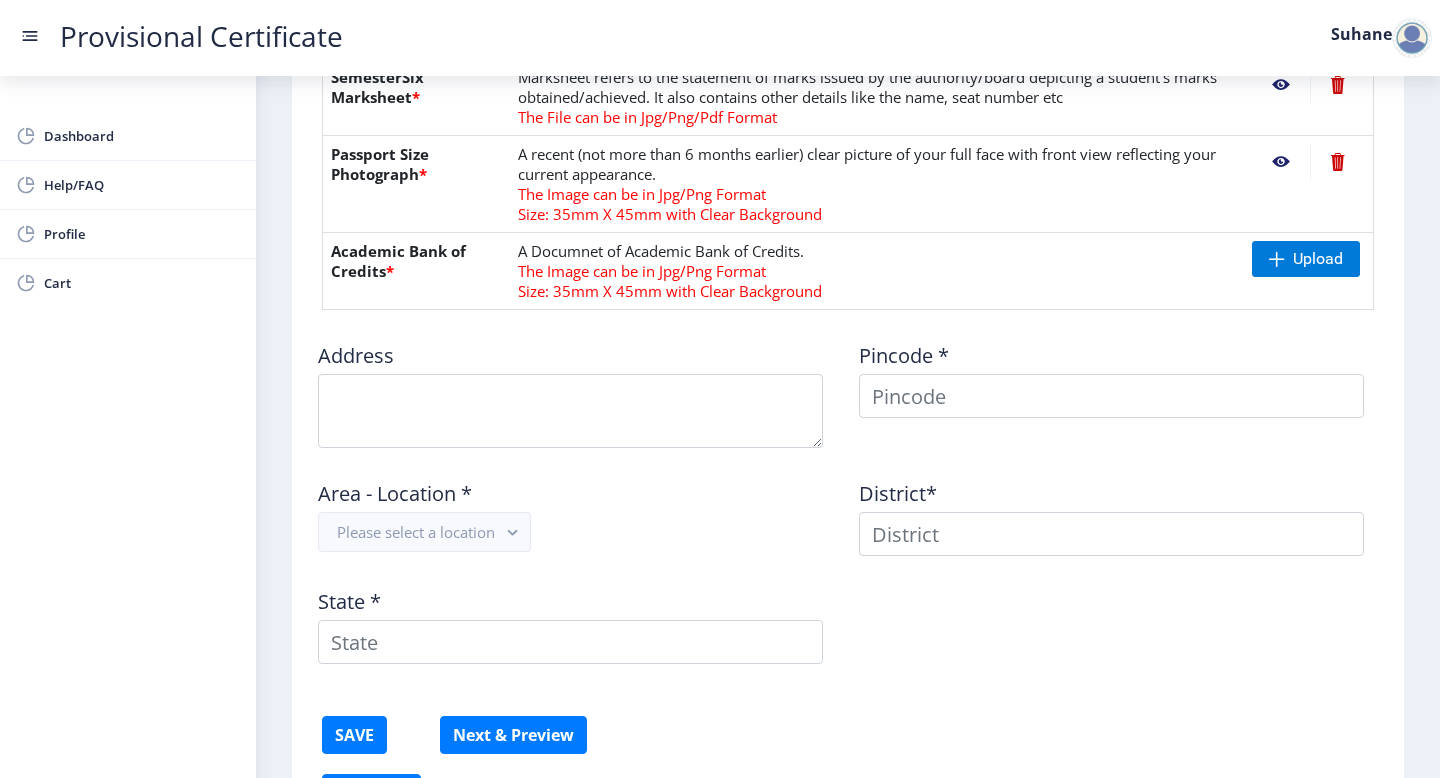 scroll, scrollTop: 921, scrollLeft: 0, axis: vertical 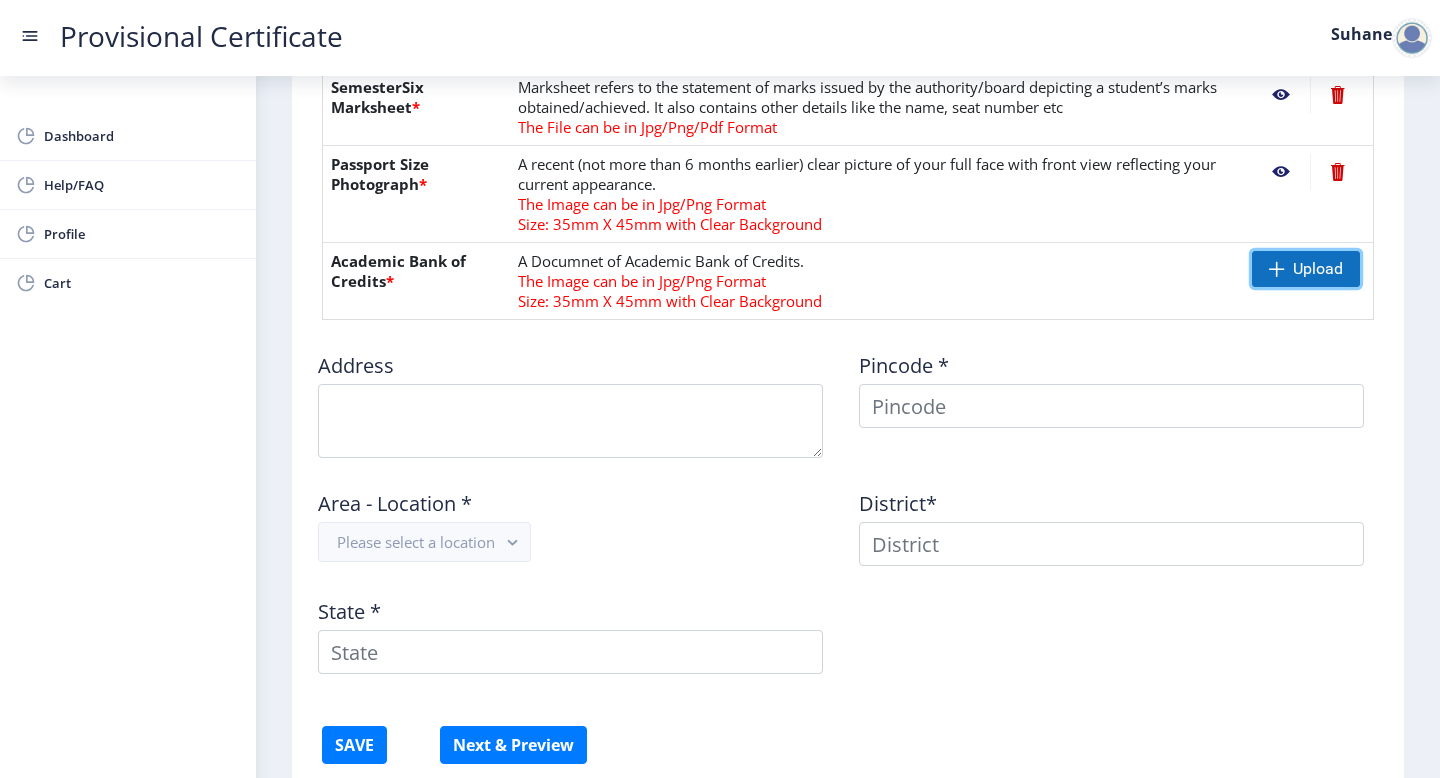 click 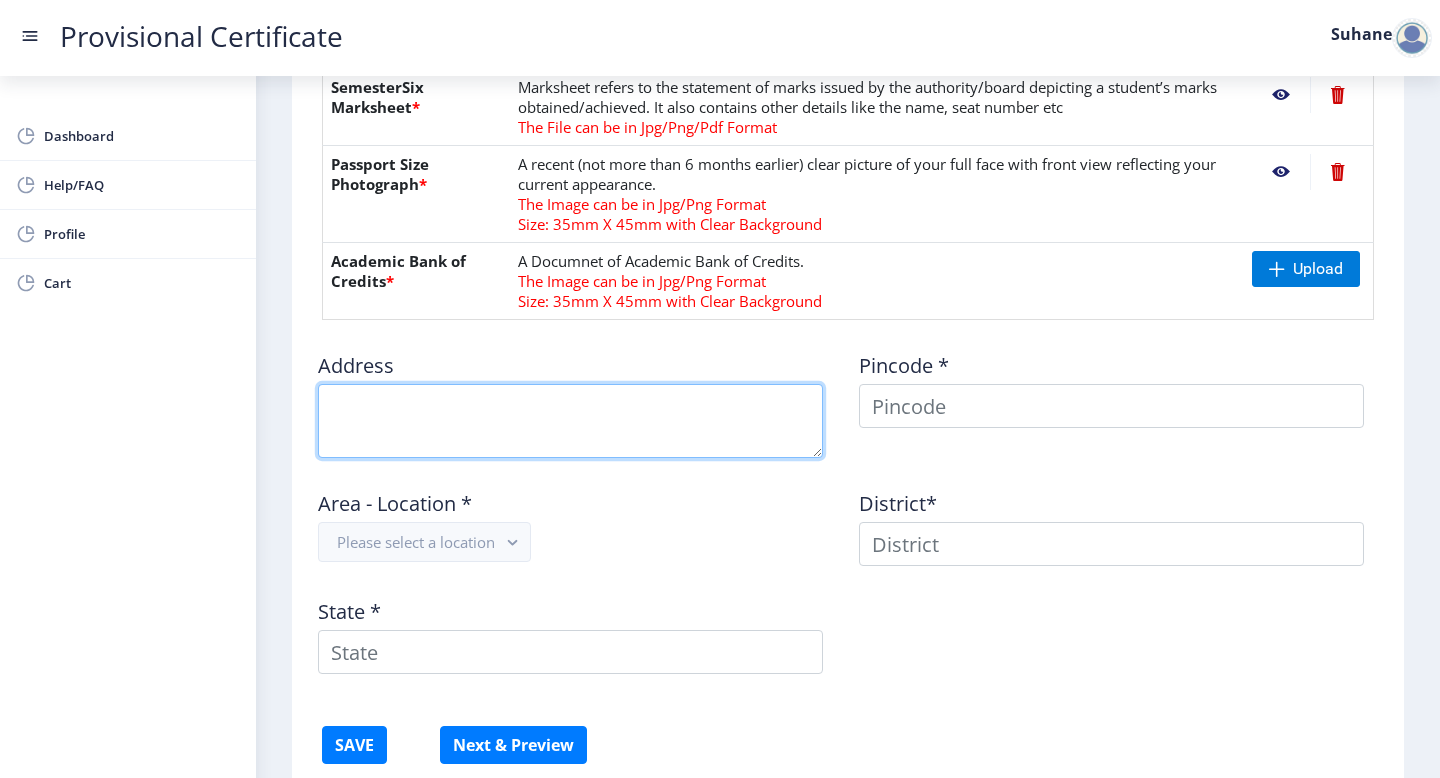 click at bounding box center [570, 421] 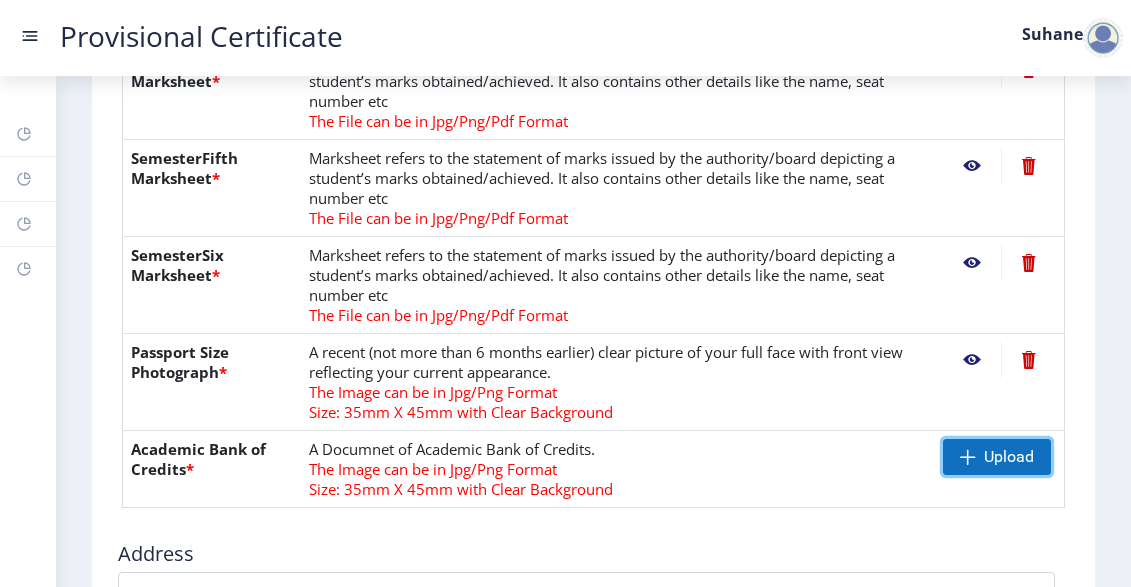click 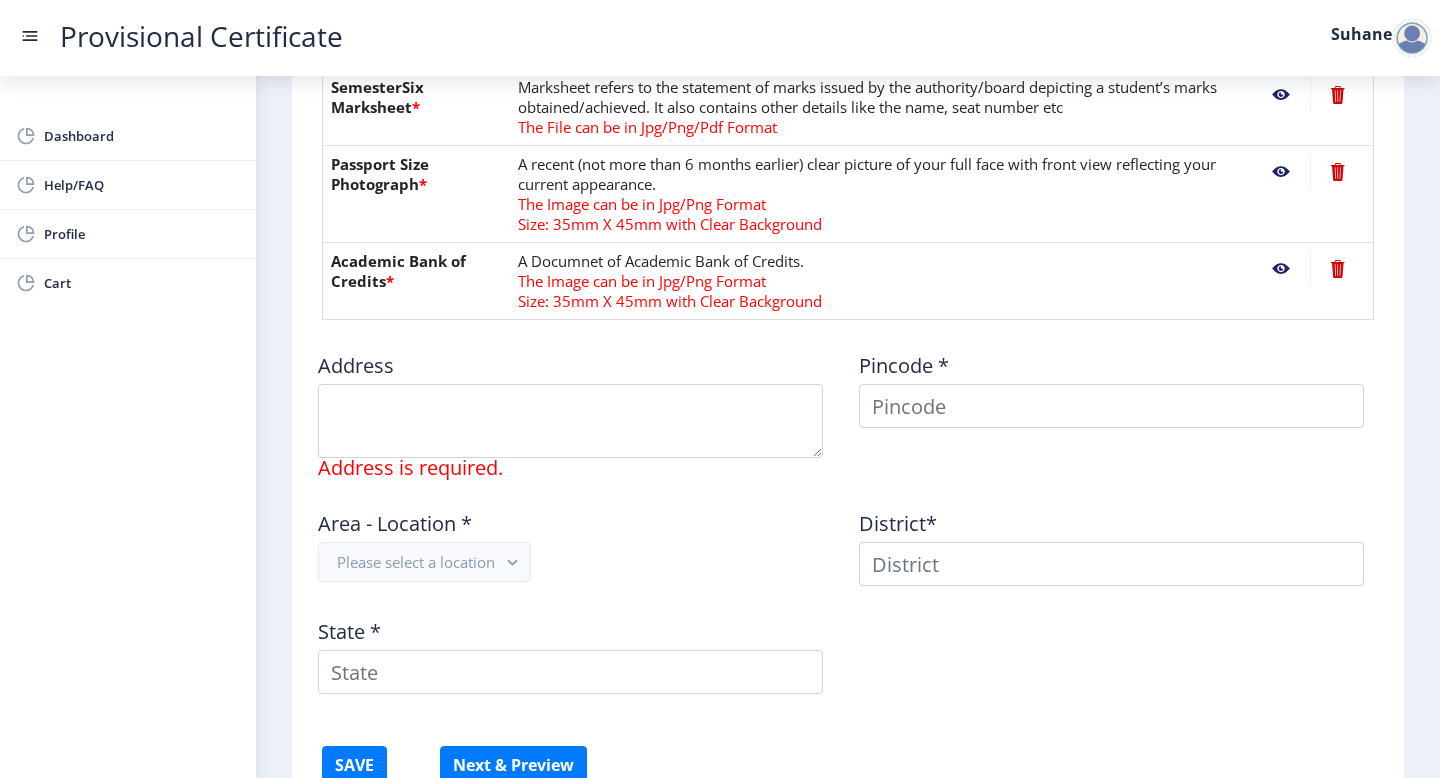 click on "Academic Bank of Credits  *" 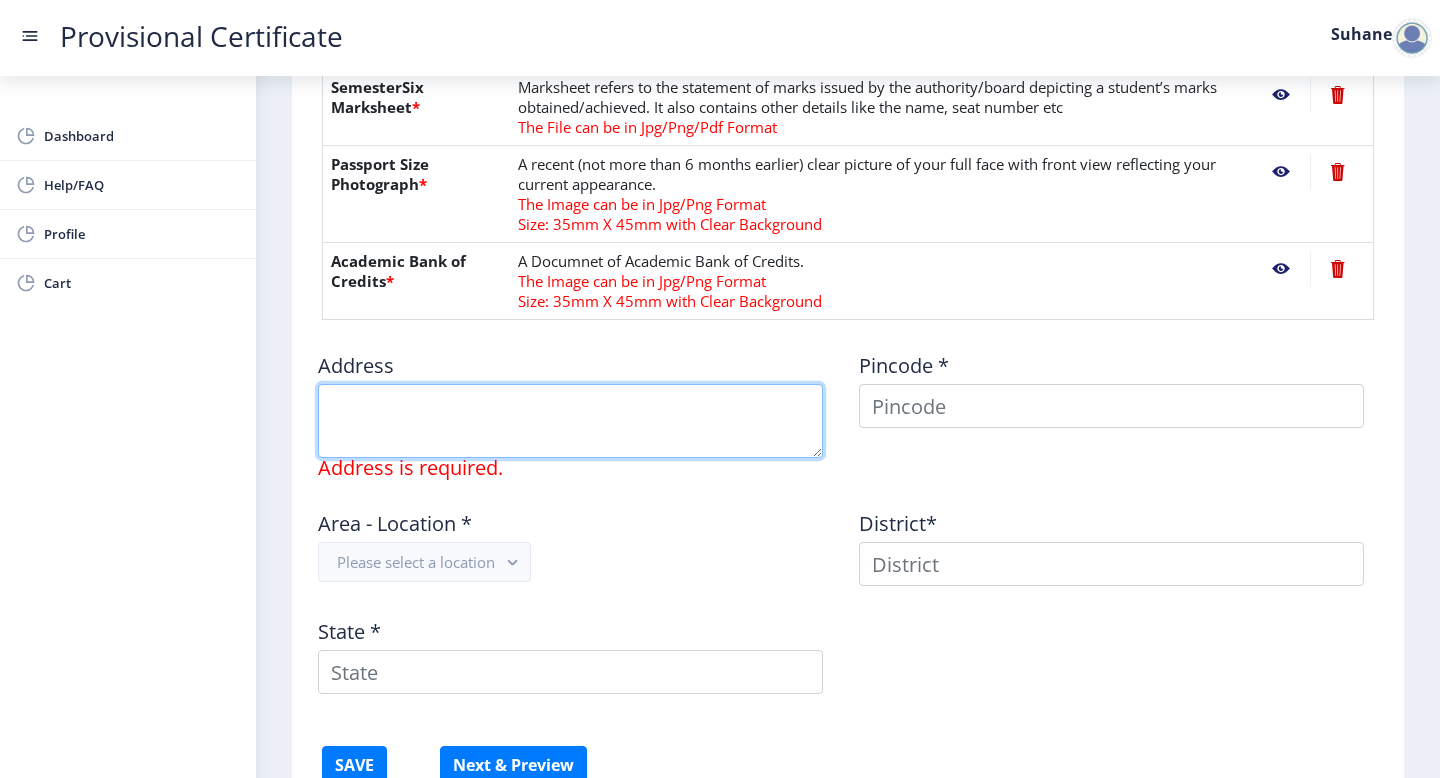 click at bounding box center (570, 421) 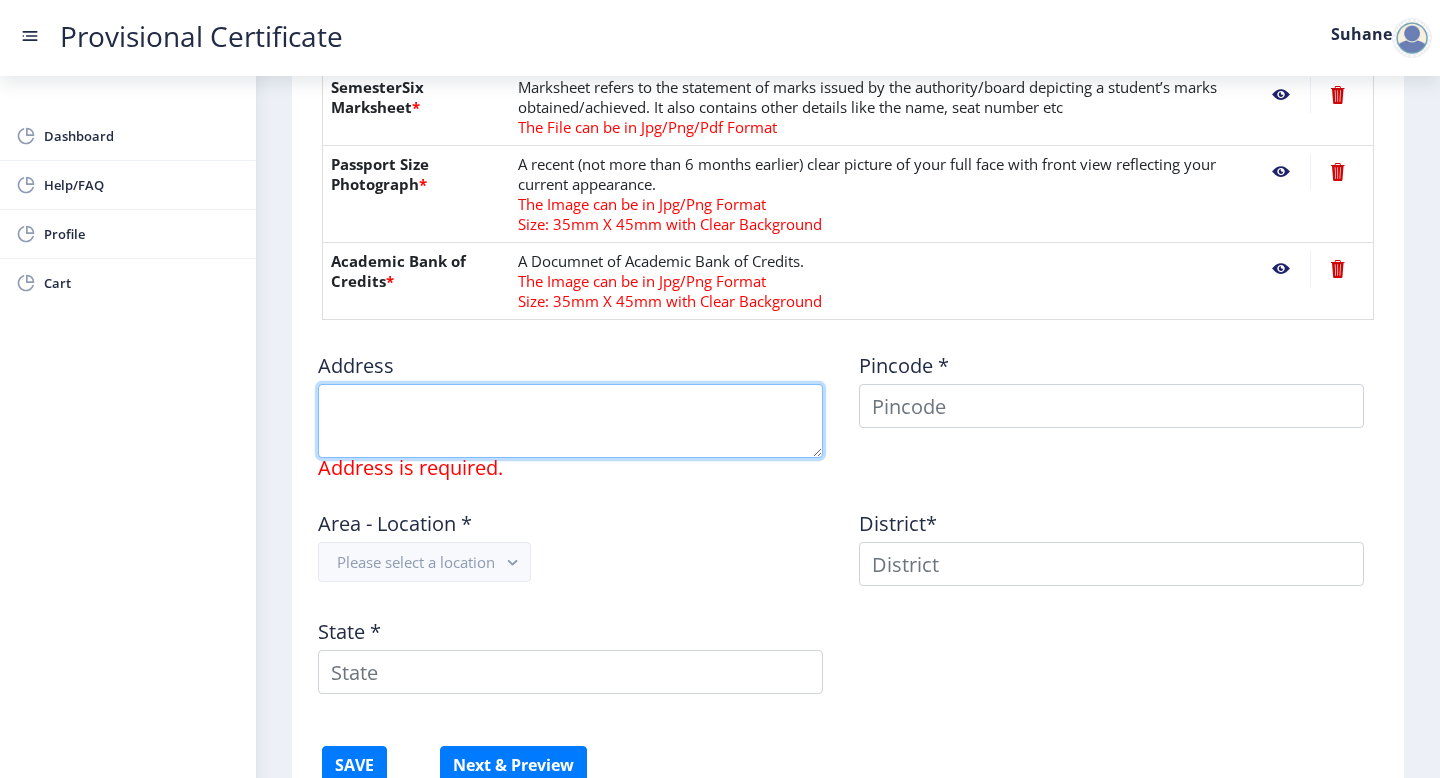 type on "[STREET_ADDRESS][PERSON_NAME]" 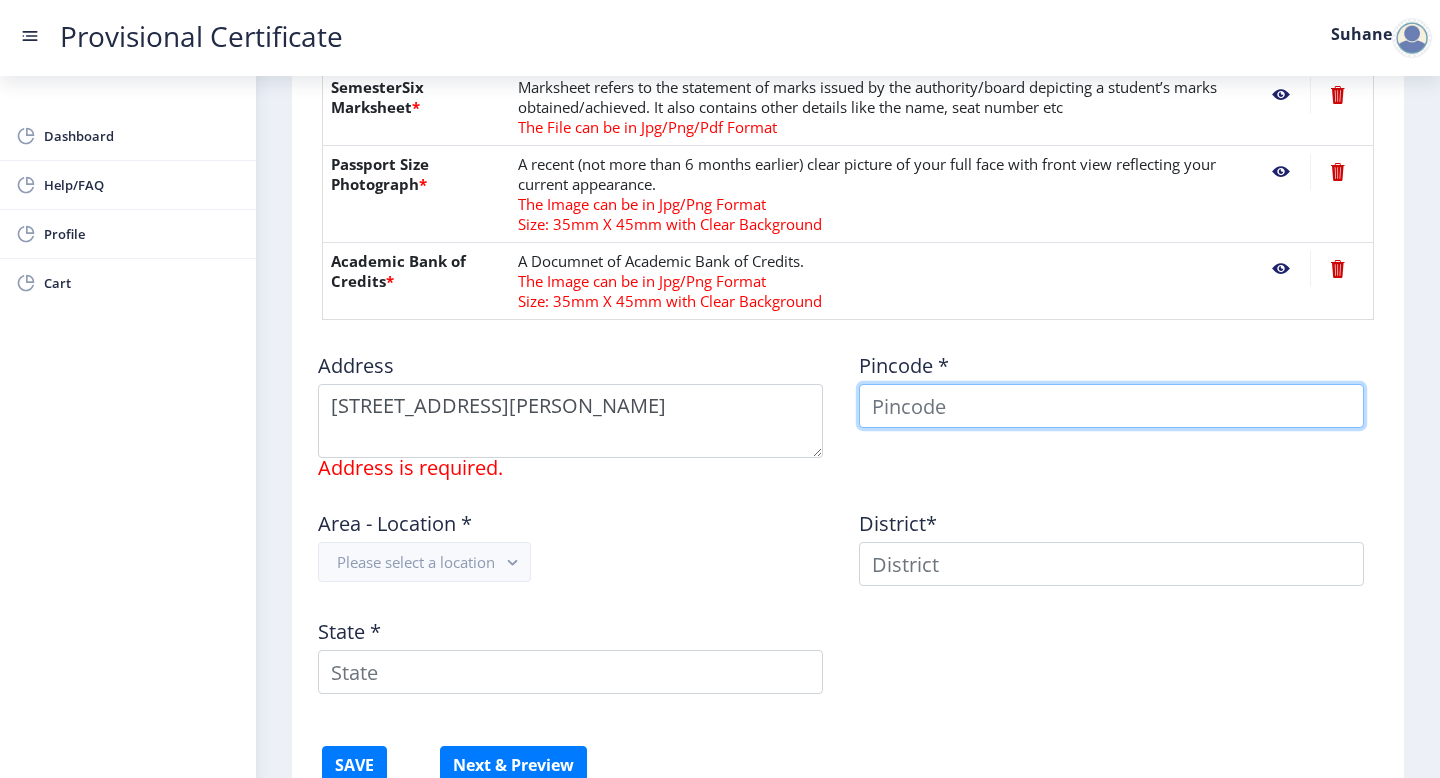 type on "[PERSON_NAME]" 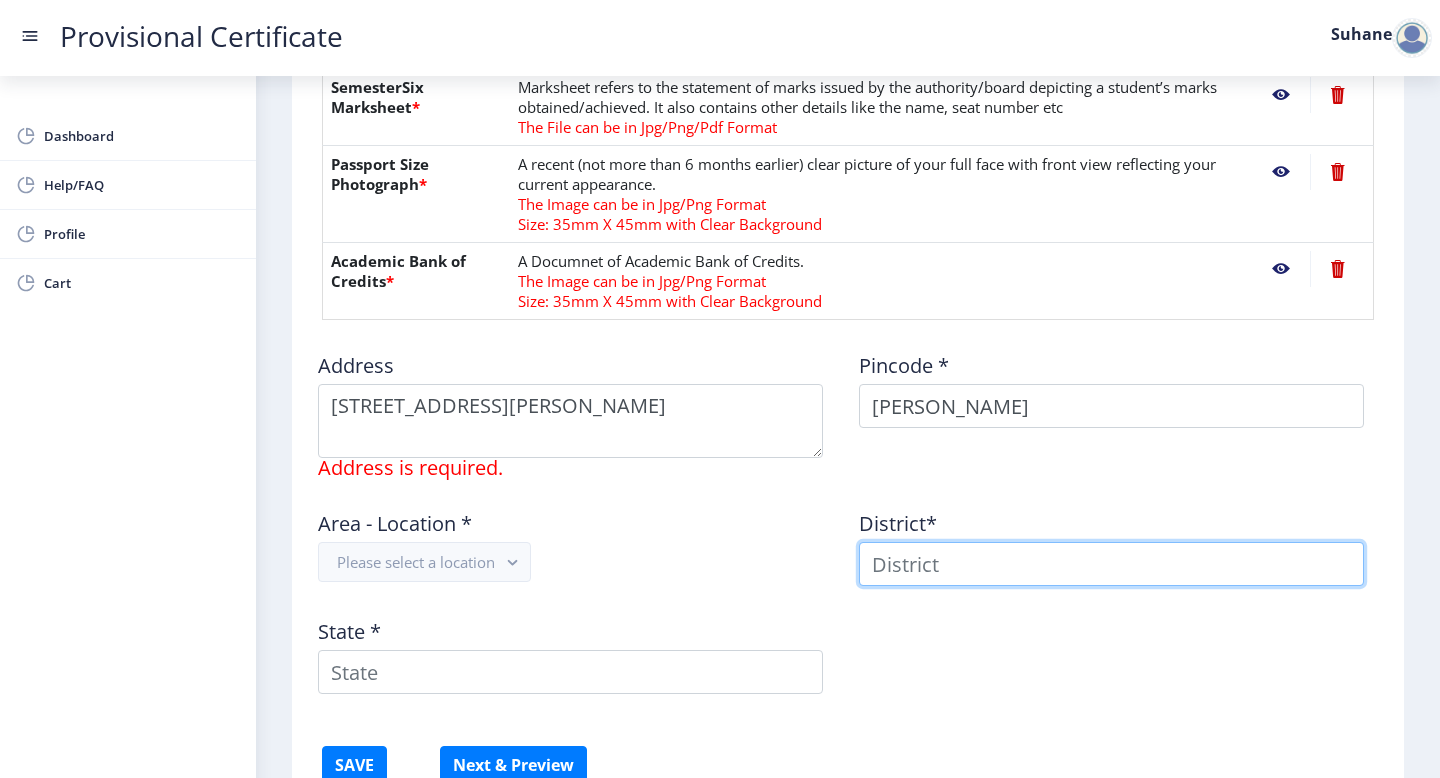 type on "[PERSON_NAME]" 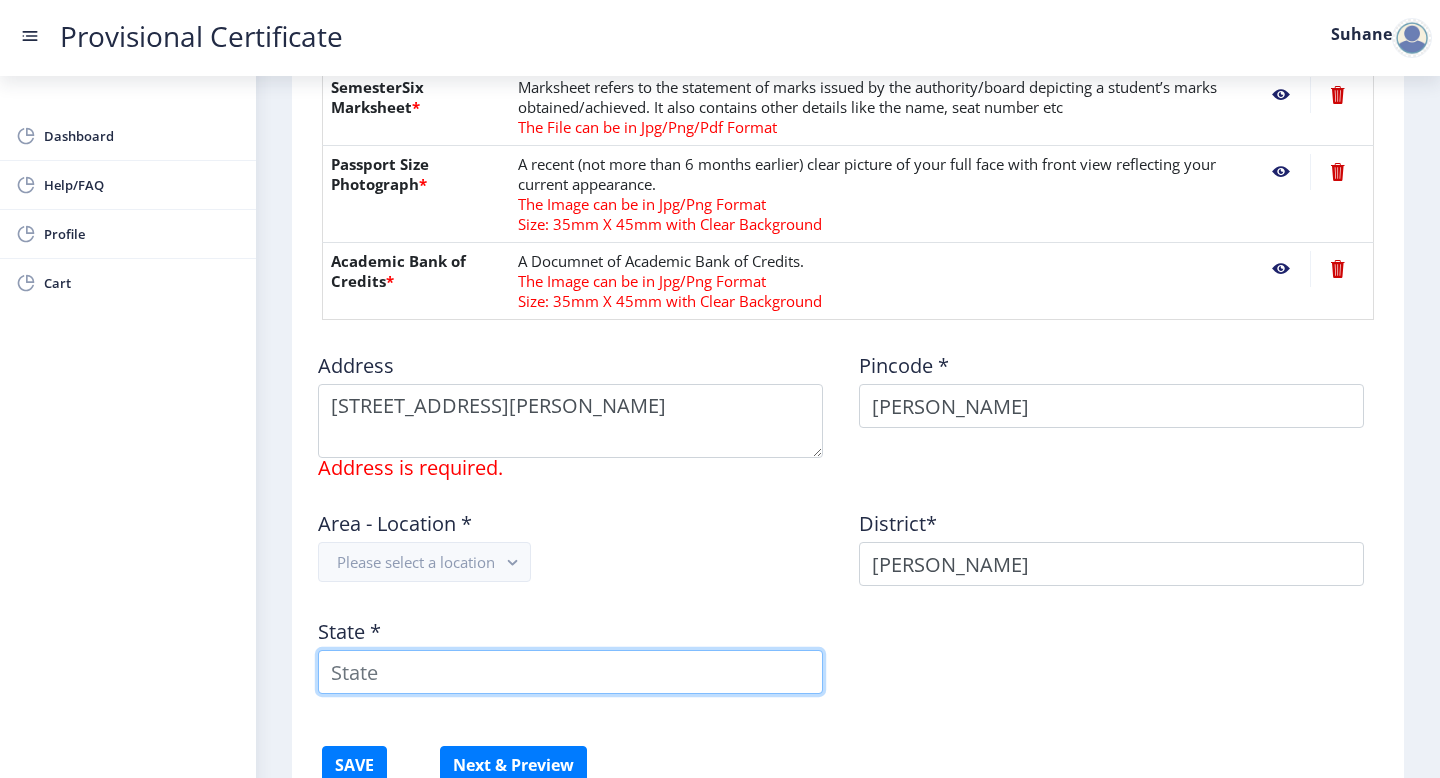 type on "Mahārāshtra" 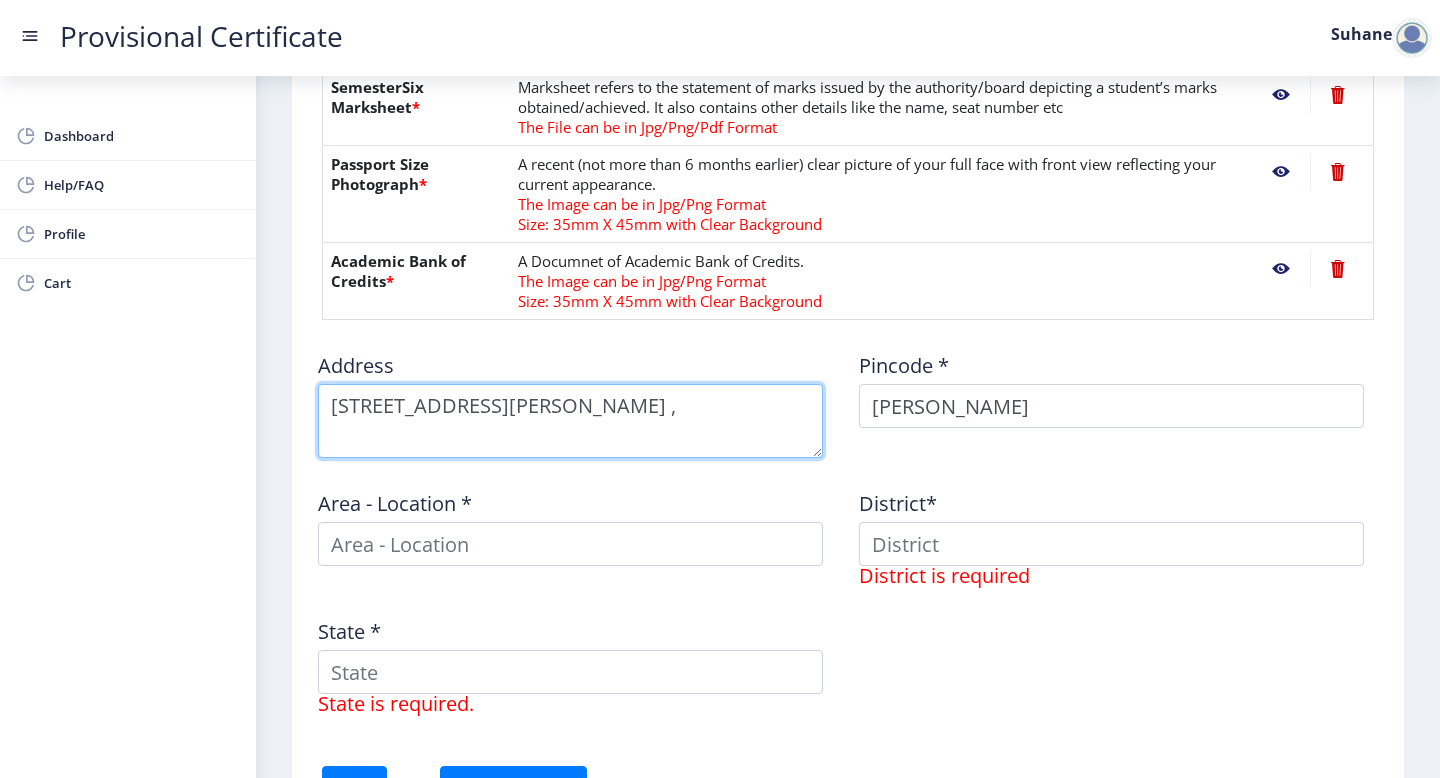 click at bounding box center (570, 421) 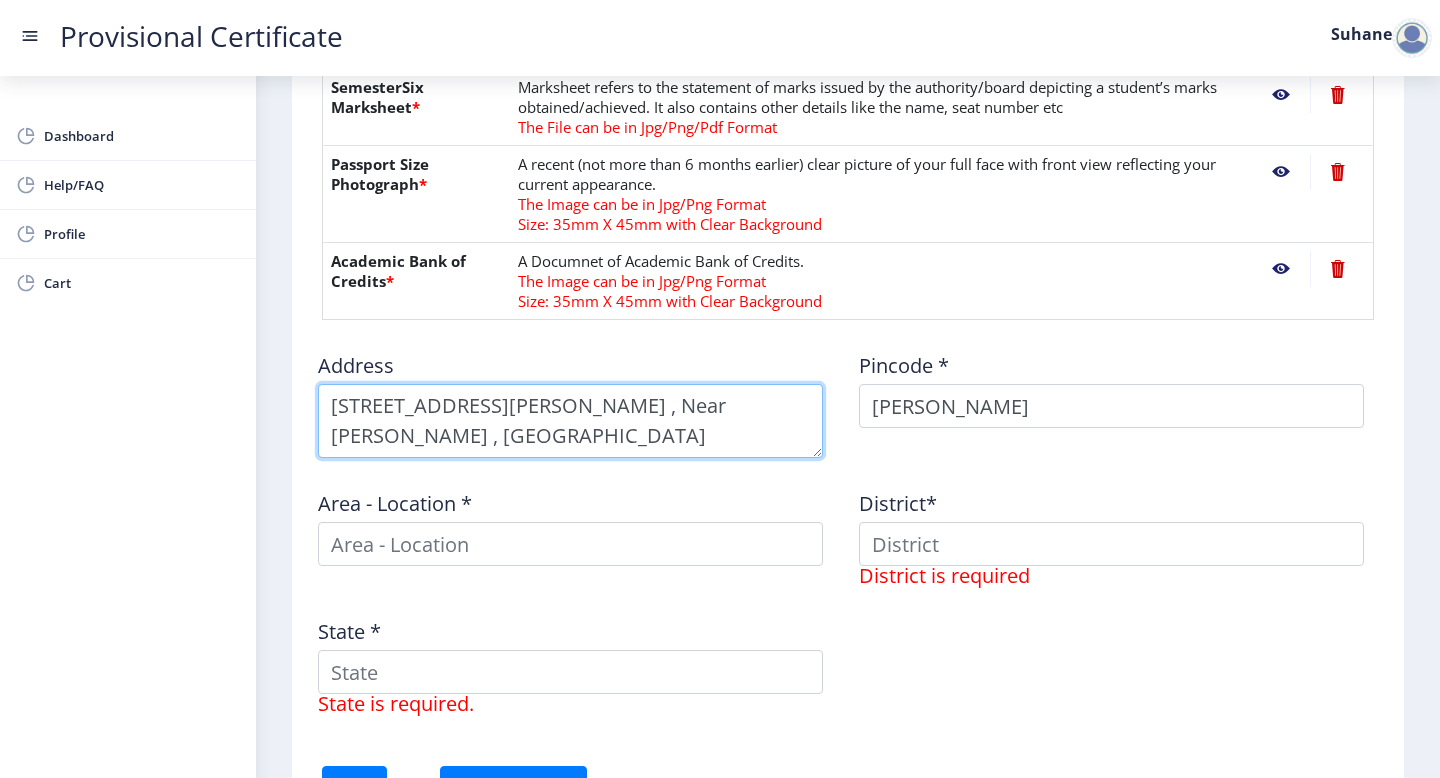 type on "[STREET_ADDRESS][PERSON_NAME] , Near [PERSON_NAME] , [GEOGRAPHIC_DATA]" 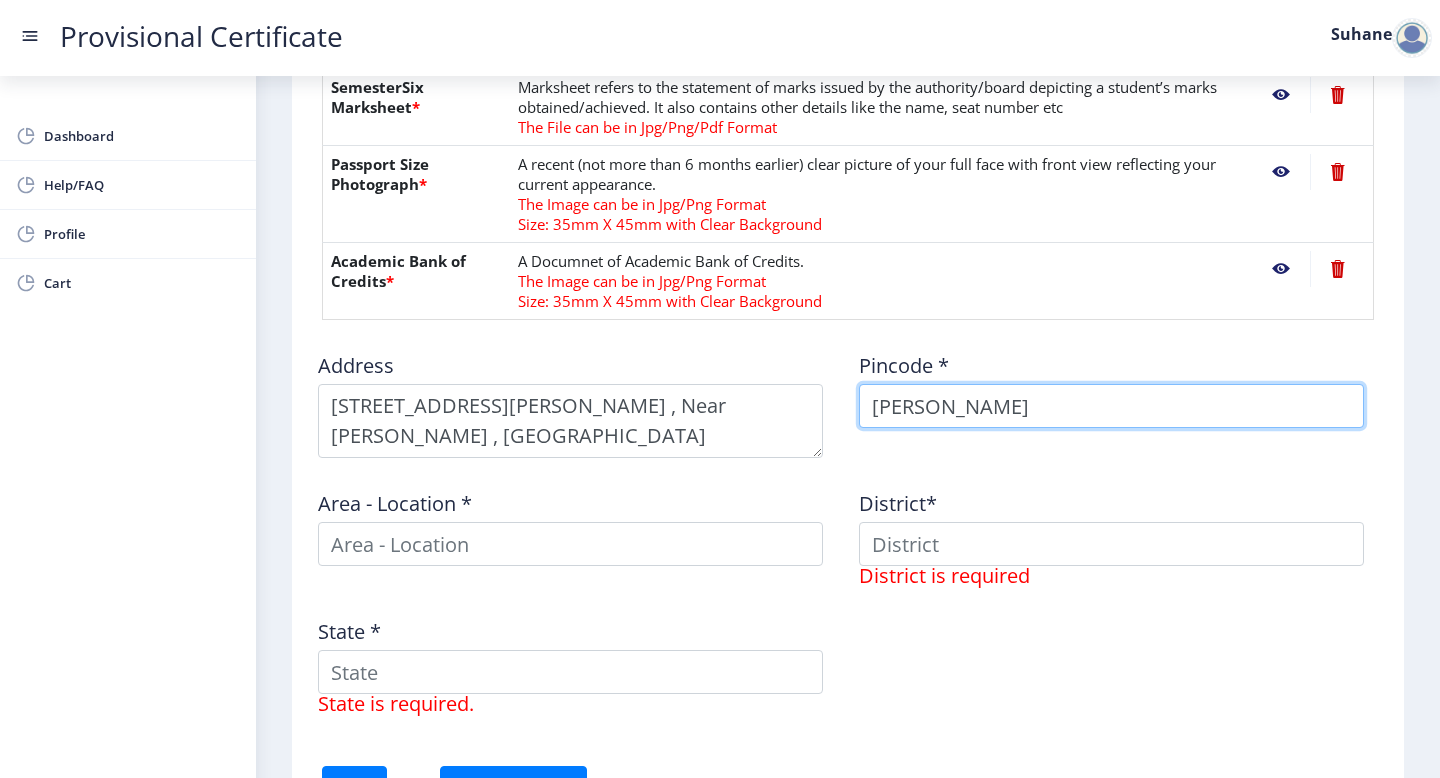 drag, startPoint x: 1004, startPoint y: 404, endPoint x: 827, endPoint y: 396, distance: 177.1807 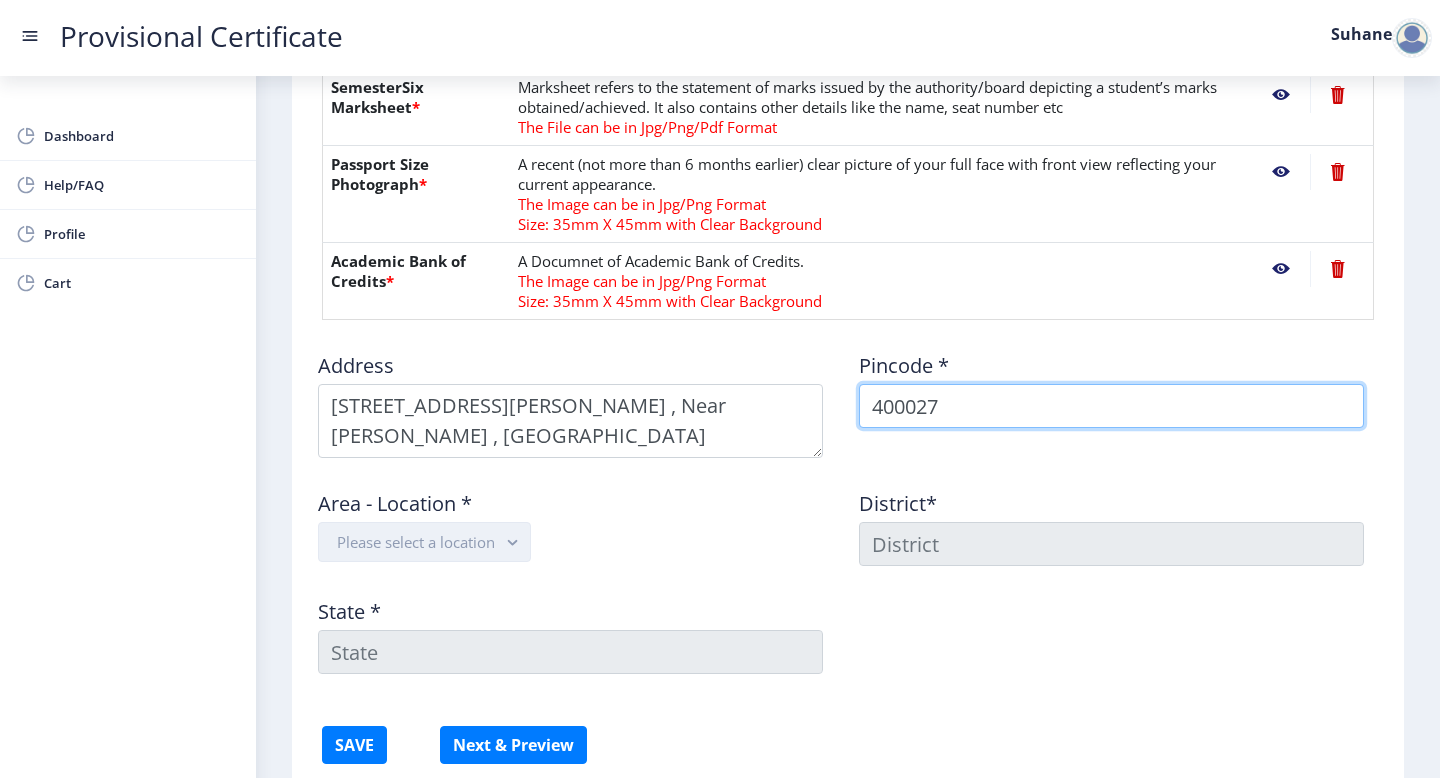 type on "400027" 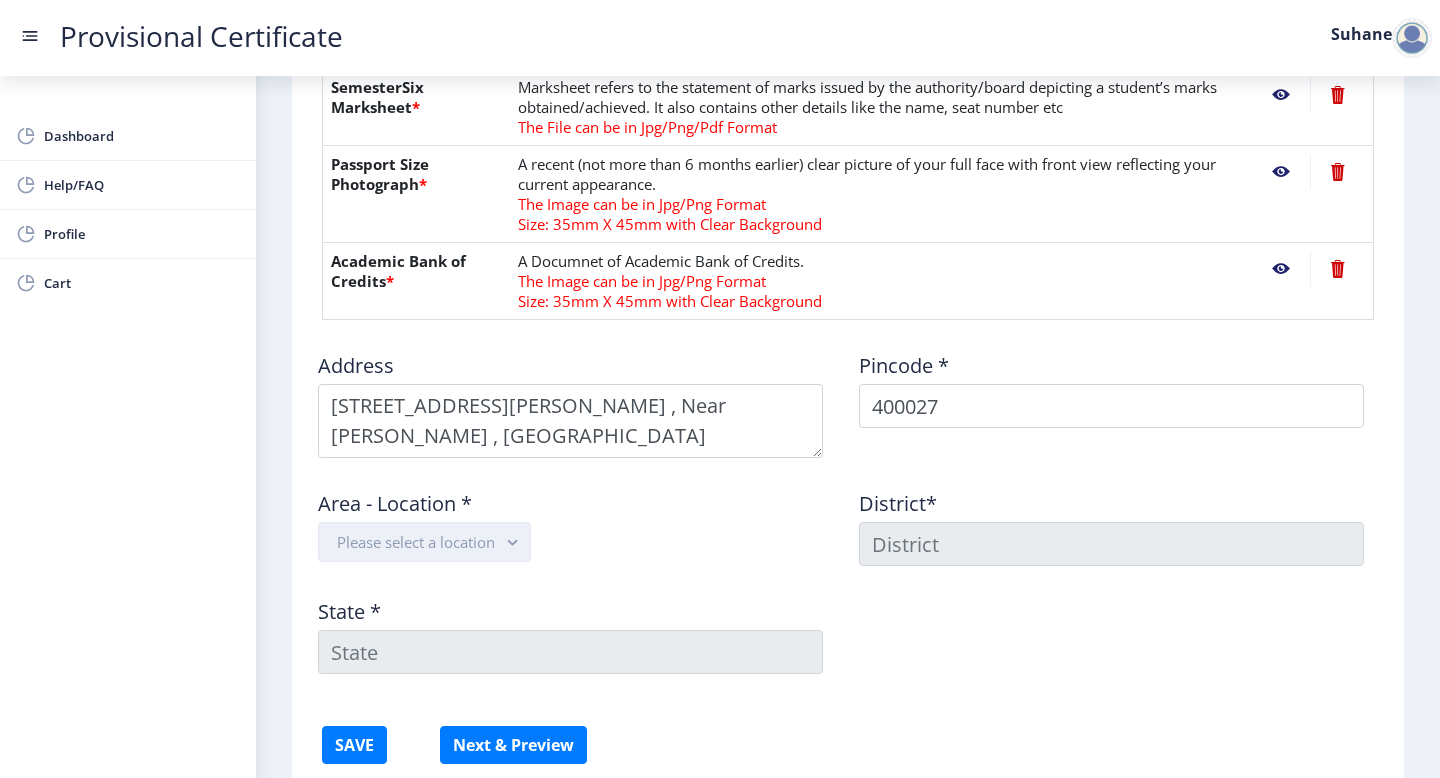 click on "Please select a location" 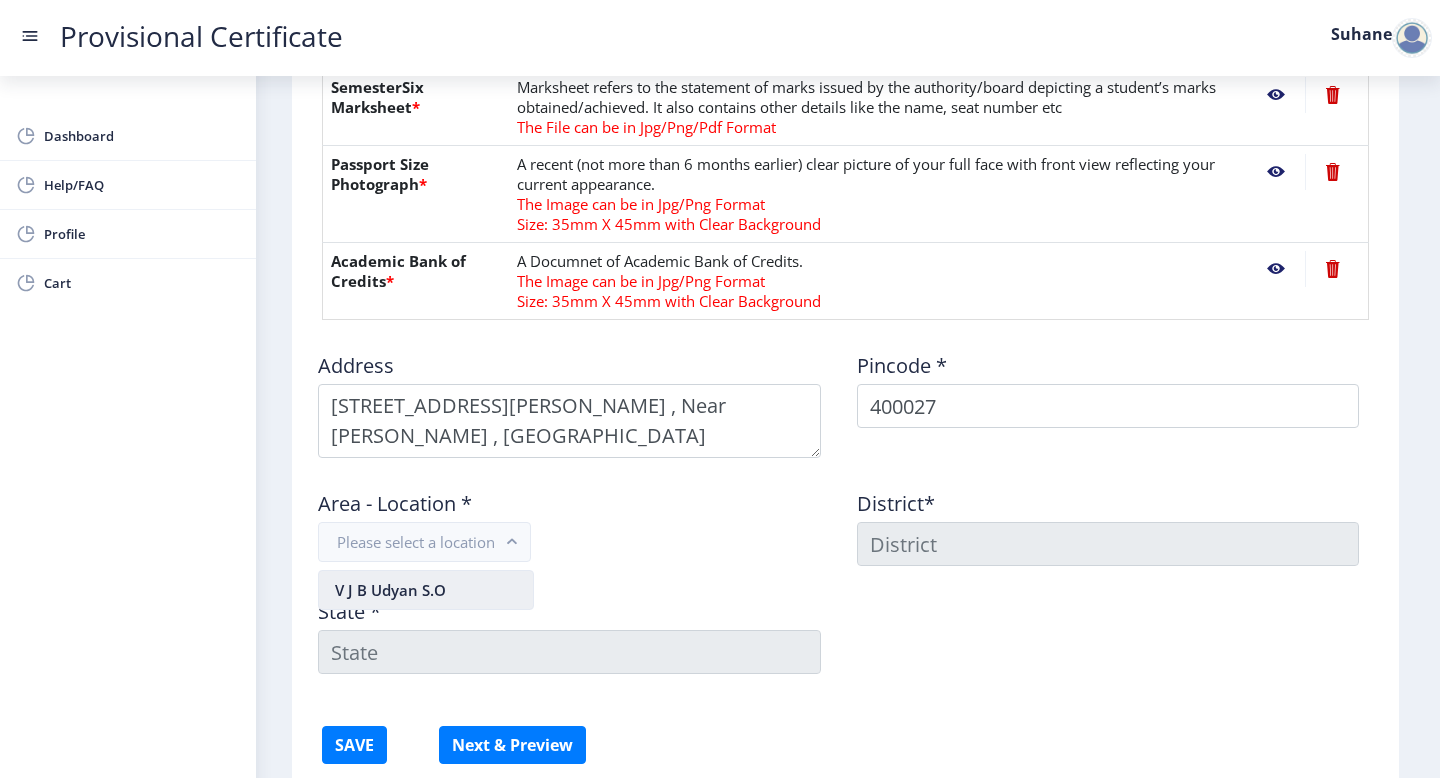 click on "V J B Udyan S.O" at bounding box center (426, 590) 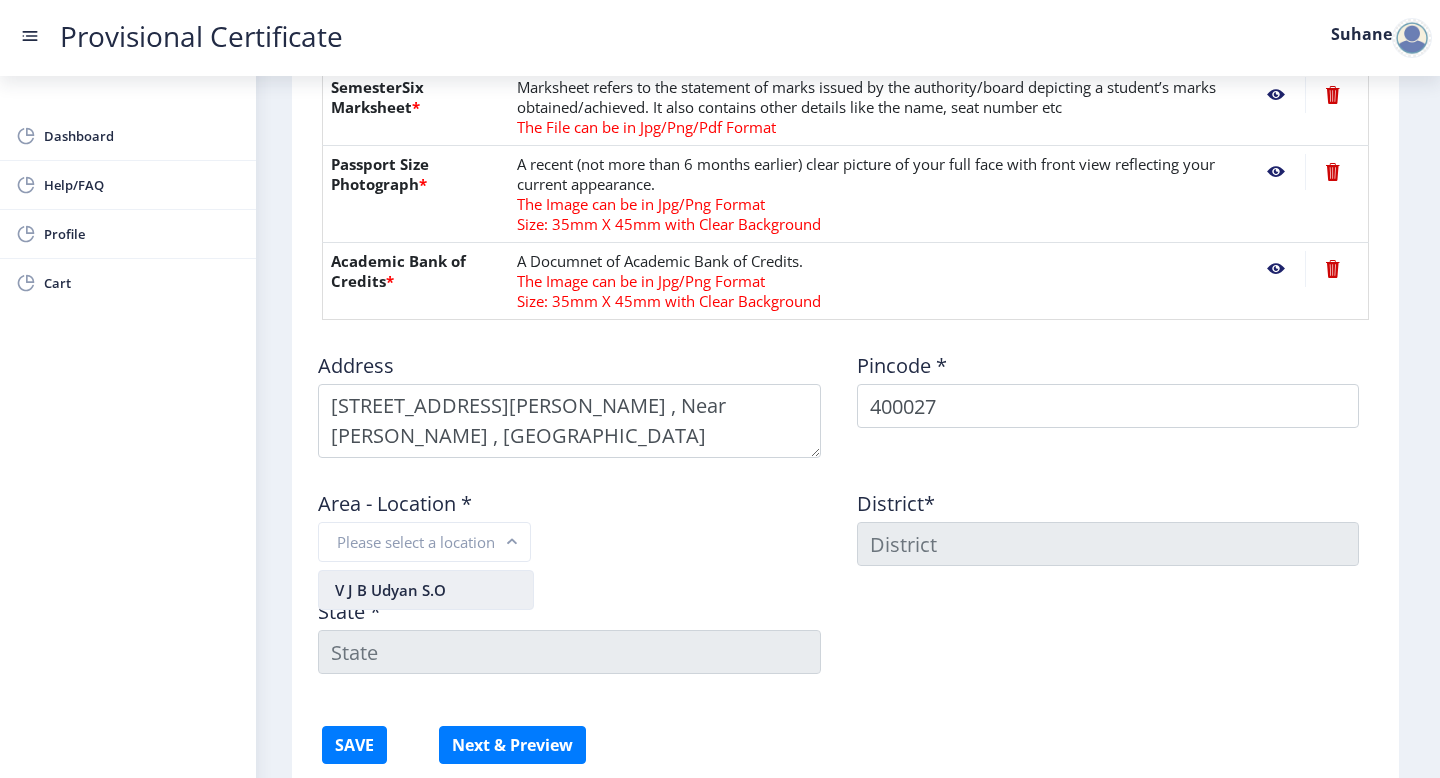 type on "[GEOGRAPHIC_DATA]" 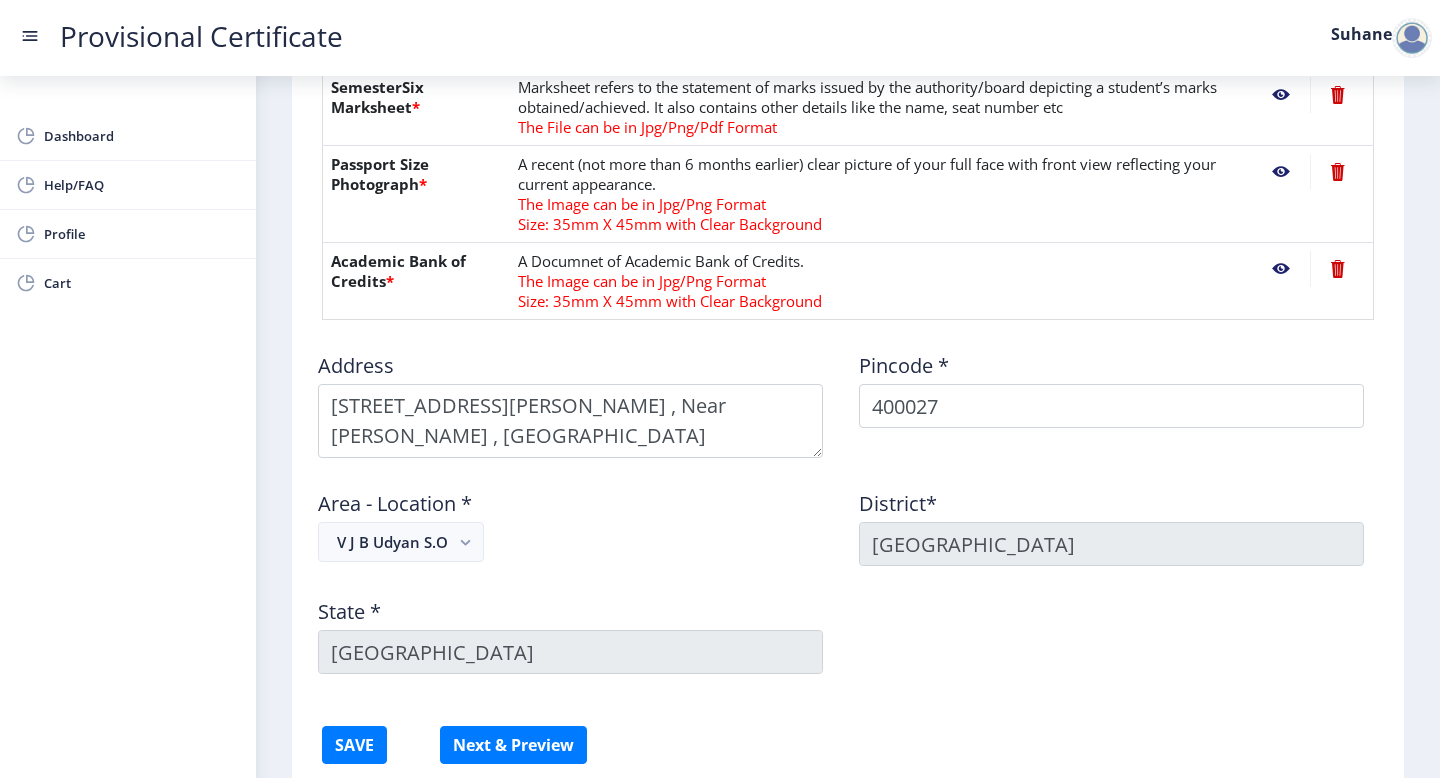scroll, scrollTop: 1068, scrollLeft: 0, axis: vertical 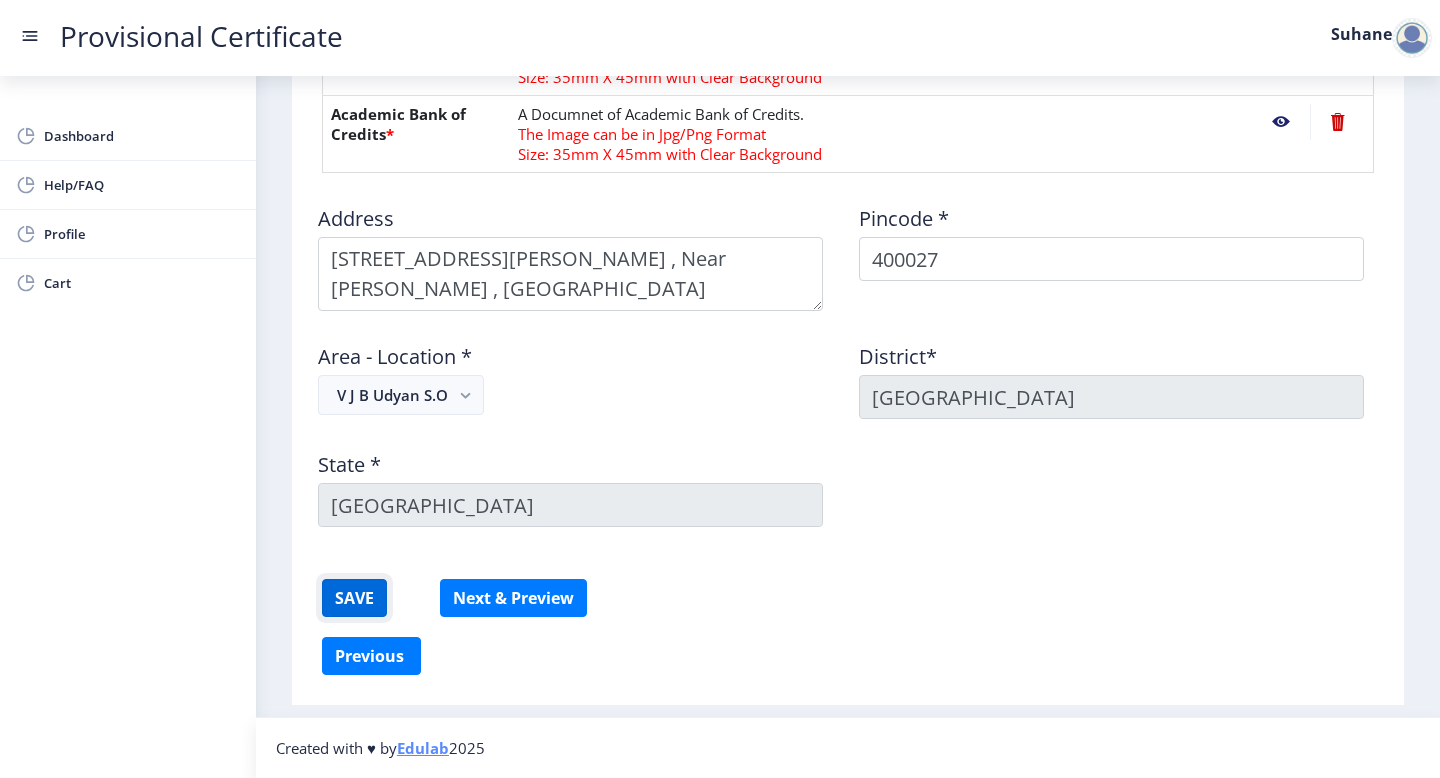 click on "SAVE" 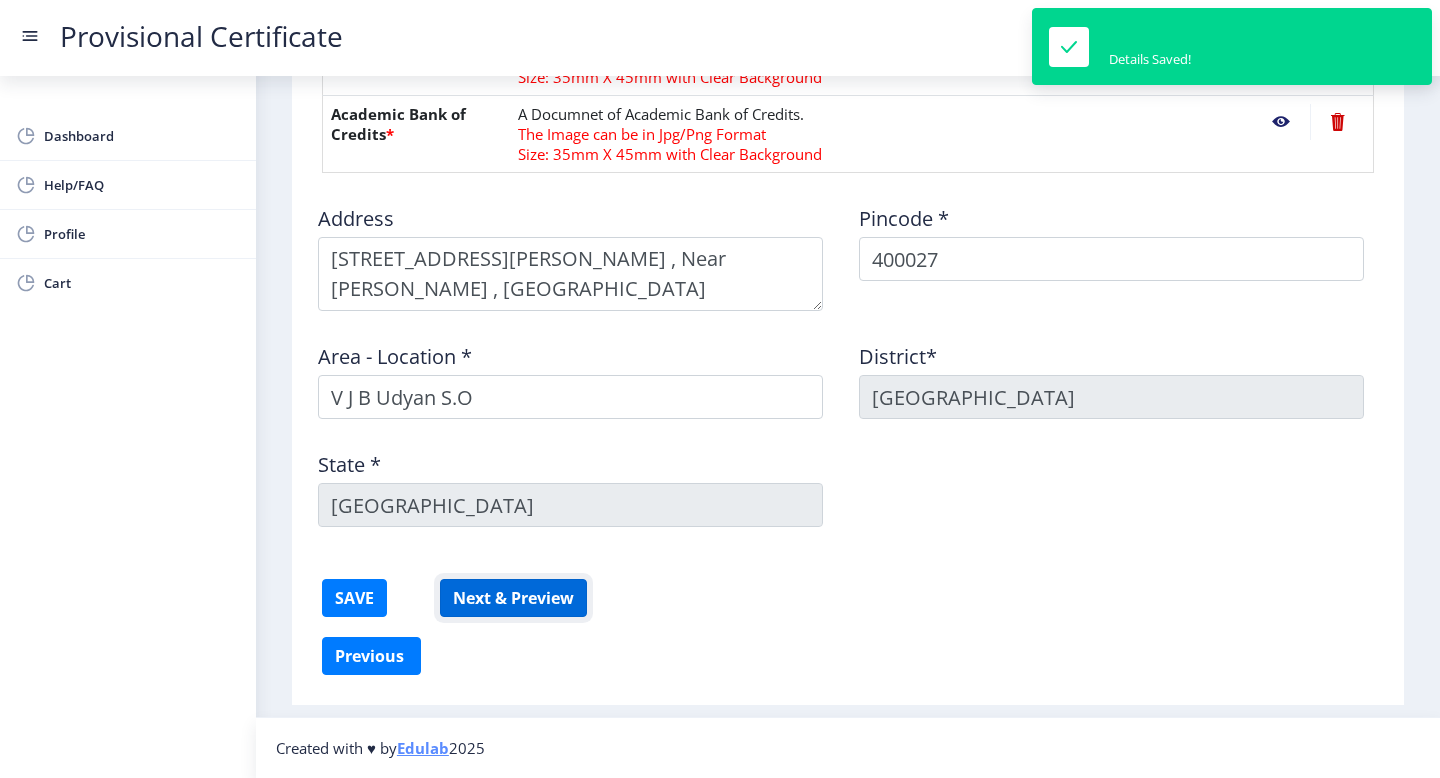 click on "Next & Preview" 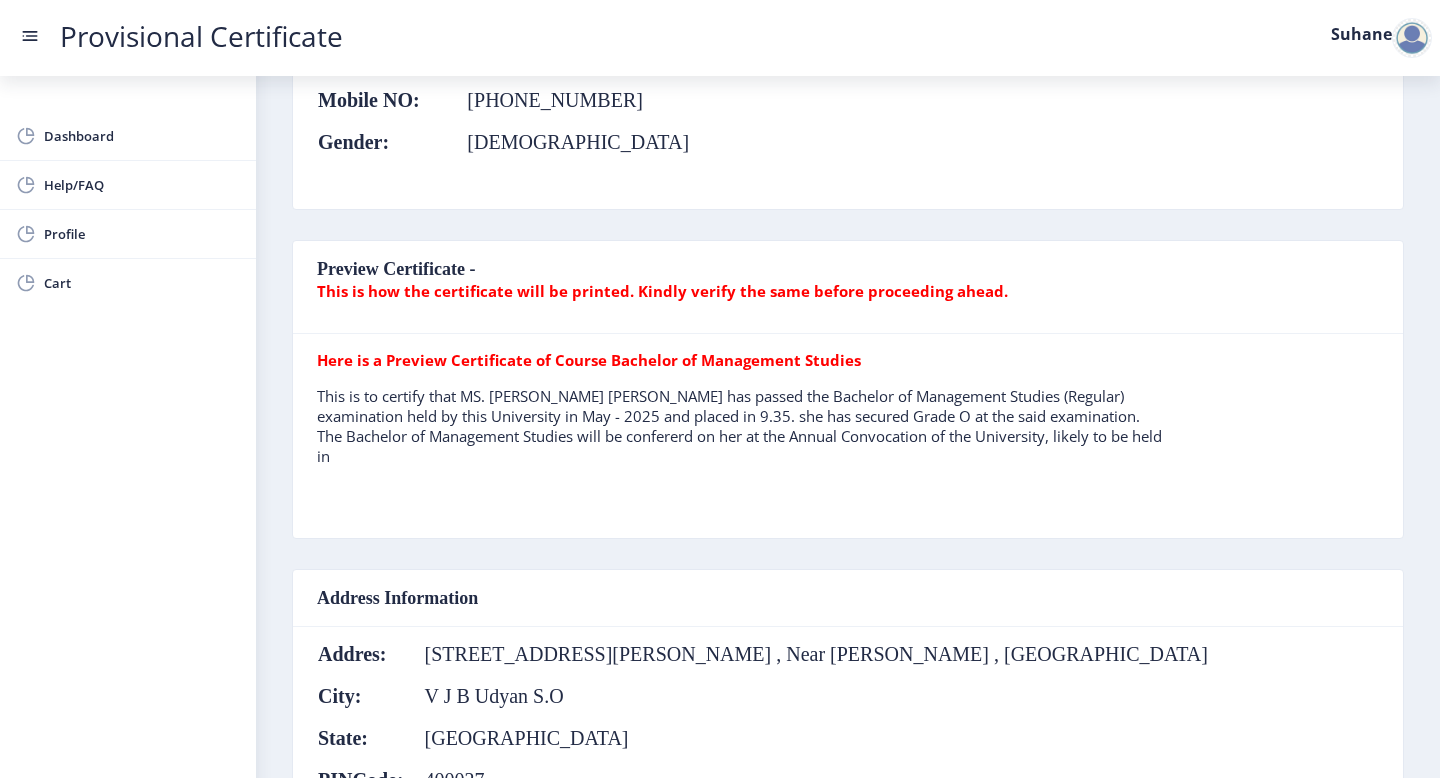 scroll, scrollTop: 306, scrollLeft: 0, axis: vertical 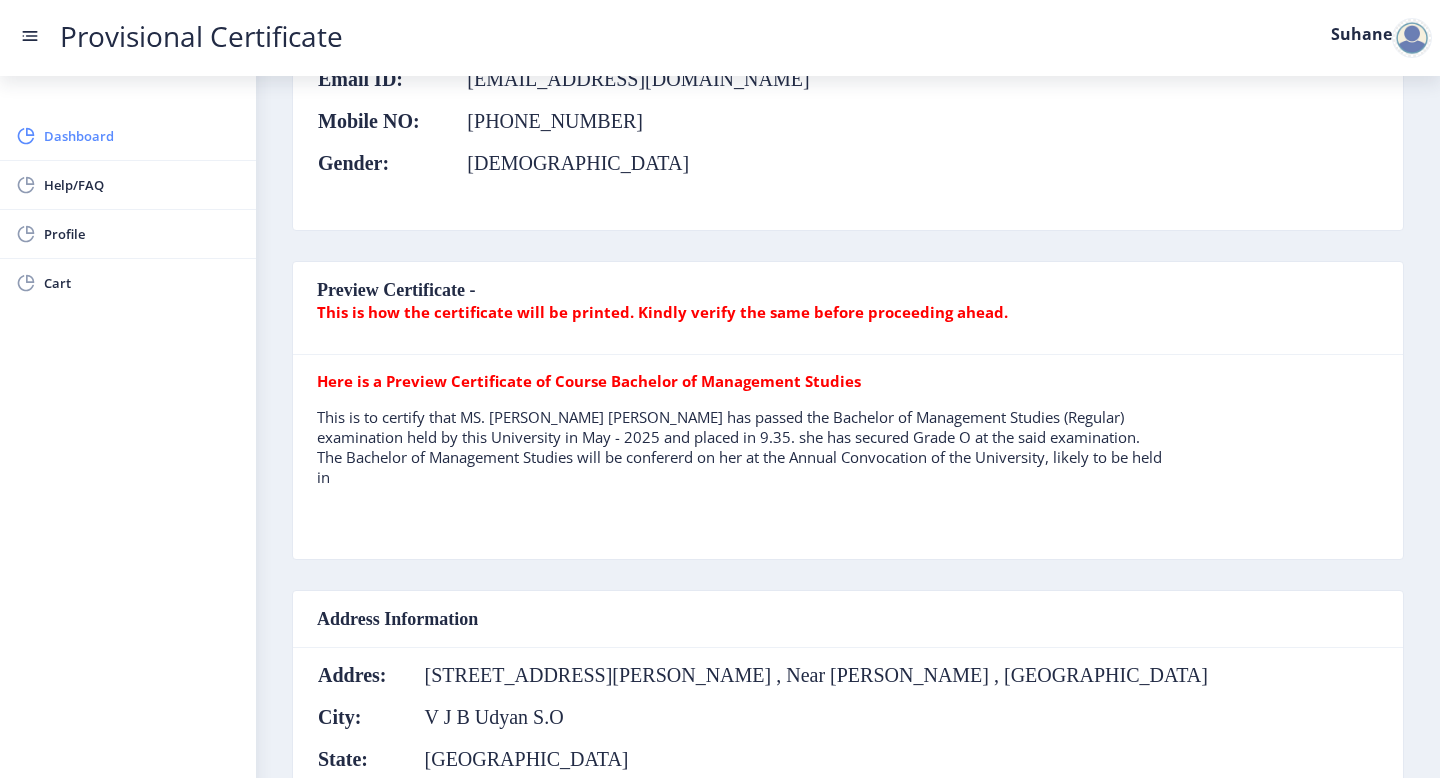 click on "Dashboard" 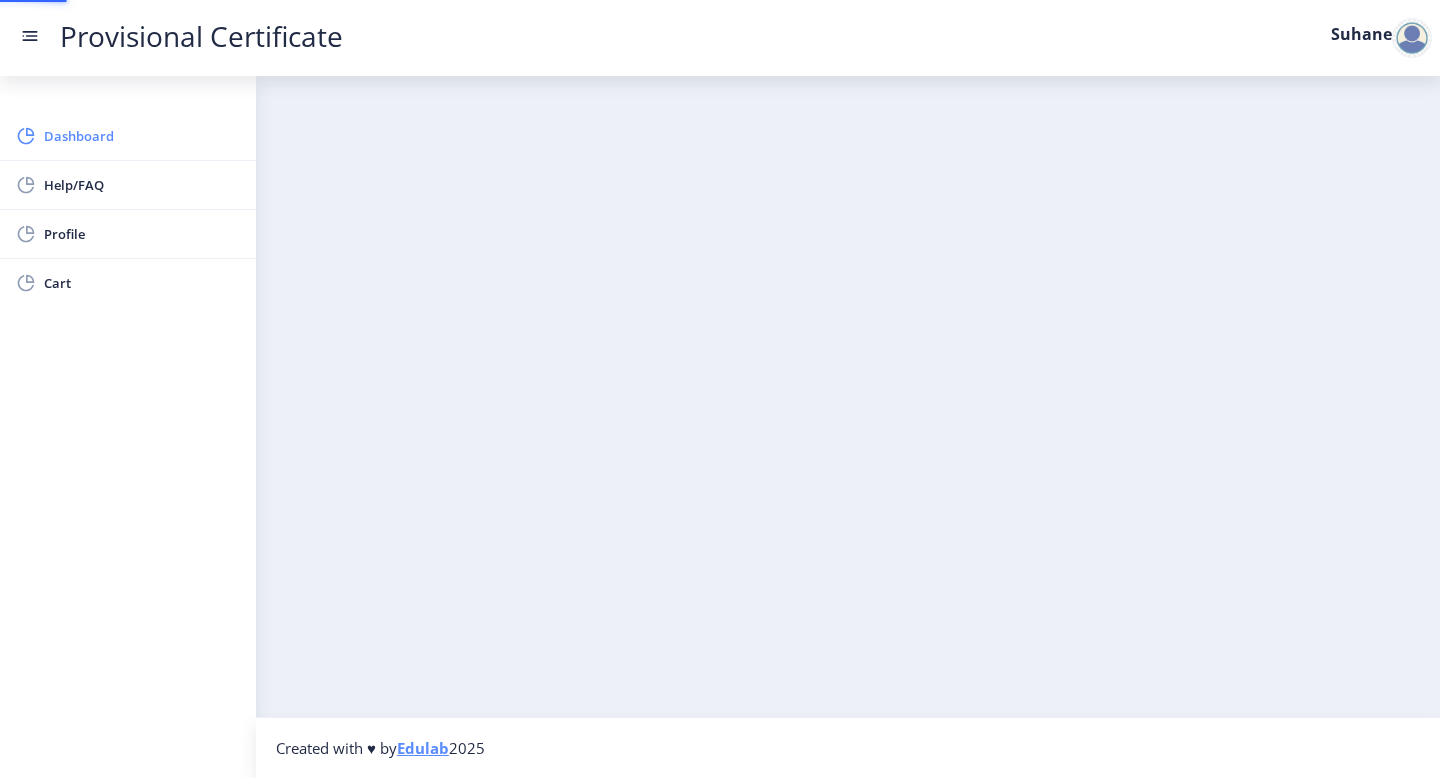 scroll, scrollTop: 0, scrollLeft: 0, axis: both 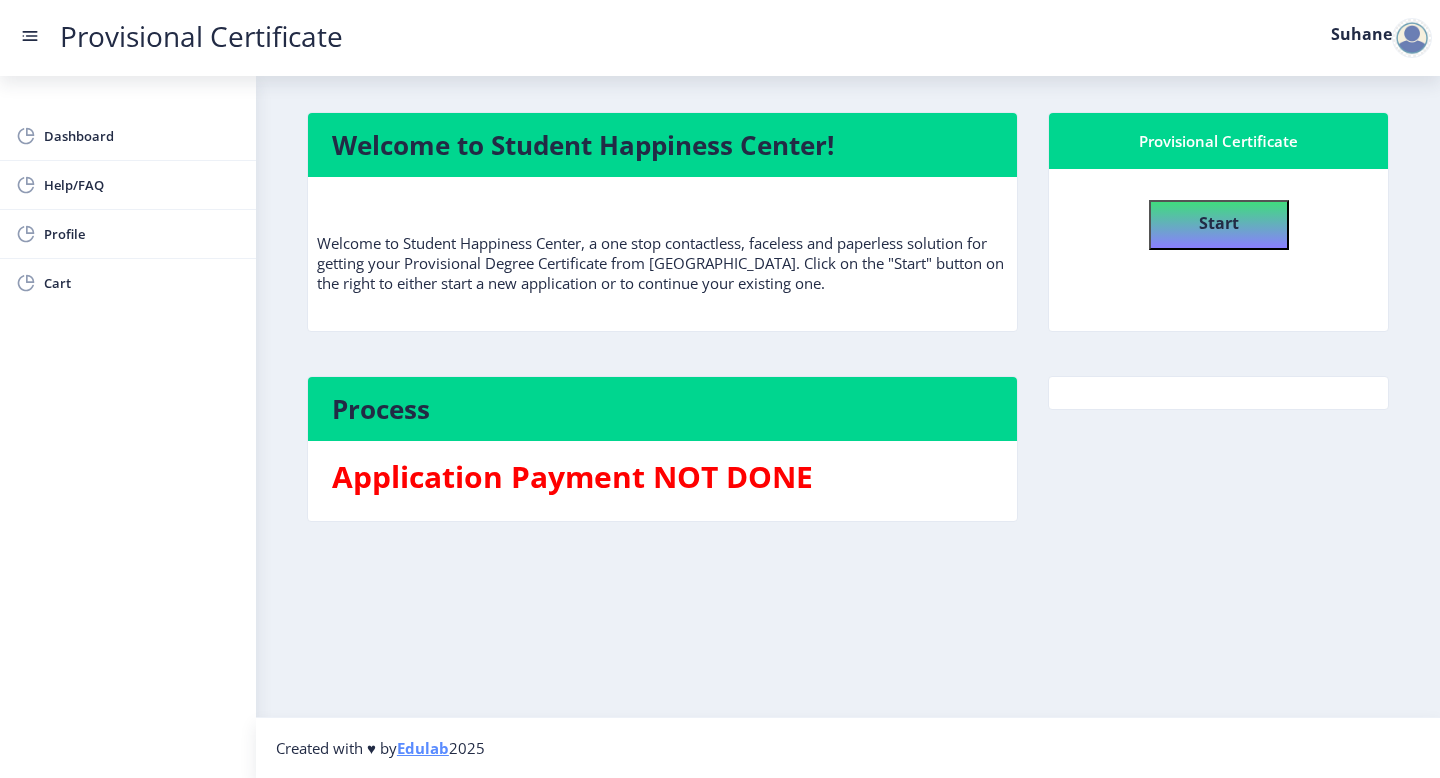click on "Application Payment NOT DONE" 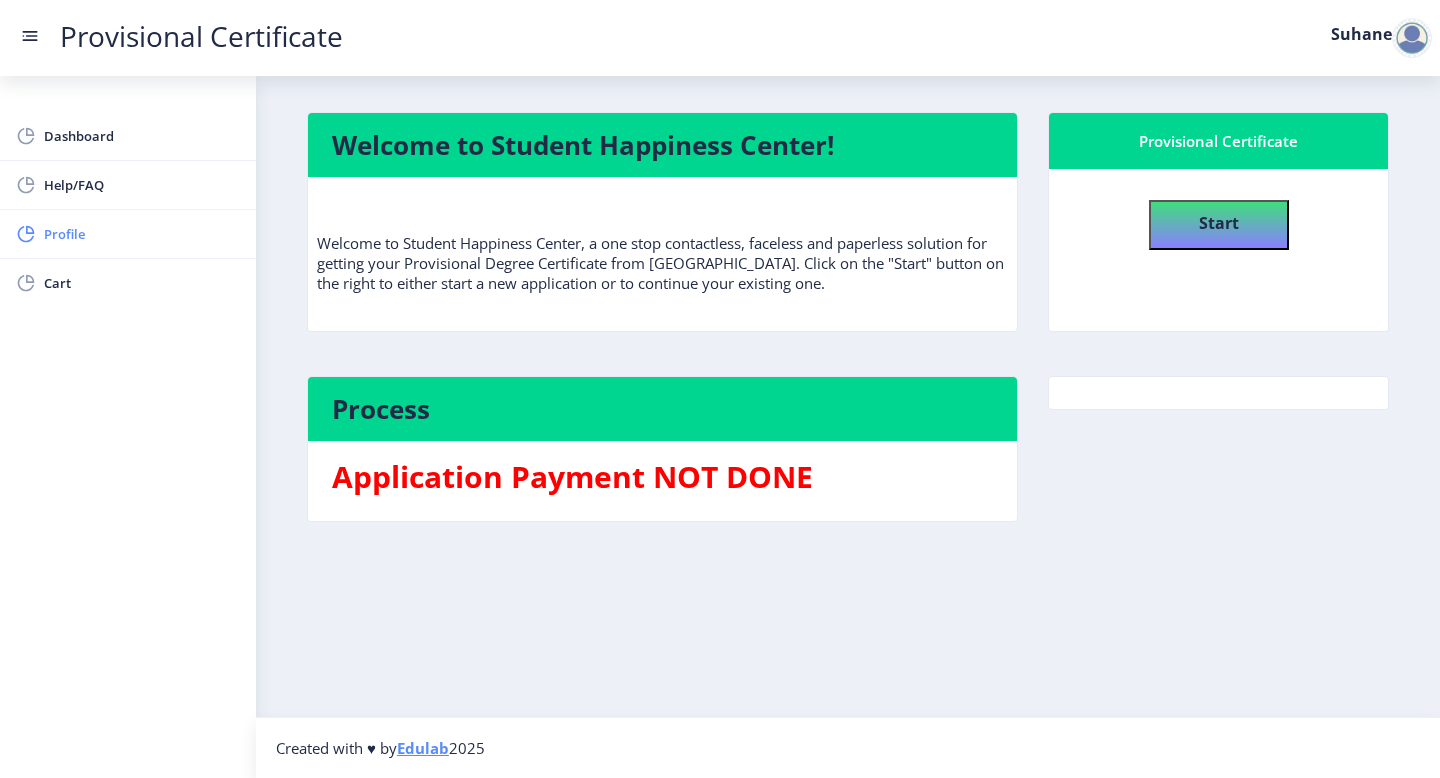 click on "Profile" 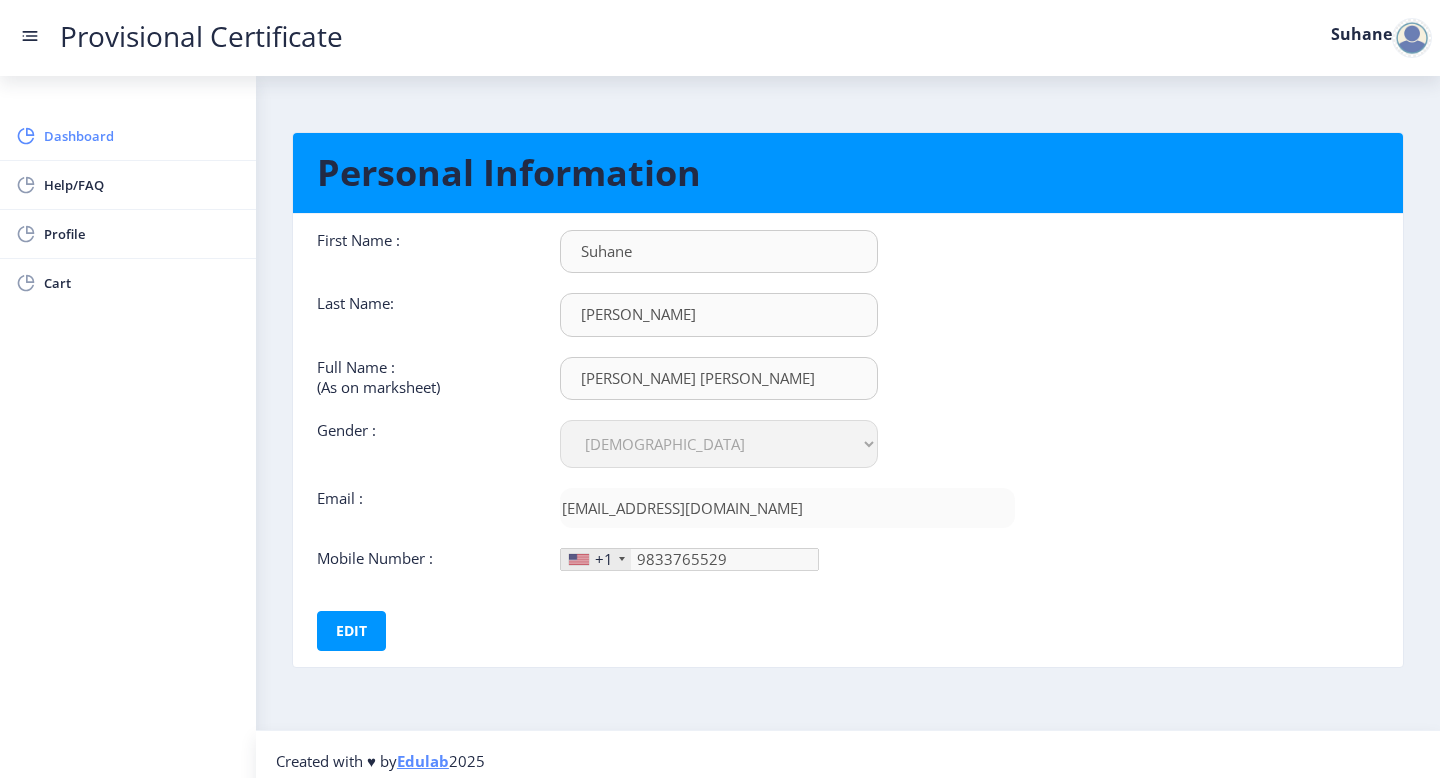 click on "Dashboard" 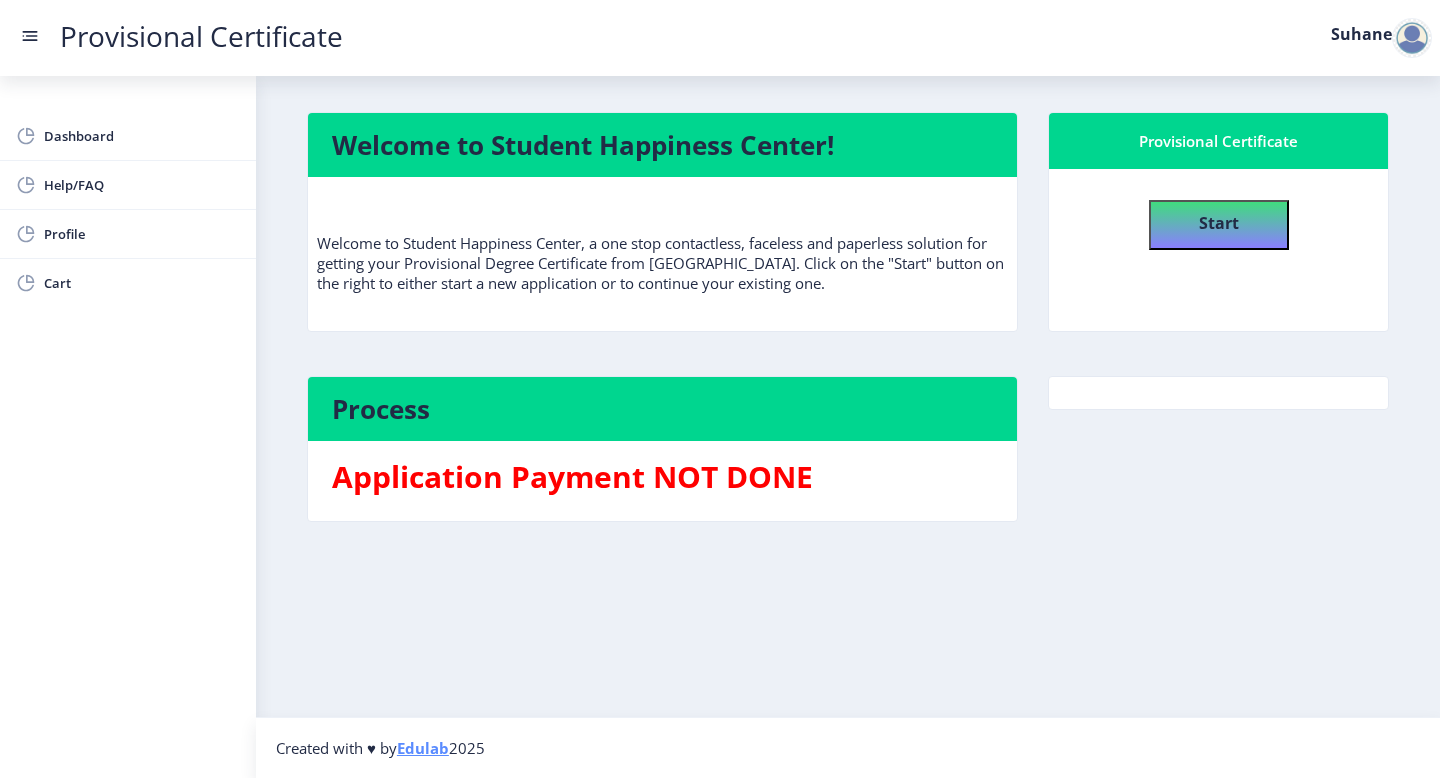 click 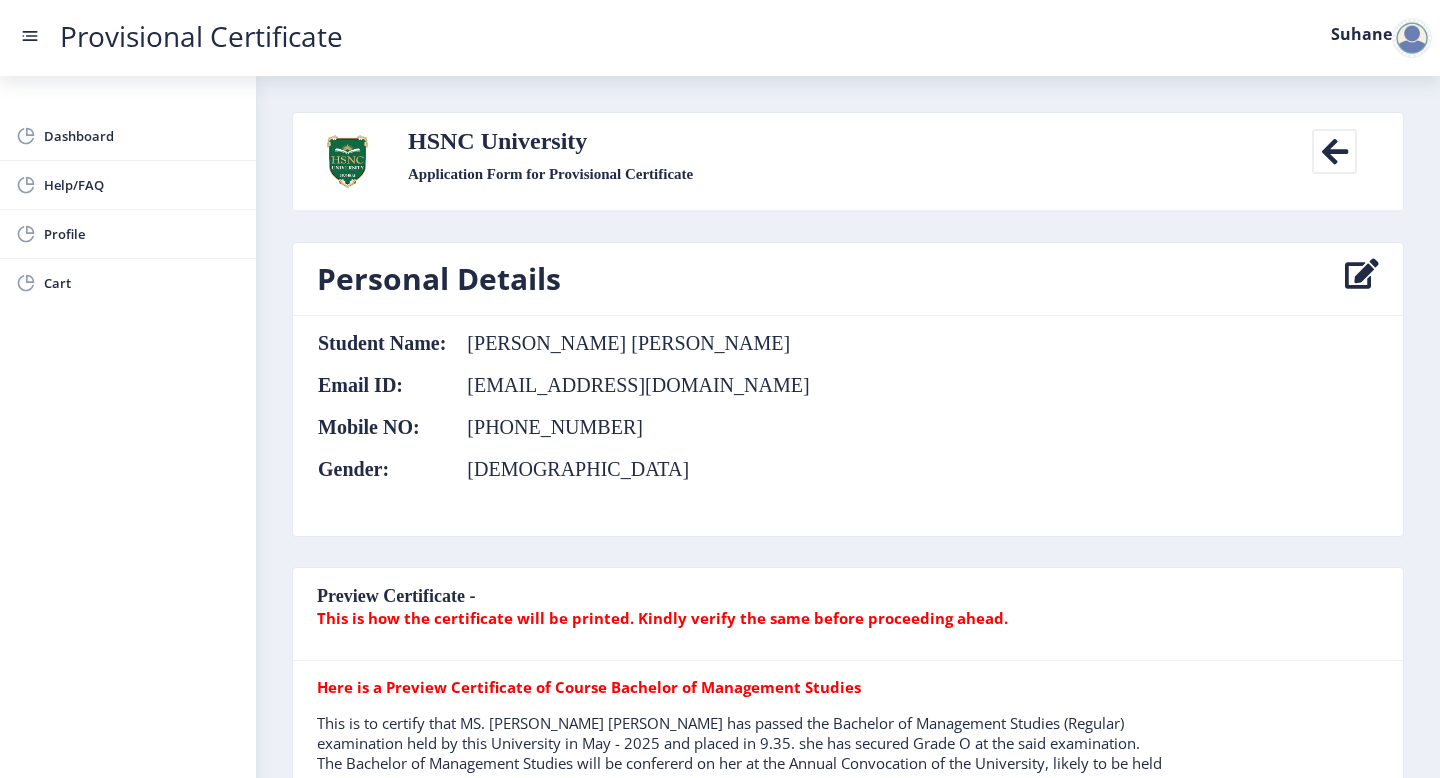 click 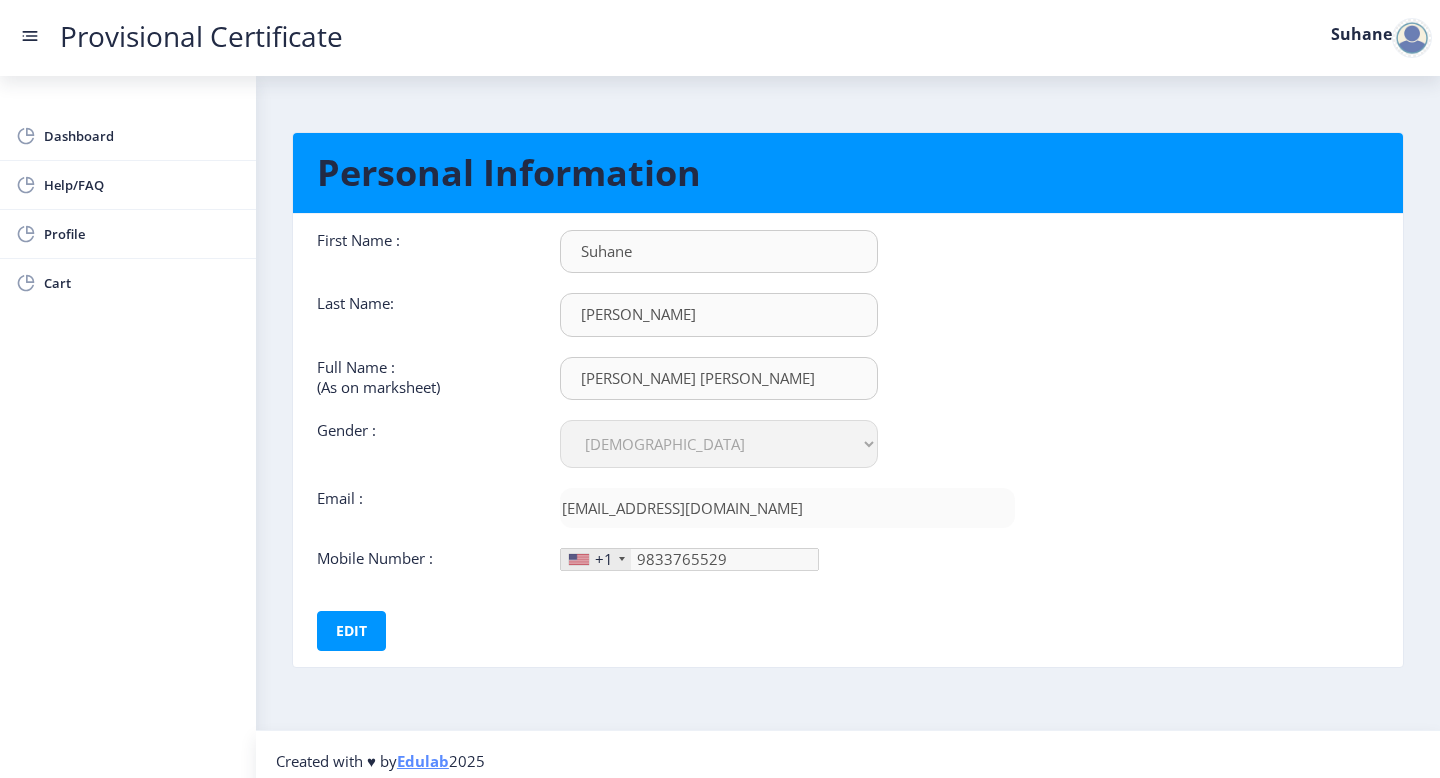 scroll, scrollTop: 13, scrollLeft: 0, axis: vertical 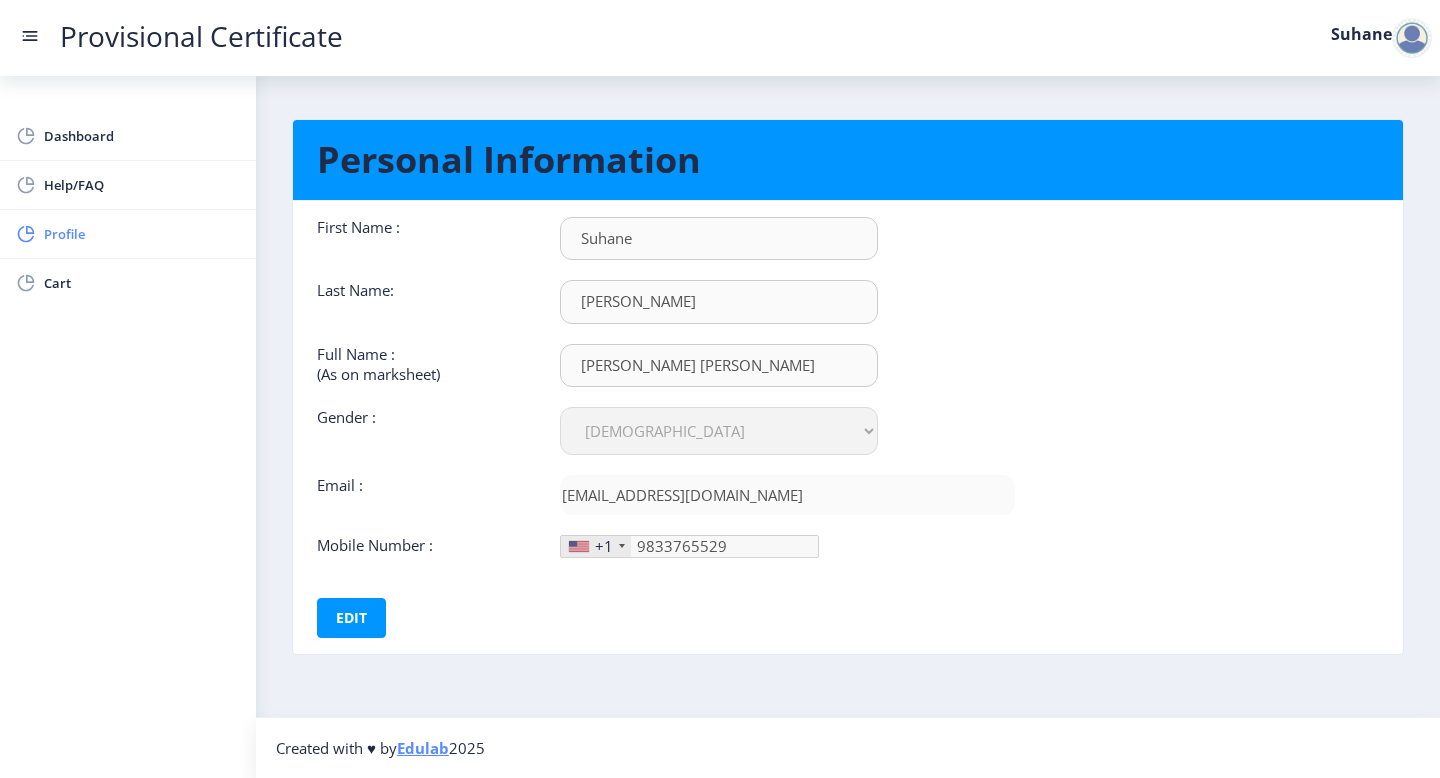 click on "Profile" 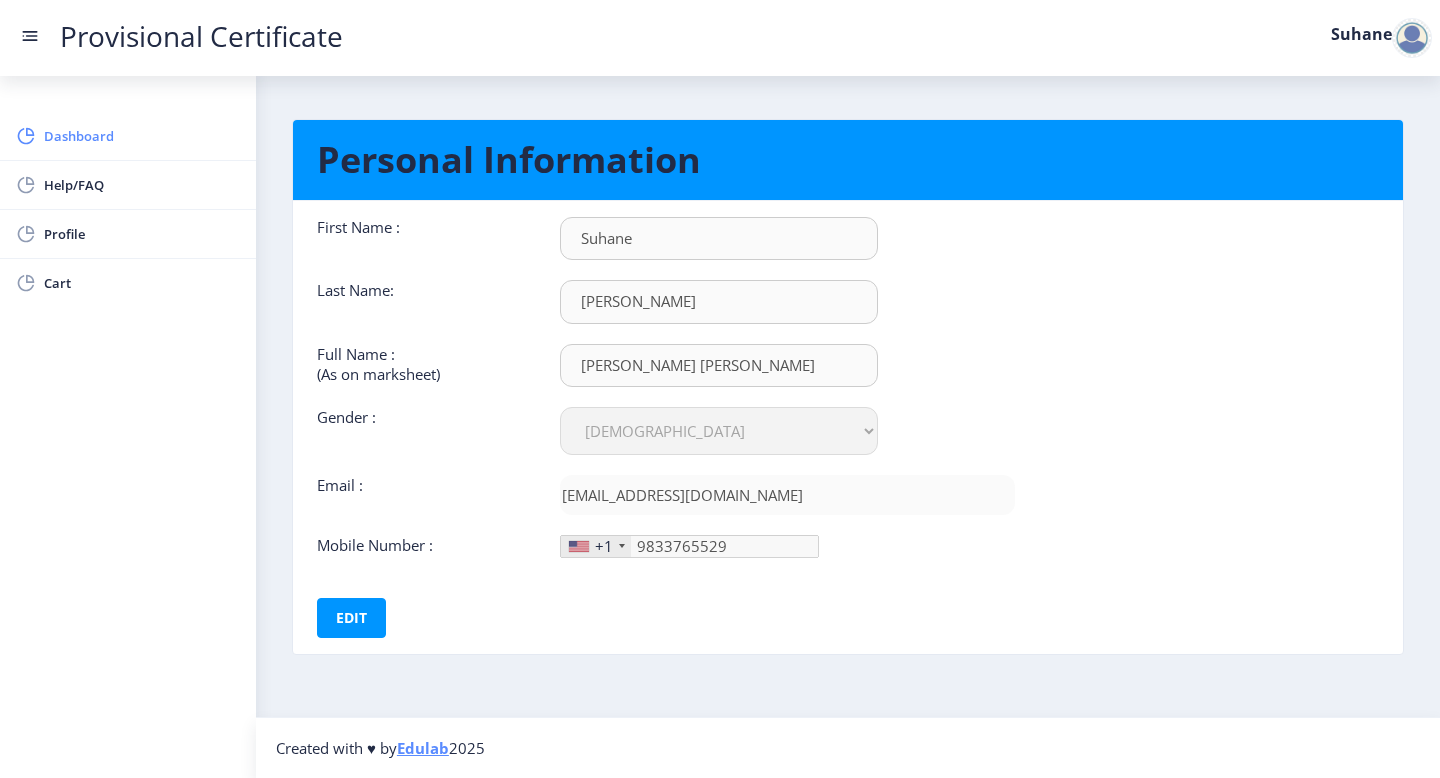 click on "Dashboard" 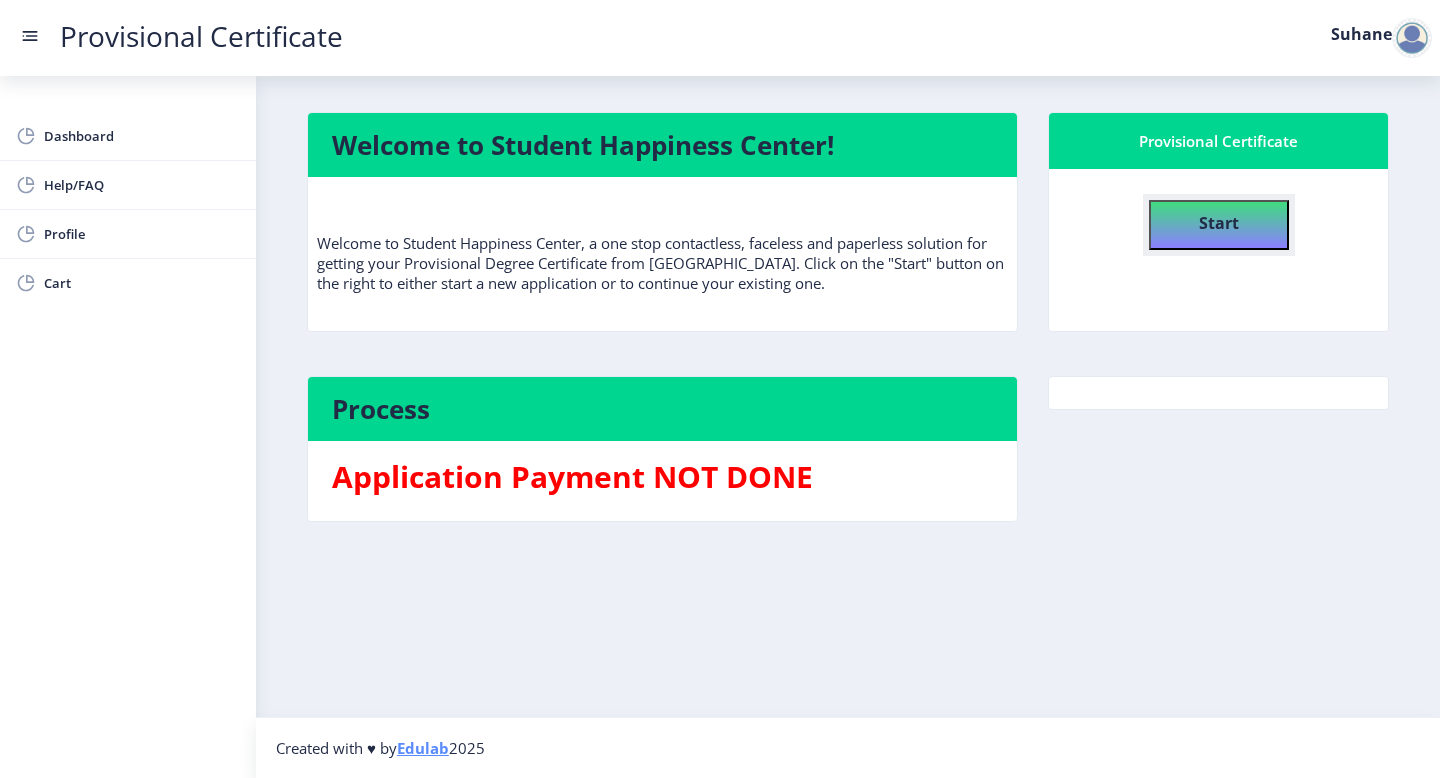 click on "Start" 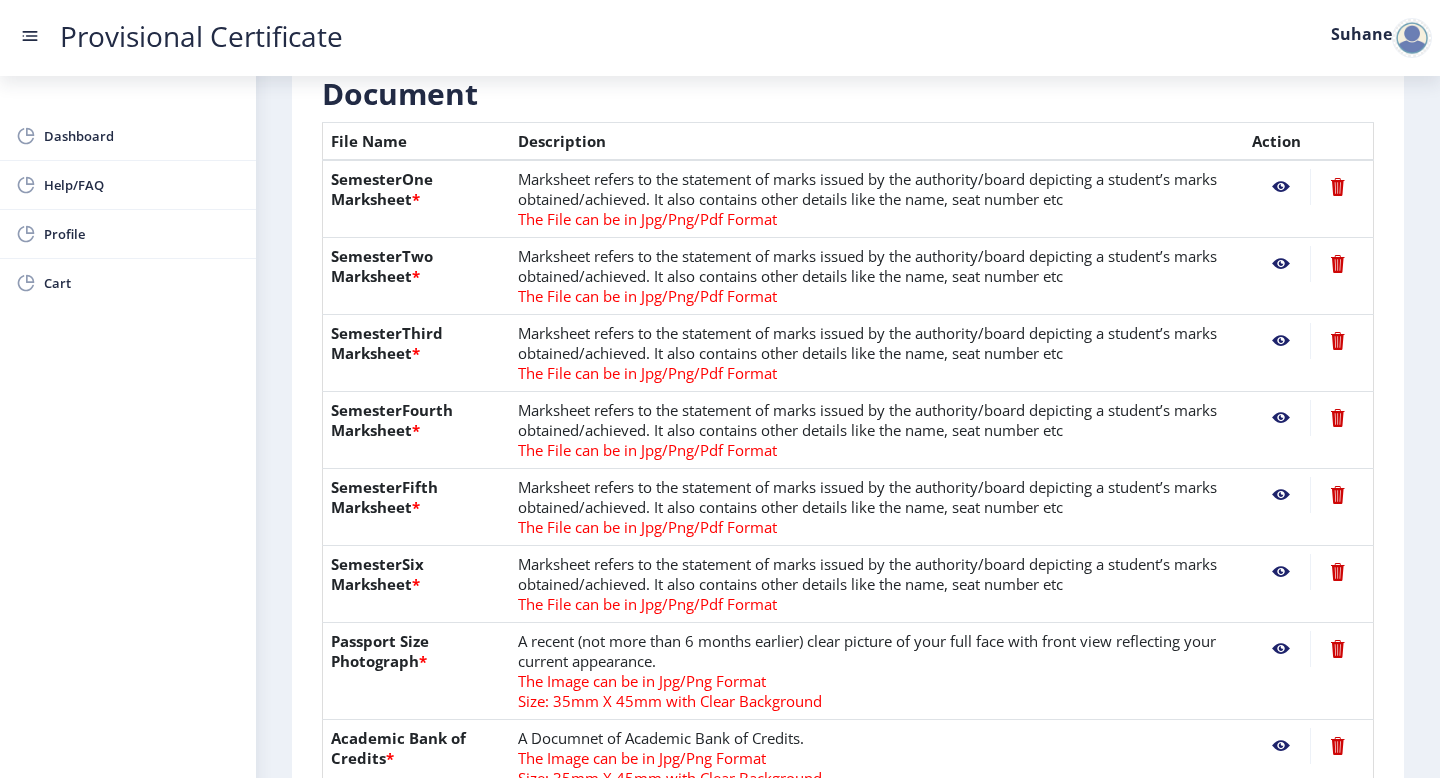 scroll, scrollTop: 0, scrollLeft: 0, axis: both 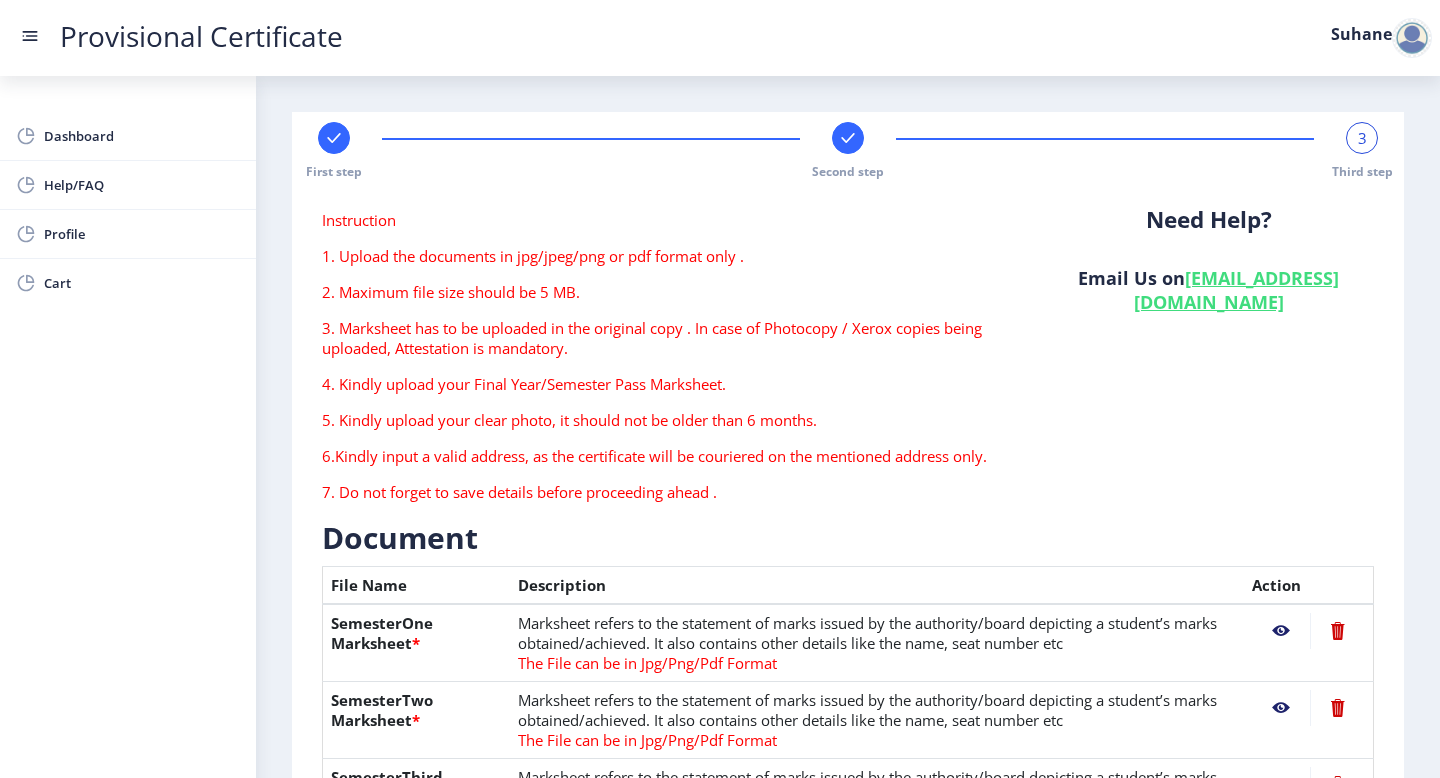 click 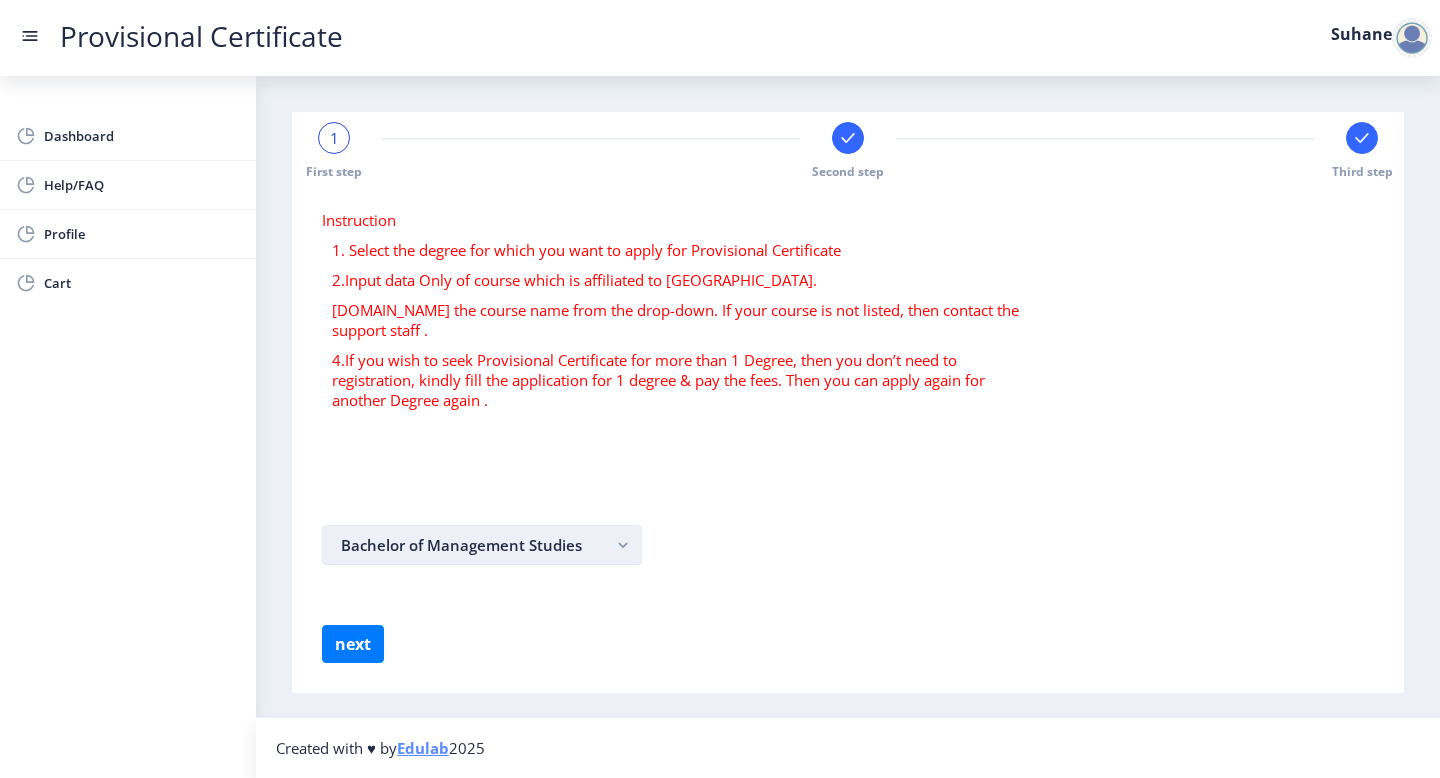 click on "Bachelor of Management Studies" 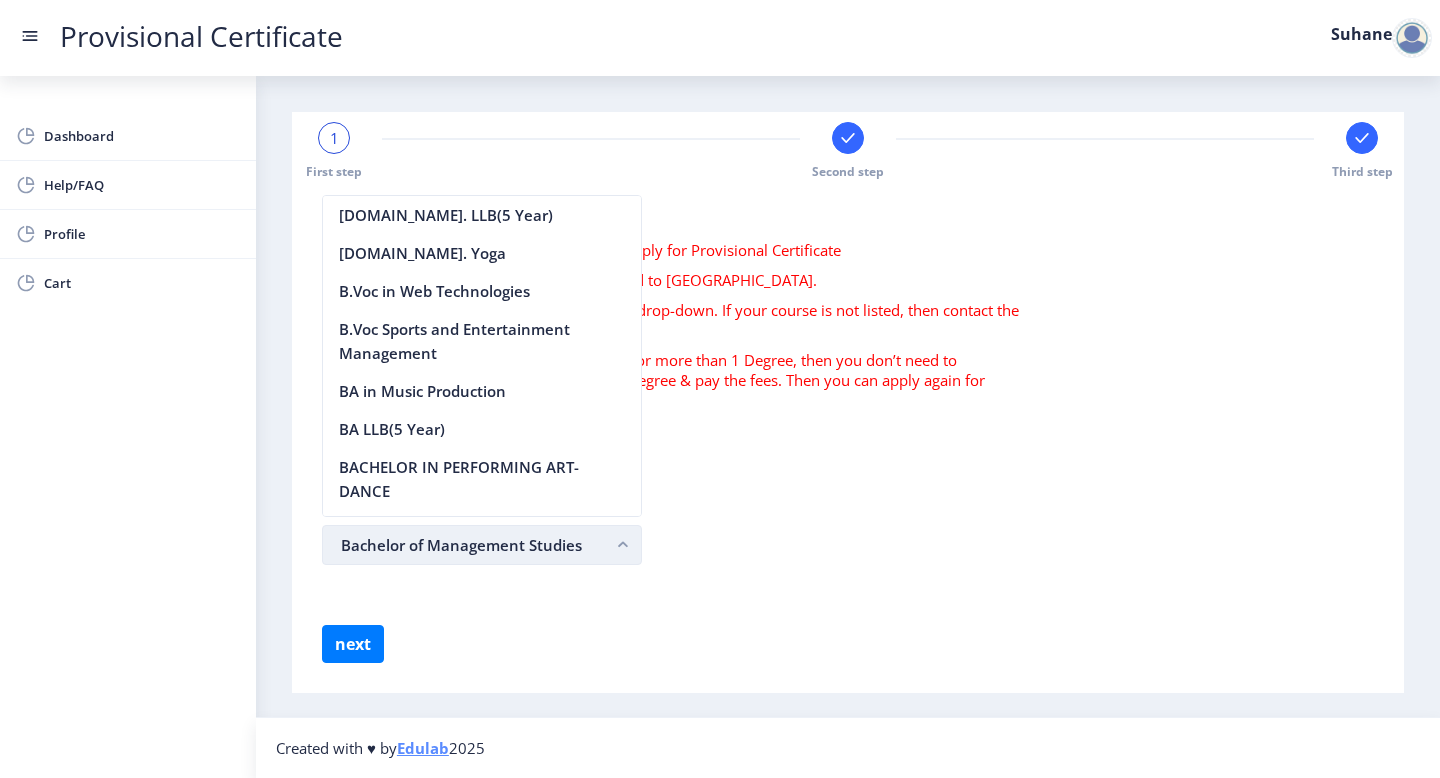 scroll, scrollTop: 2487, scrollLeft: 0, axis: vertical 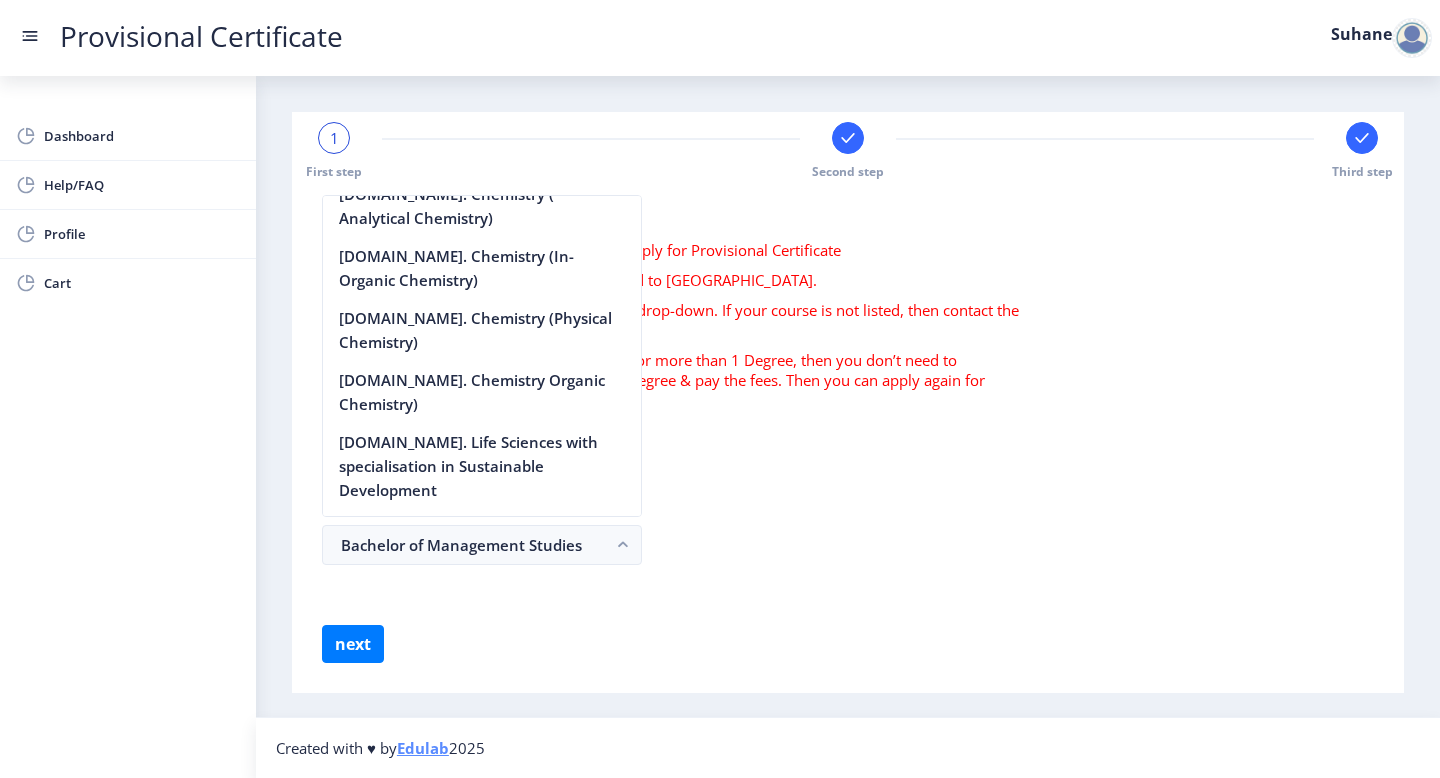 click on "Instruction  1. Select the degree for which you want to apply for Provisional Certificate   2.Input data Only of course which is affiliated to [GEOGRAPHIC_DATA].  [DOMAIN_NAME] the course name from the drop-down. If your course is not listed, then contact the support staff . 4.If you wish to seek Provisional Certificate for more than 1 Degree, then you don’t need to registration, kindly fill the application for 1 degree & pay the fees. Then you can apply again for another Degree again .  Bachelor of Management Studies  next" 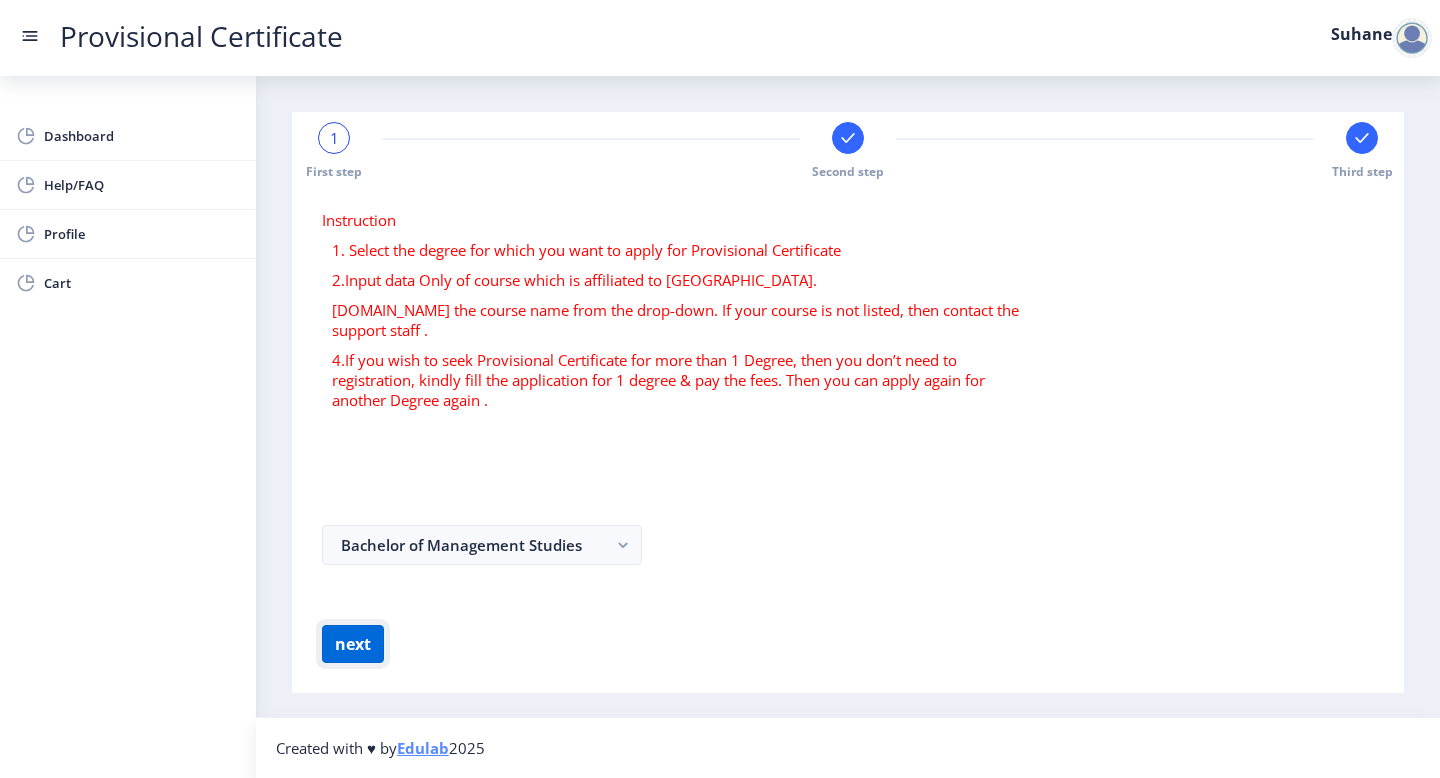 click on "next" 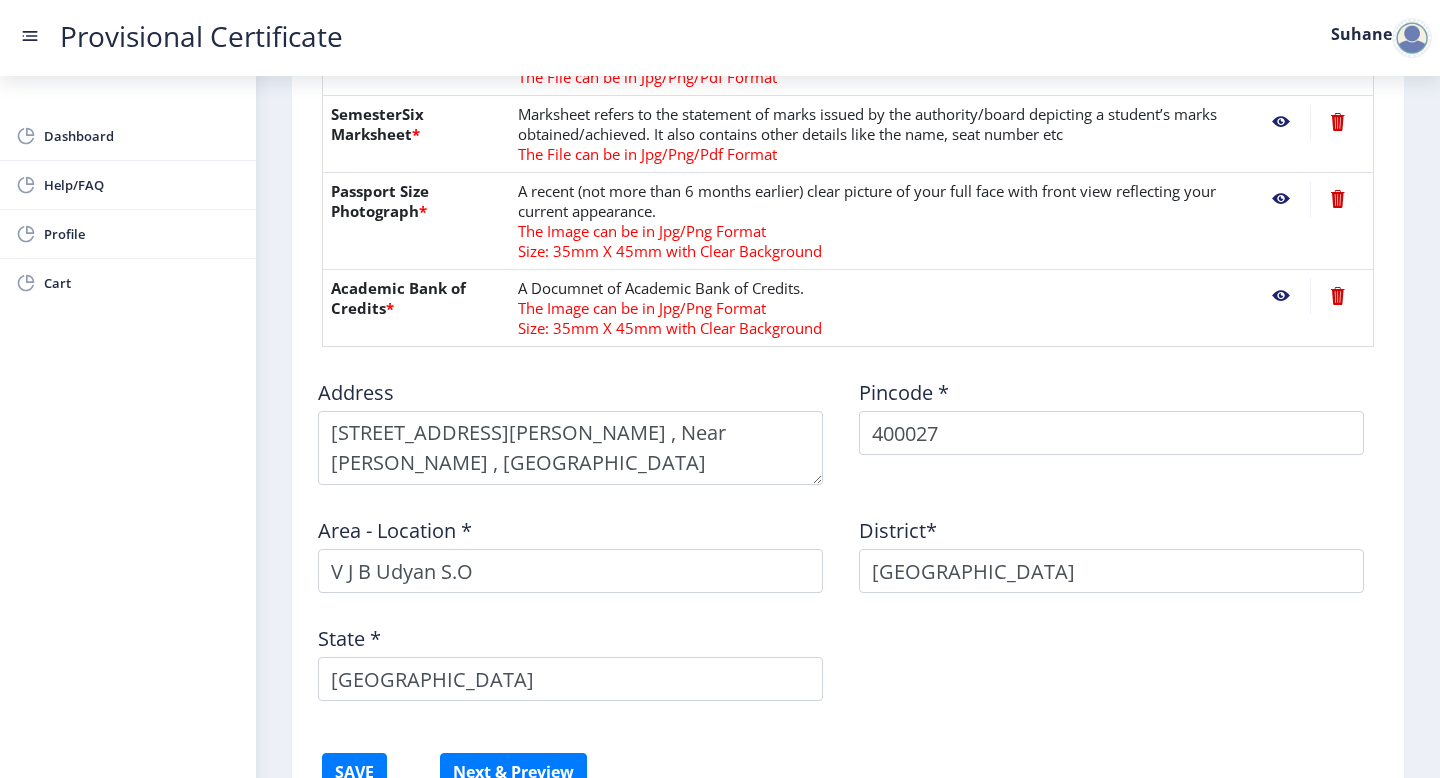 scroll, scrollTop: 1068, scrollLeft: 0, axis: vertical 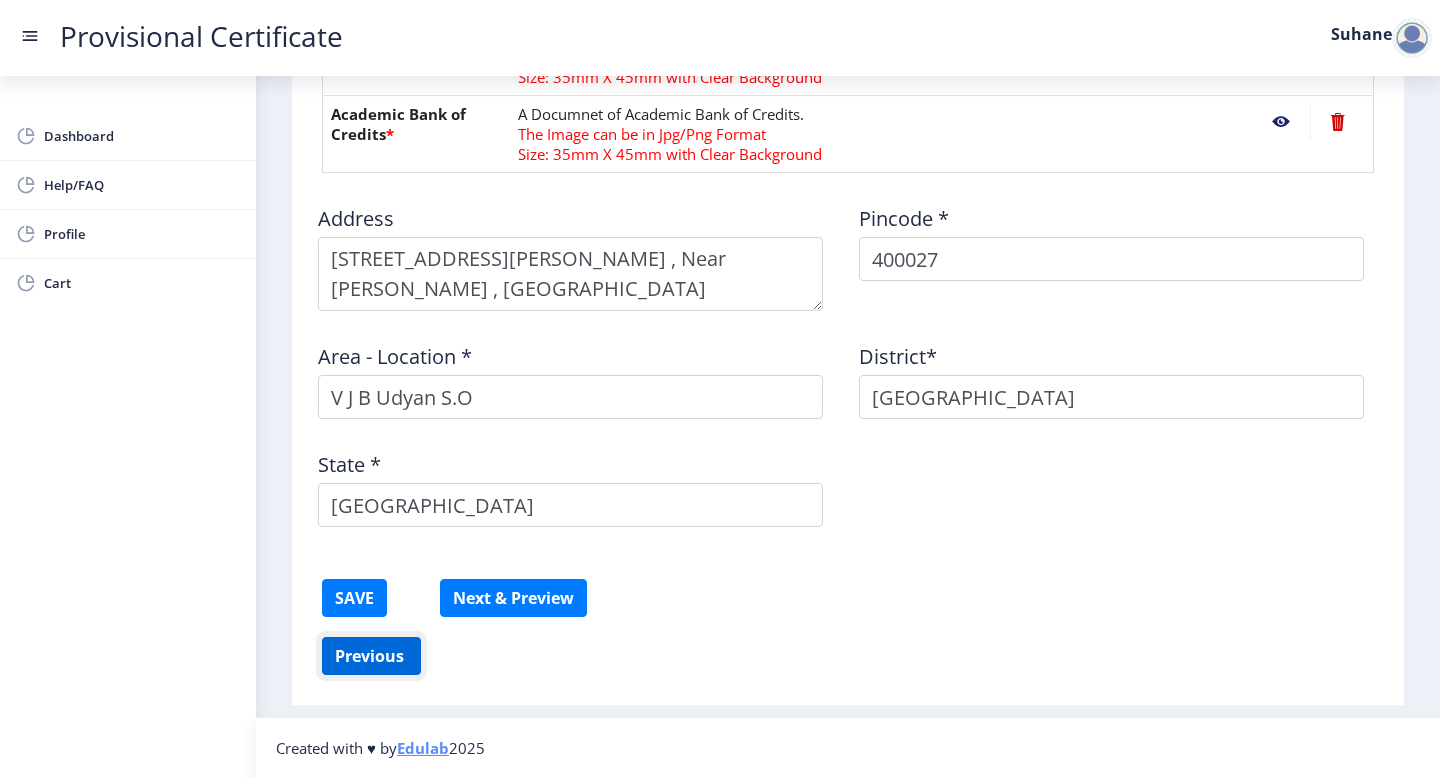 click on "Previous ‍" 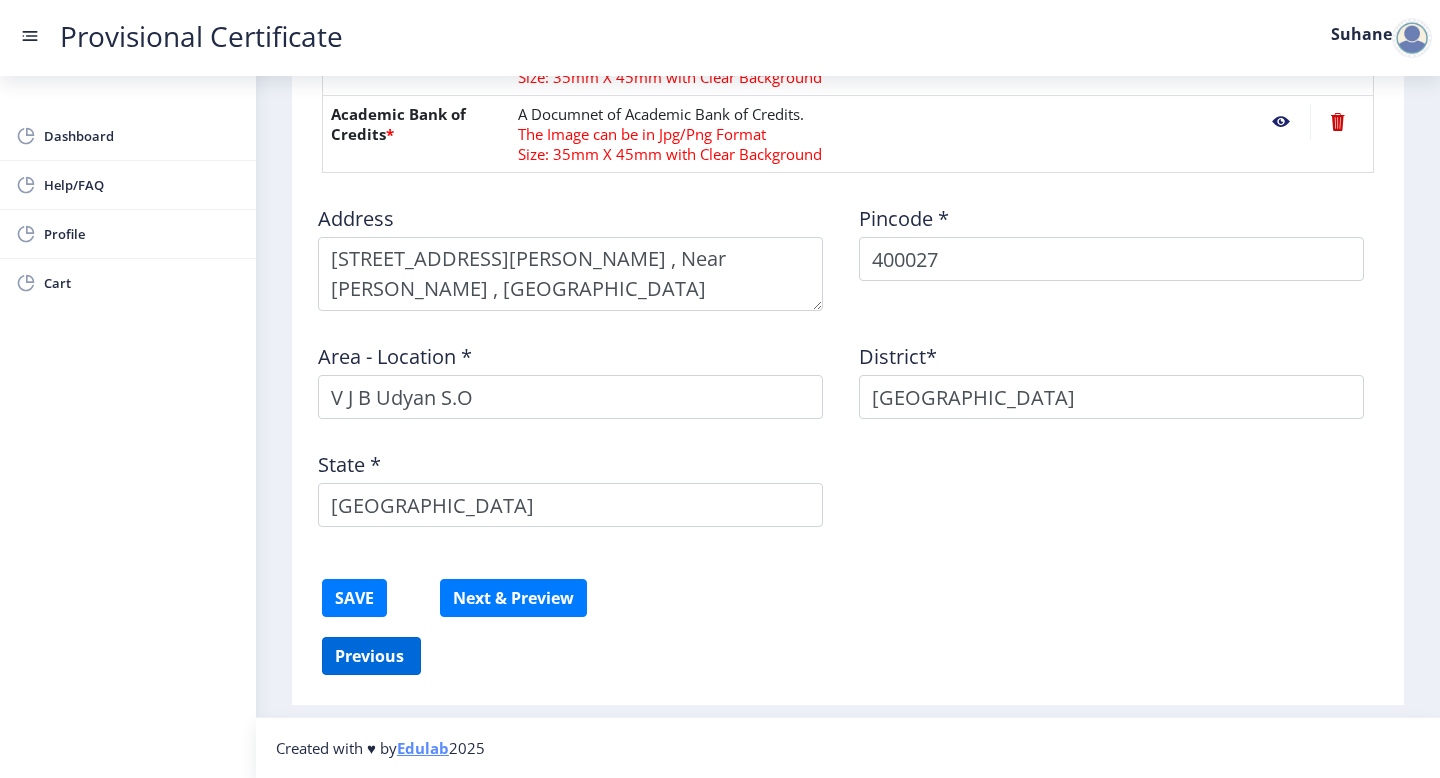select on "O" 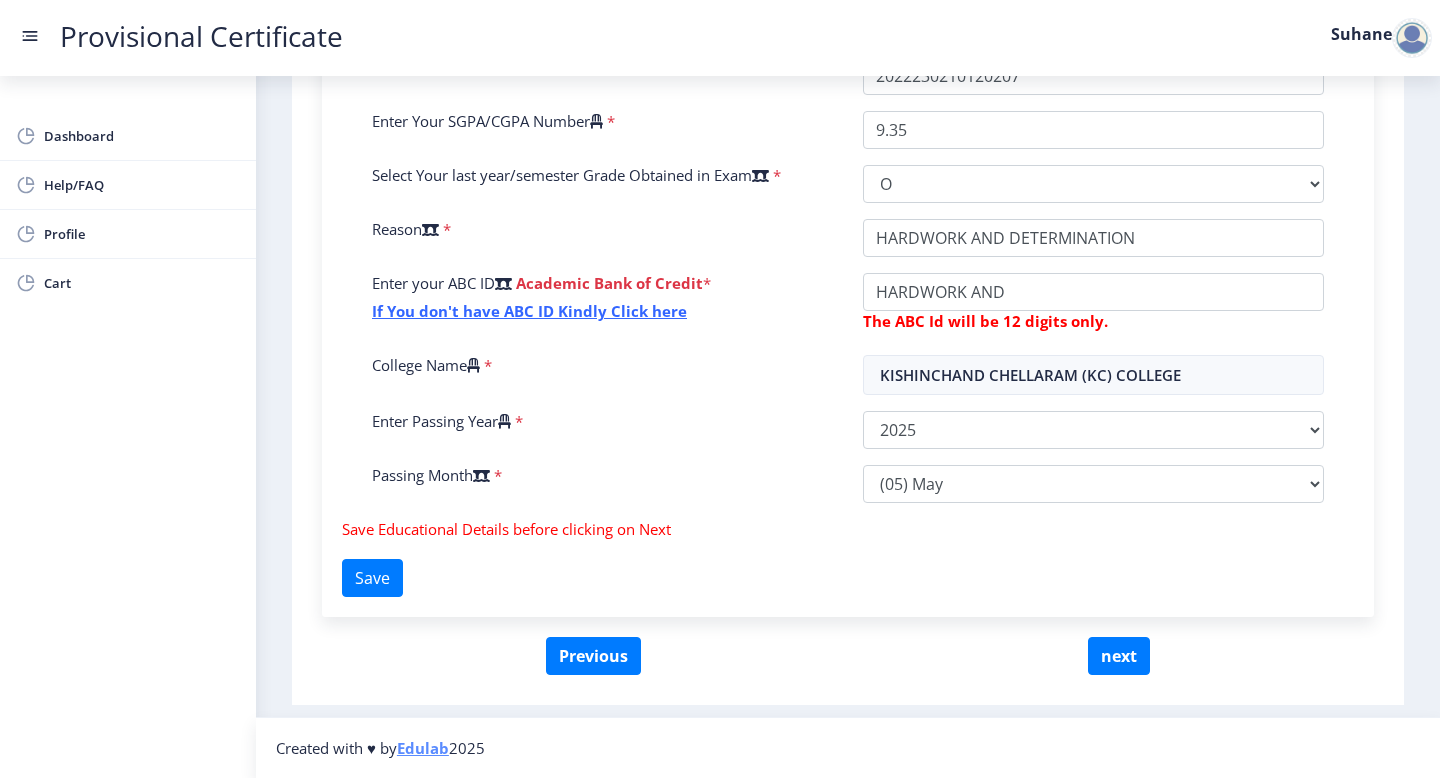 scroll, scrollTop: 566, scrollLeft: 0, axis: vertical 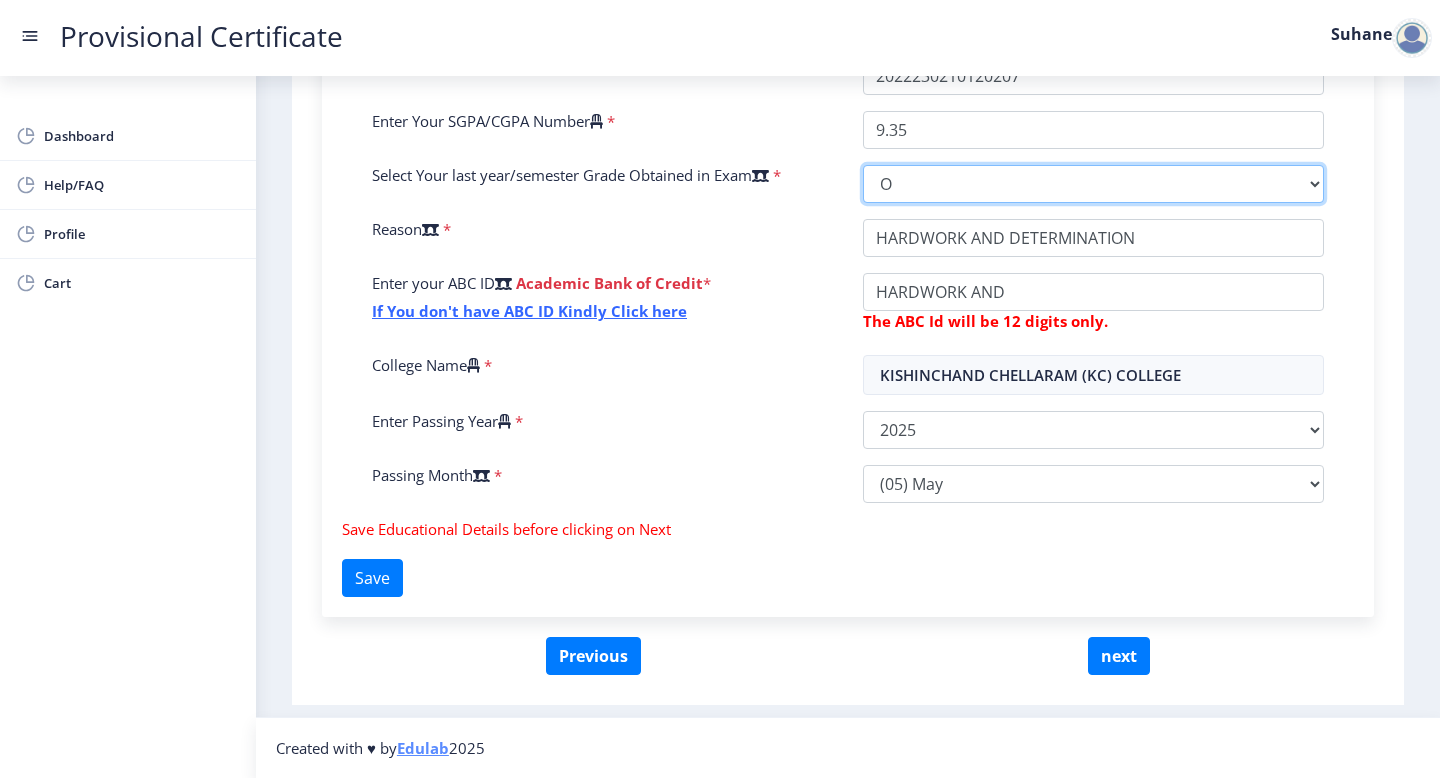 click on "Select Grade  O   A+   A   B+   B   C   D   F(Fail)" at bounding box center [1093, 184] 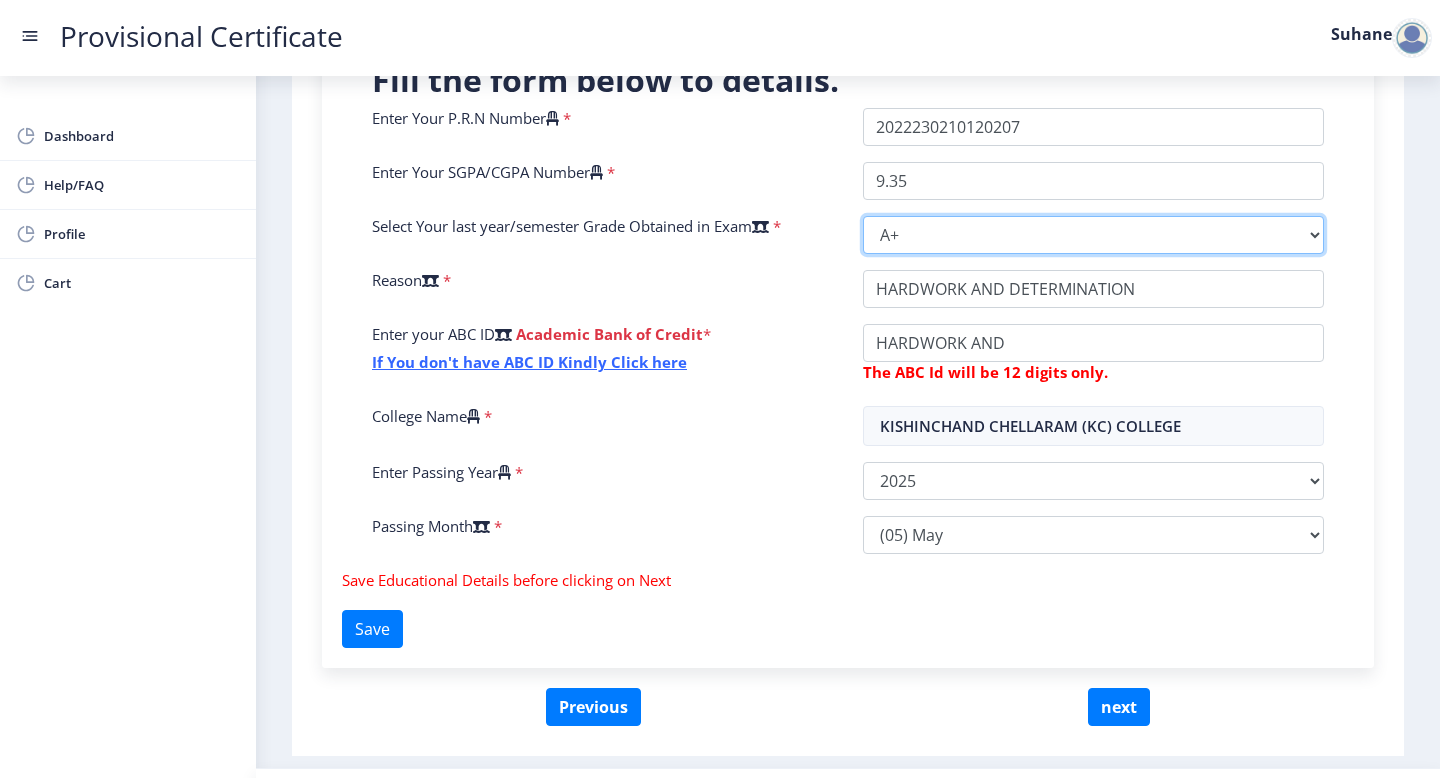 scroll, scrollTop: 509, scrollLeft: 0, axis: vertical 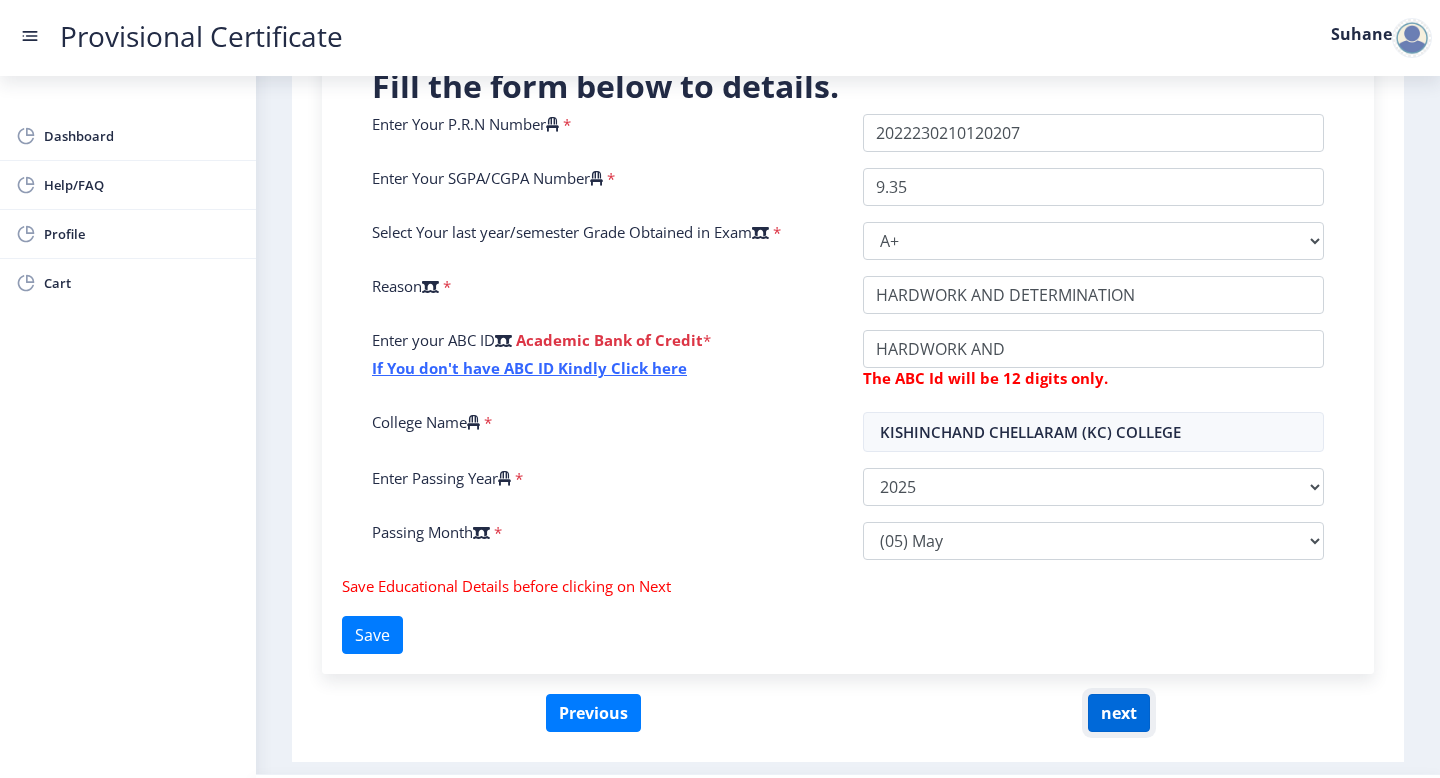 click on "next" 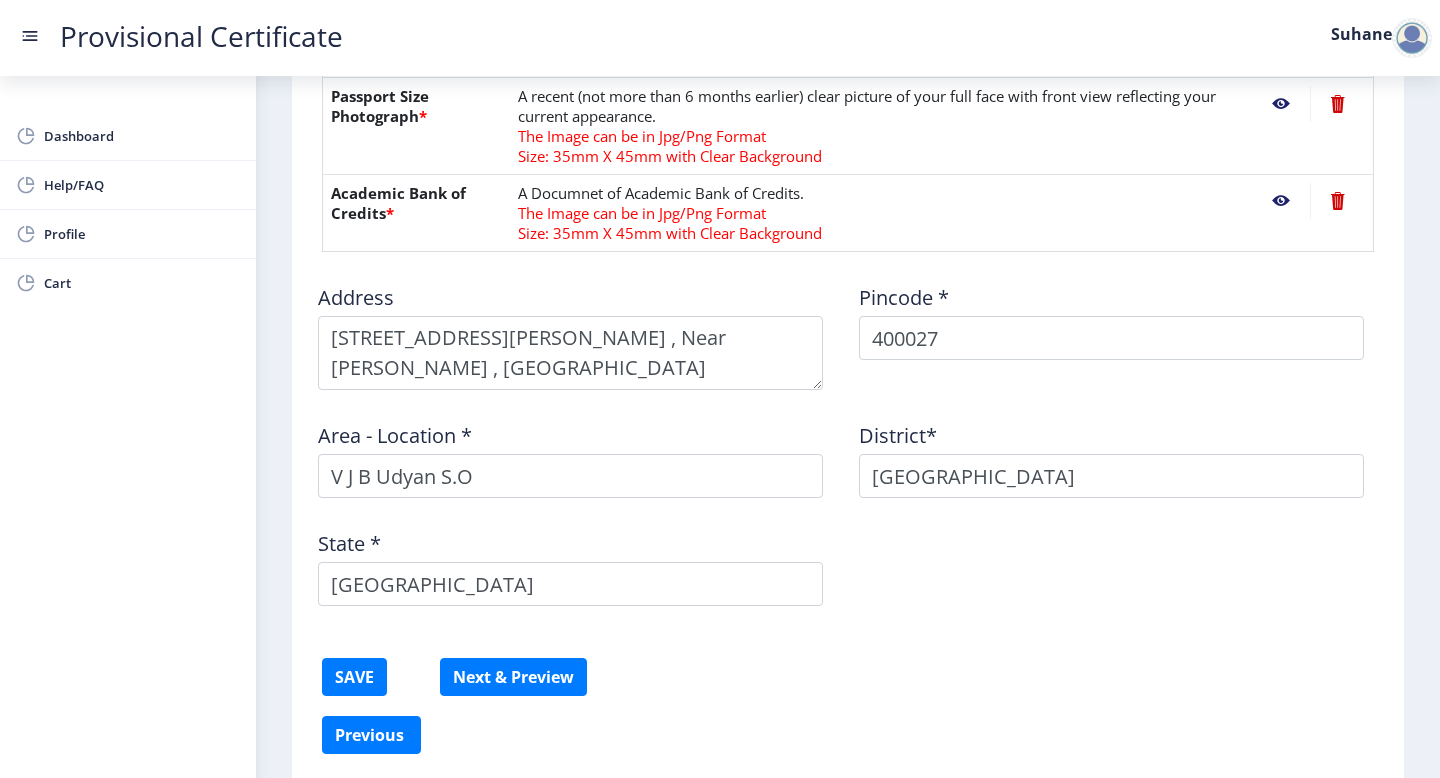 scroll, scrollTop: 1008, scrollLeft: 0, axis: vertical 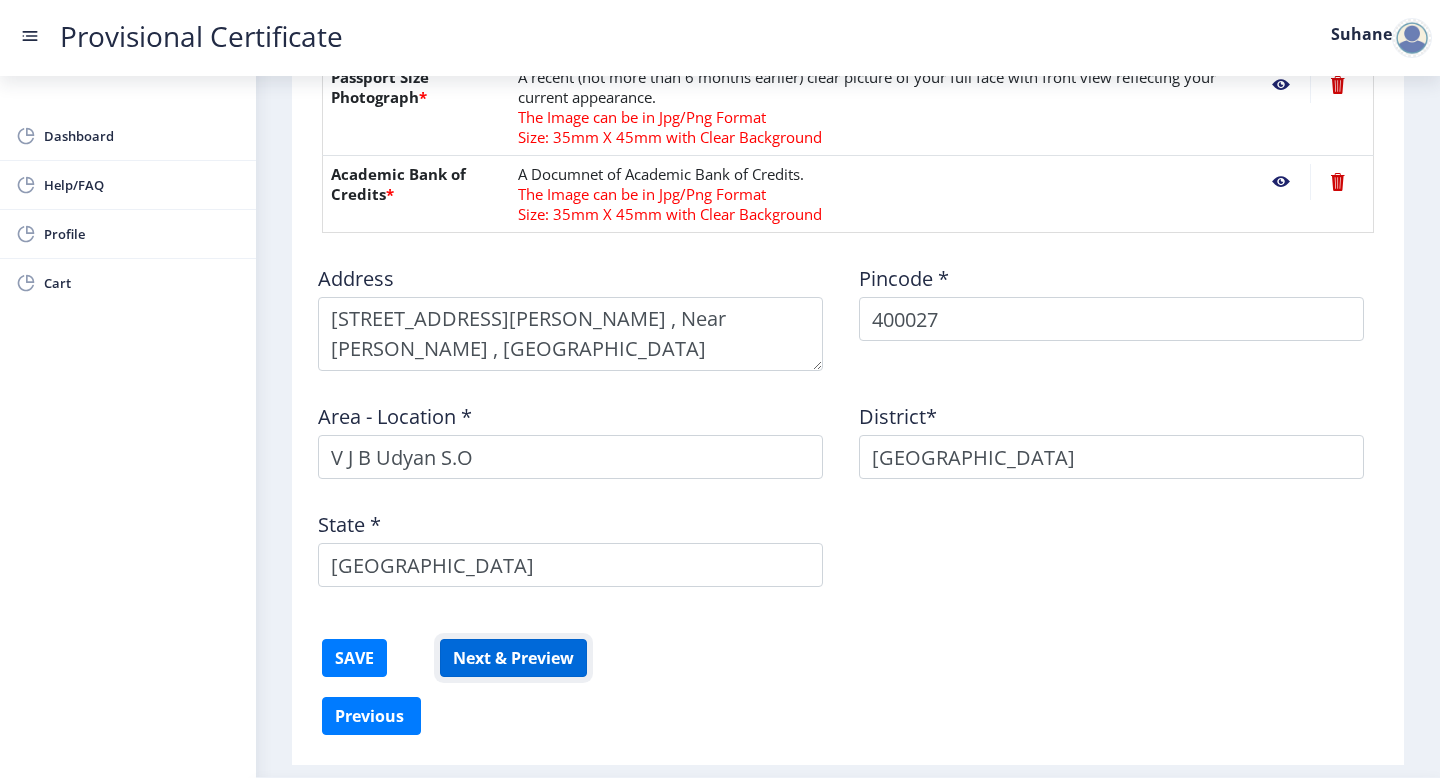 click on "Next & Preview" 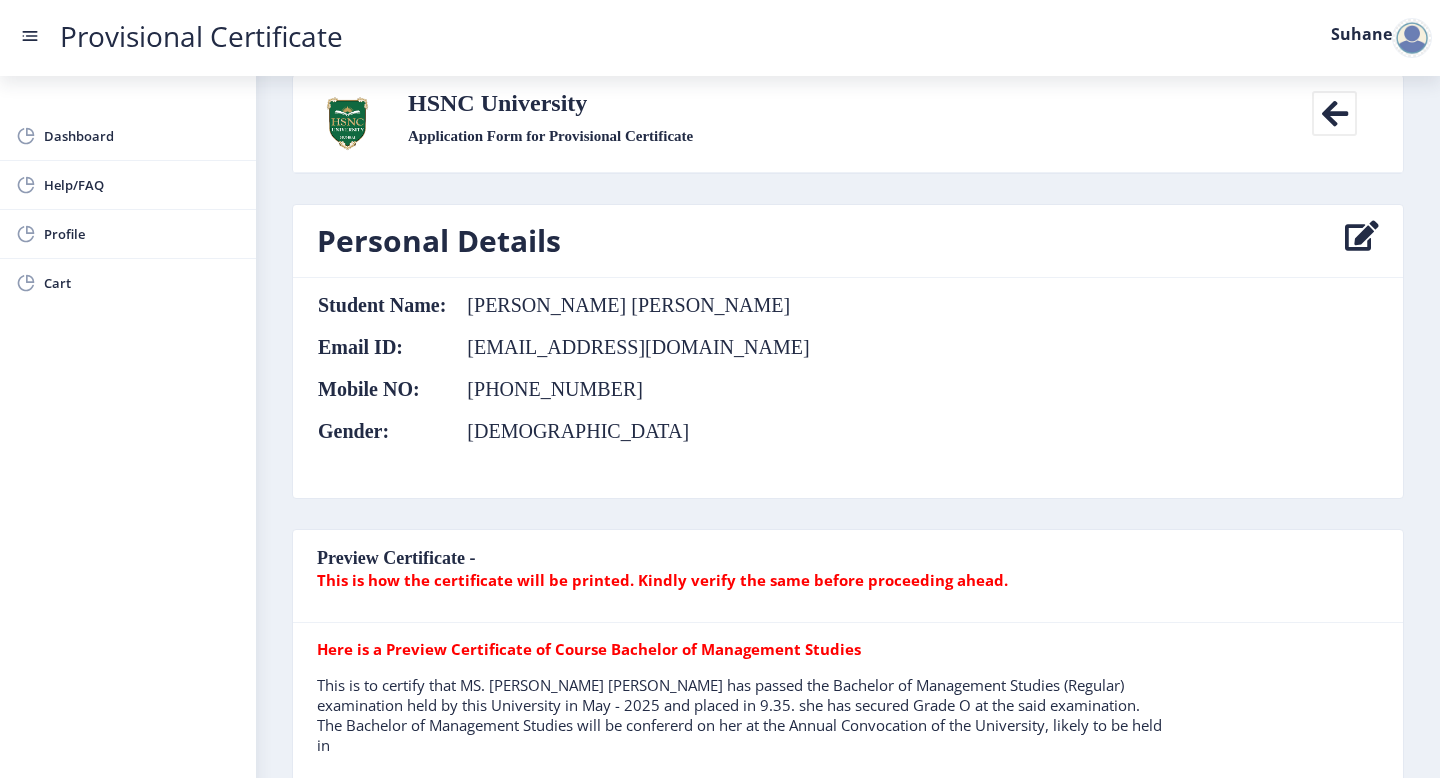 scroll, scrollTop: 0, scrollLeft: 0, axis: both 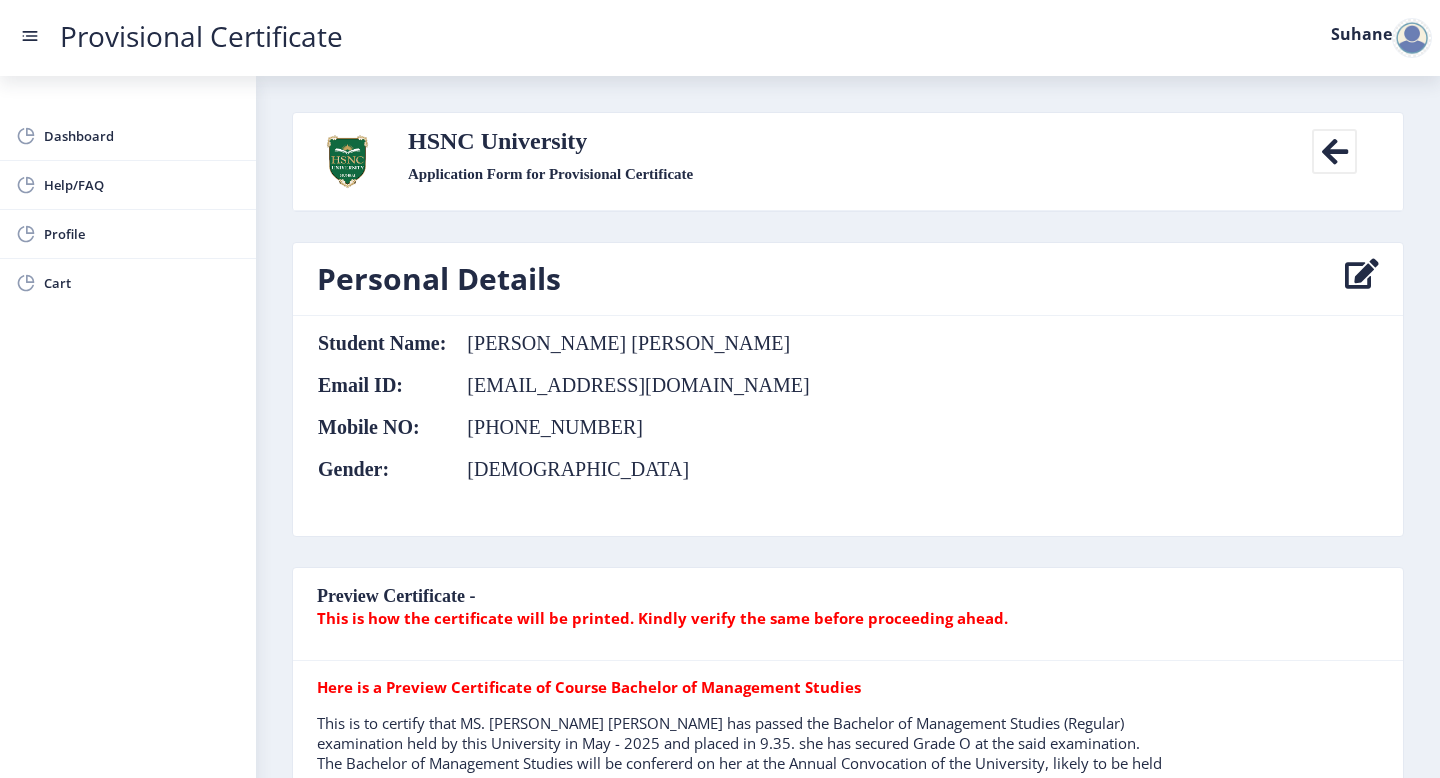 click 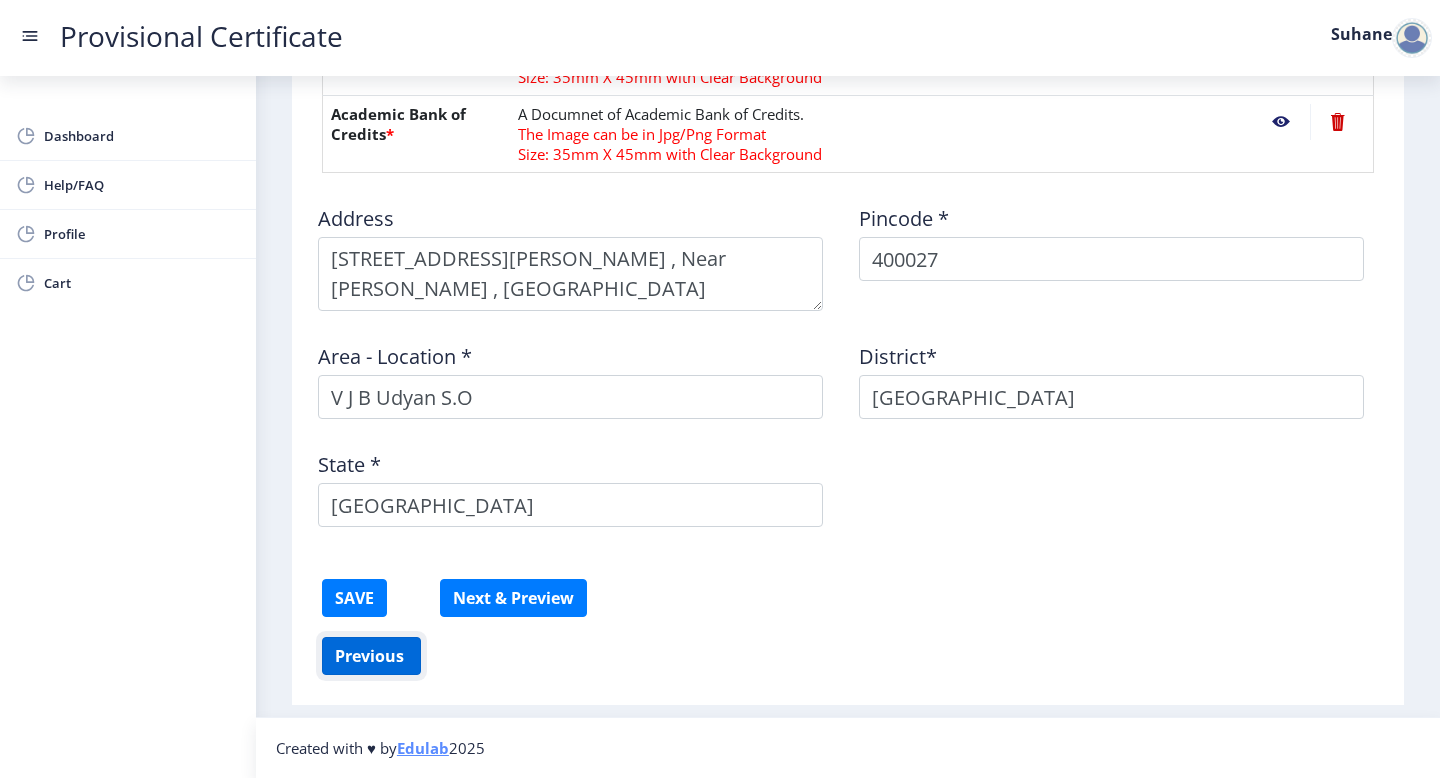 click on "Previous ‍" 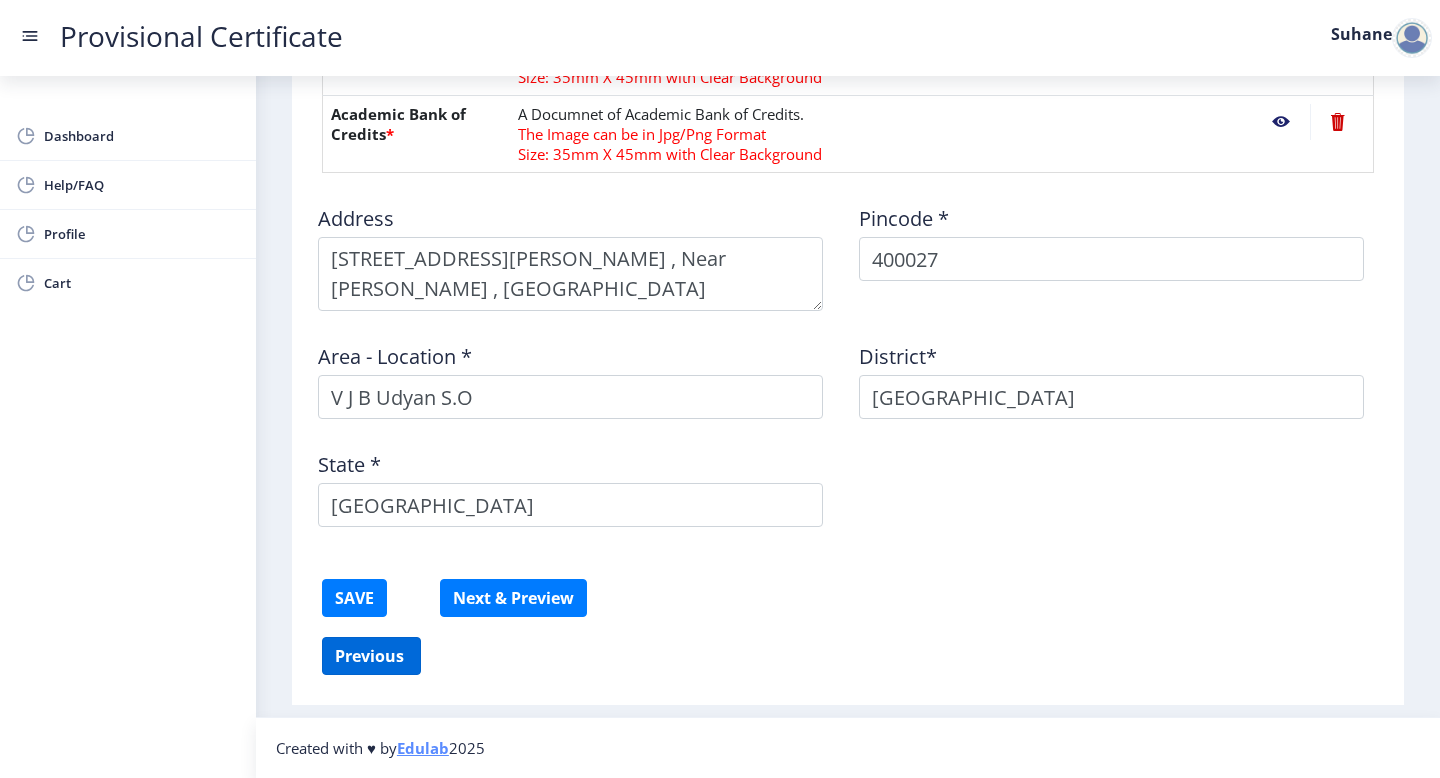 scroll, scrollTop: 566, scrollLeft: 0, axis: vertical 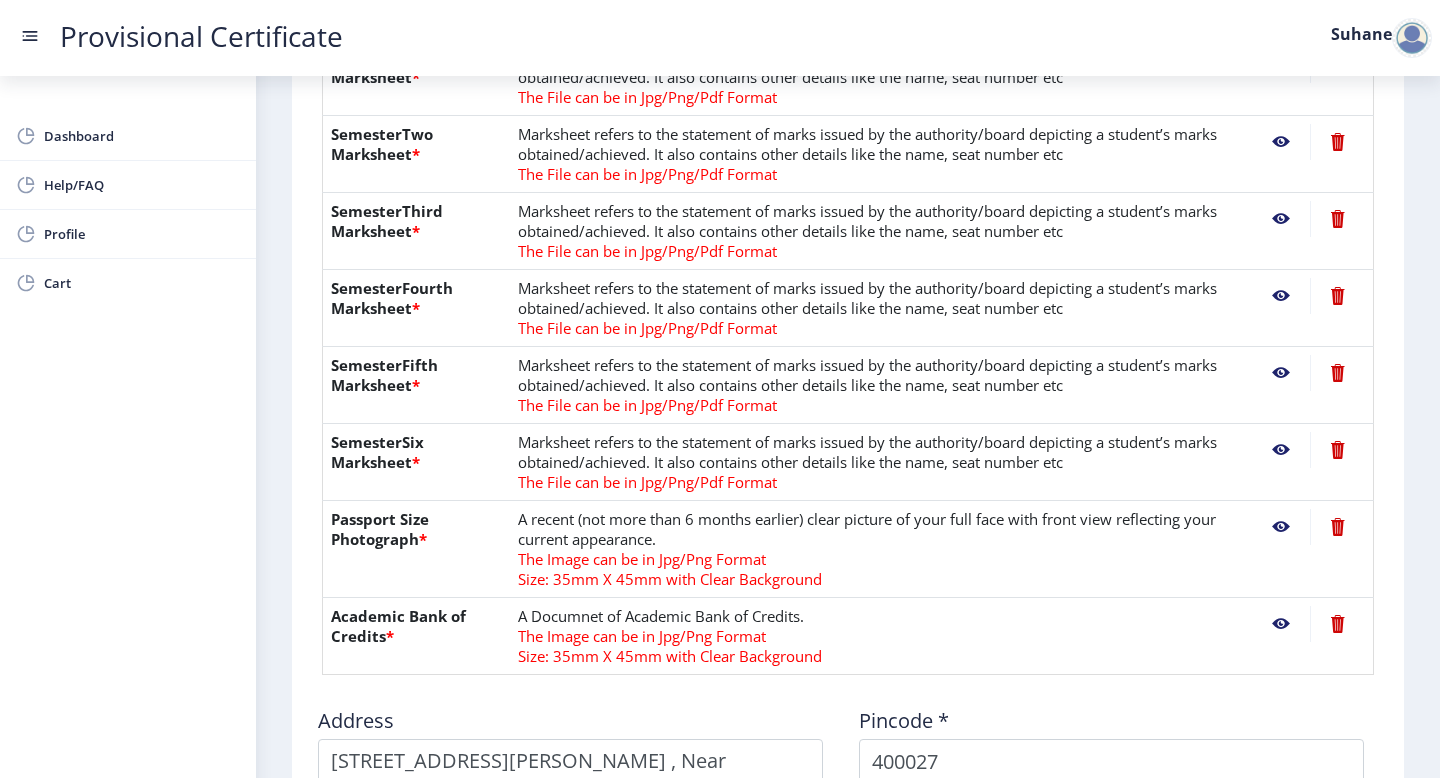 select on "O" 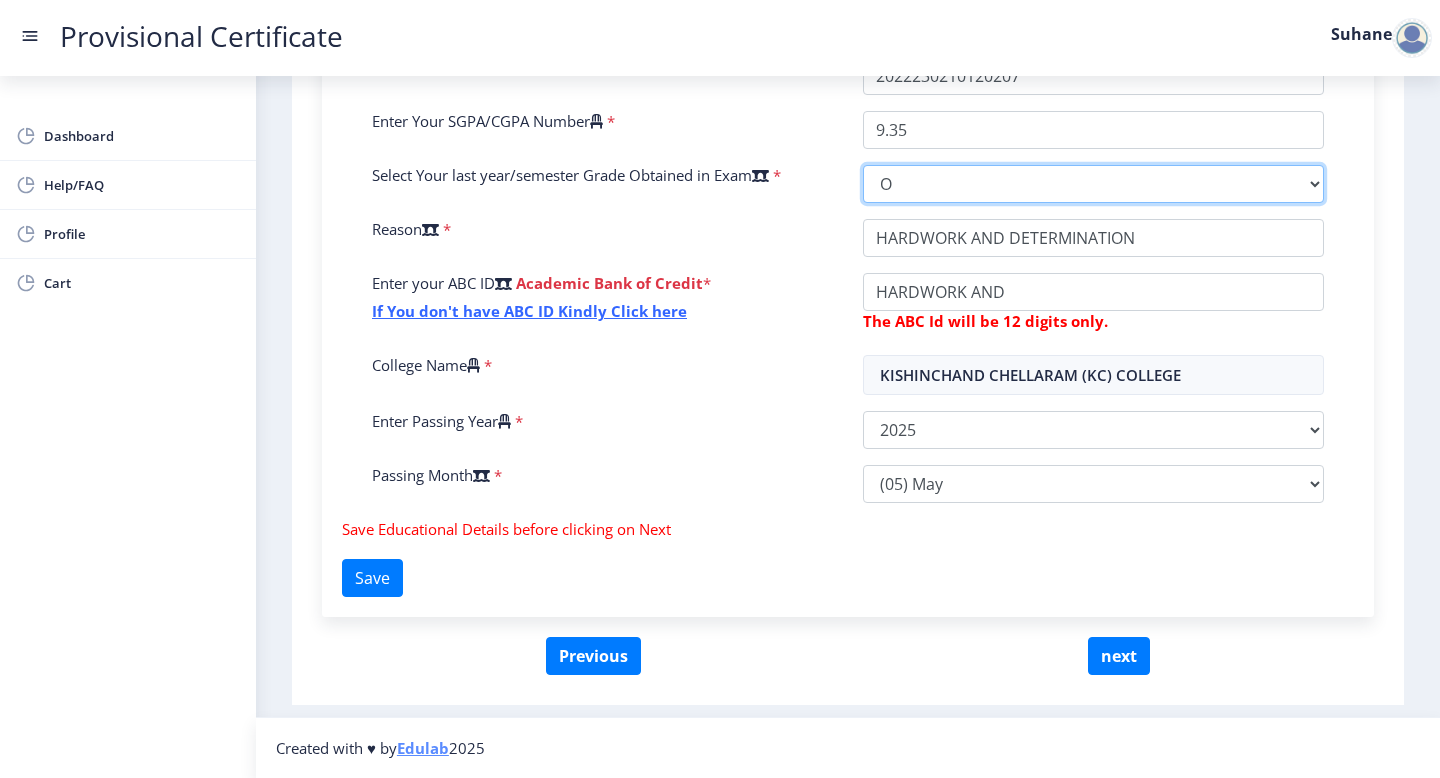 click on "Select Grade  O   A+   A   B+   B   C   D   F(Fail)" at bounding box center (1093, 184) 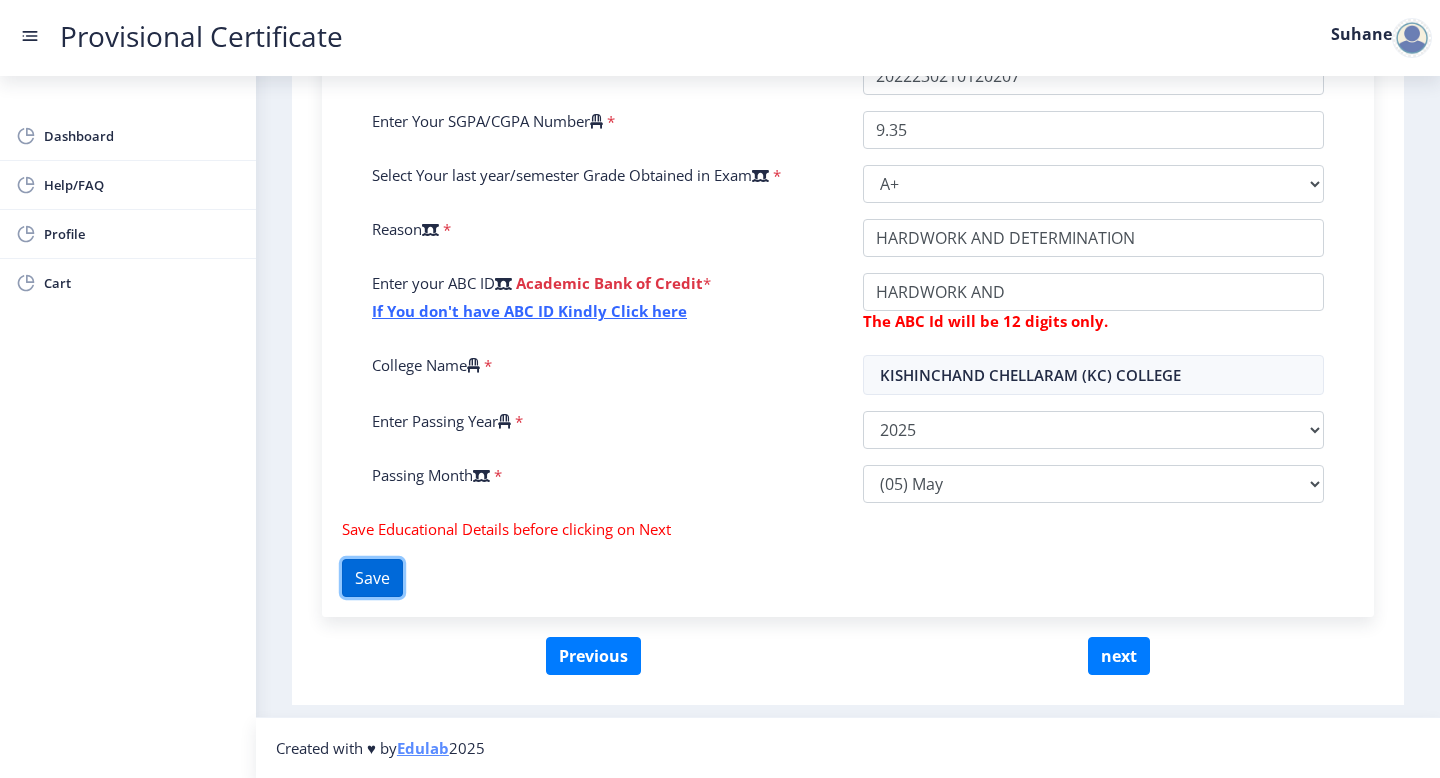 click on "Save" 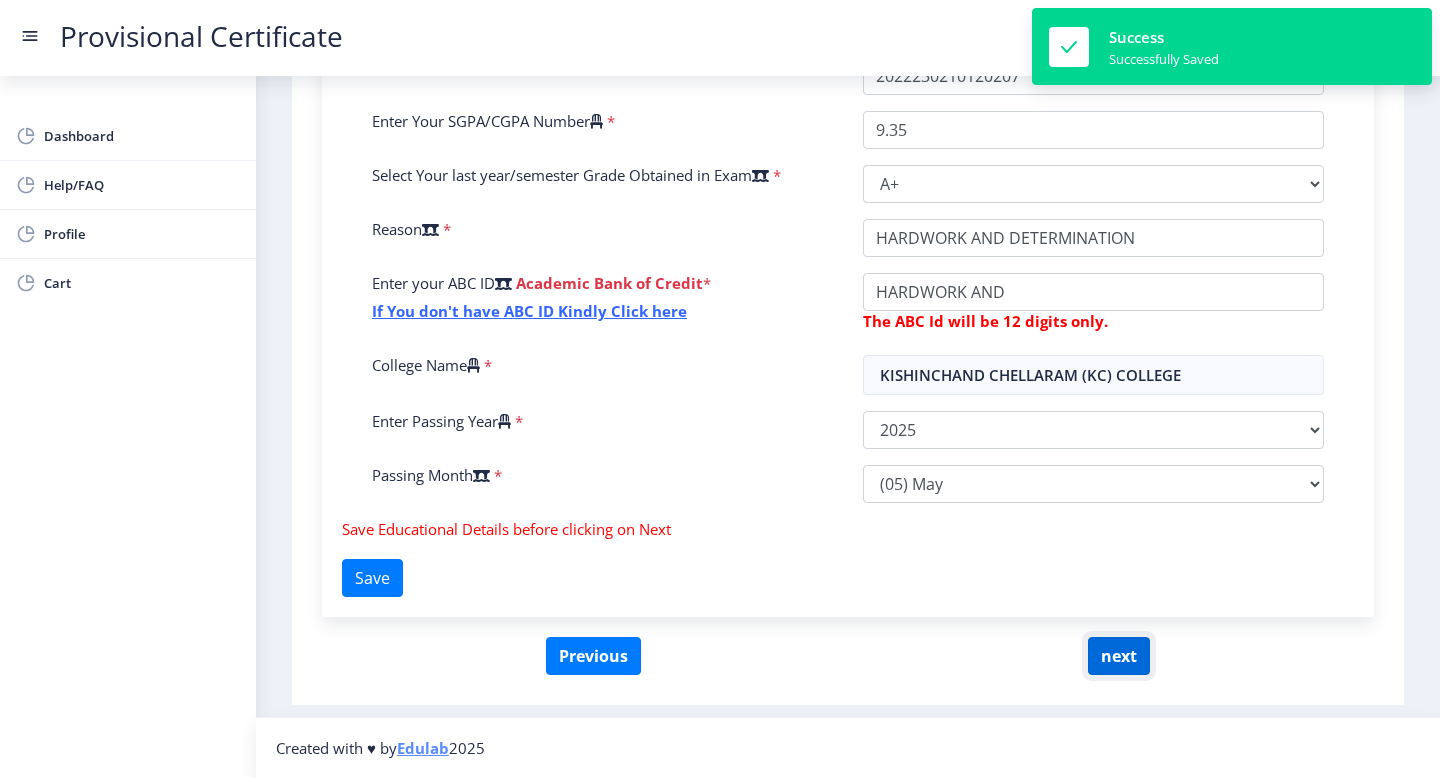 click on "next" 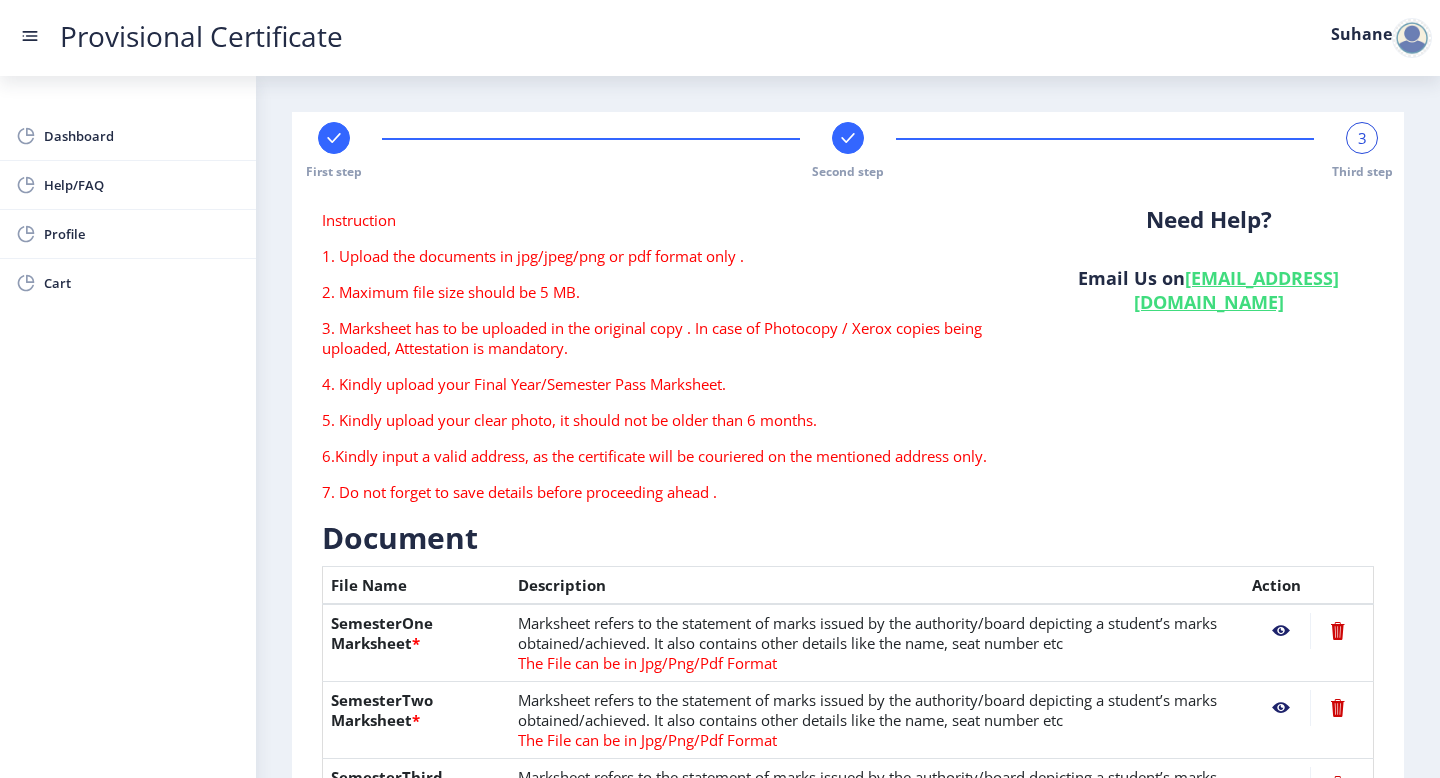 scroll, scrollTop: 1068, scrollLeft: 0, axis: vertical 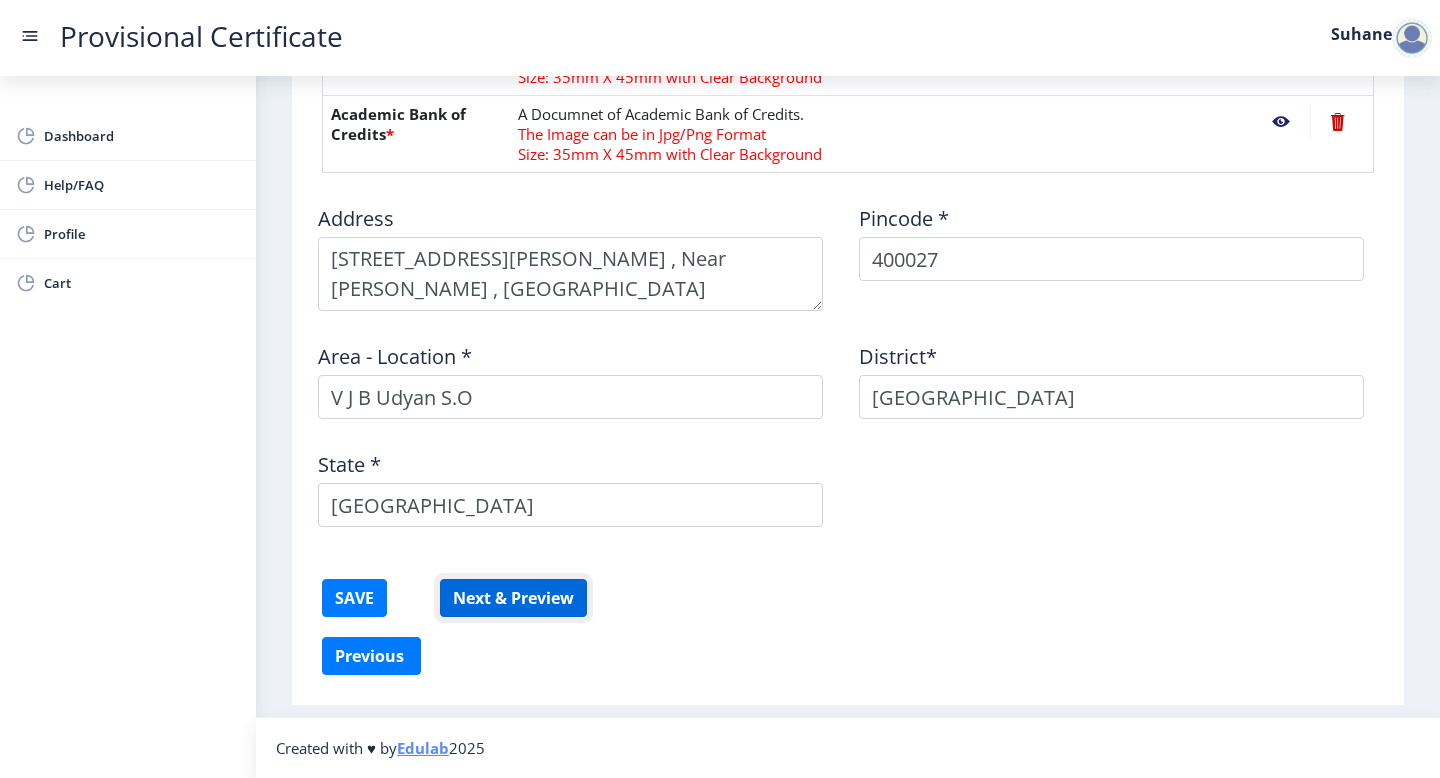 click on "Next & Preview" 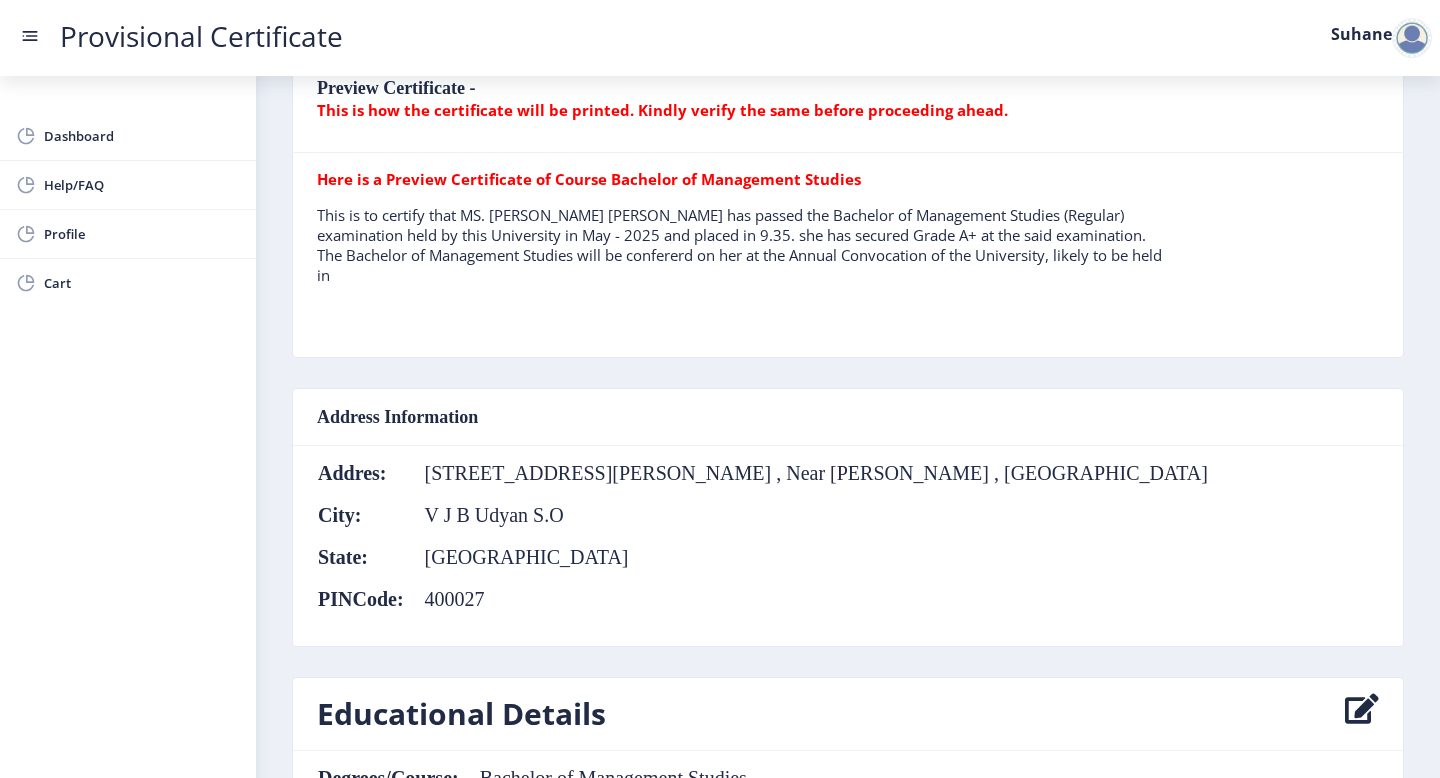 scroll, scrollTop: 511, scrollLeft: 0, axis: vertical 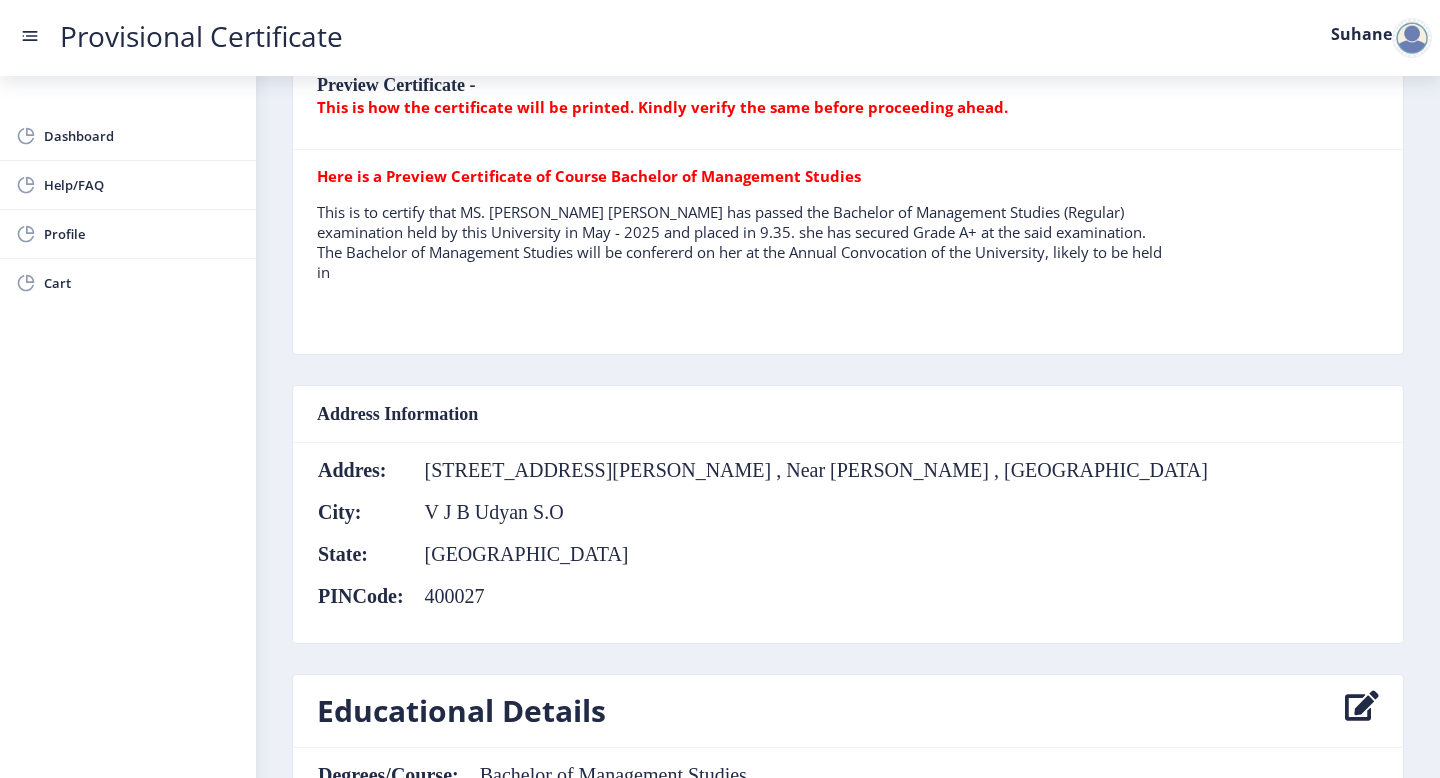click on "V J B Udyan S.O" 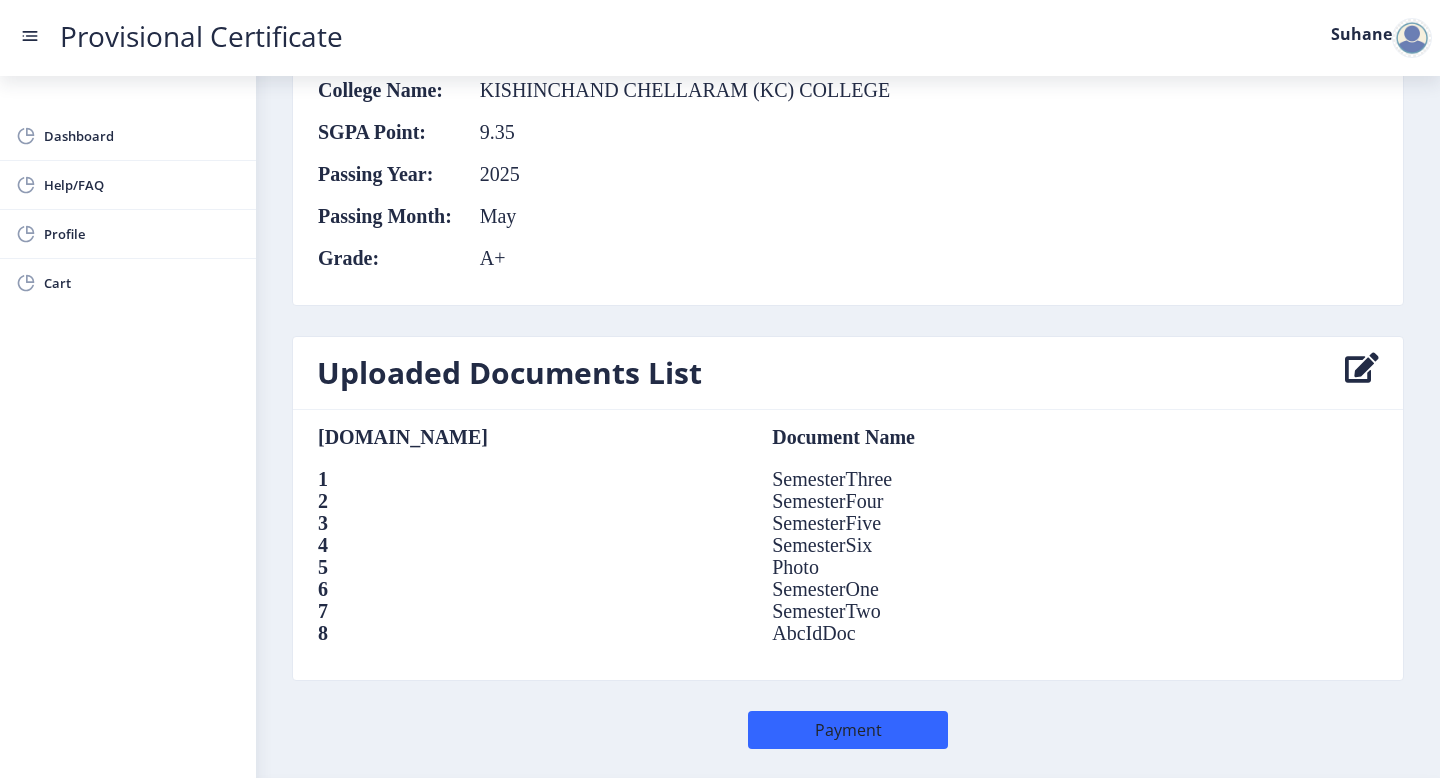 scroll, scrollTop: 1301, scrollLeft: 0, axis: vertical 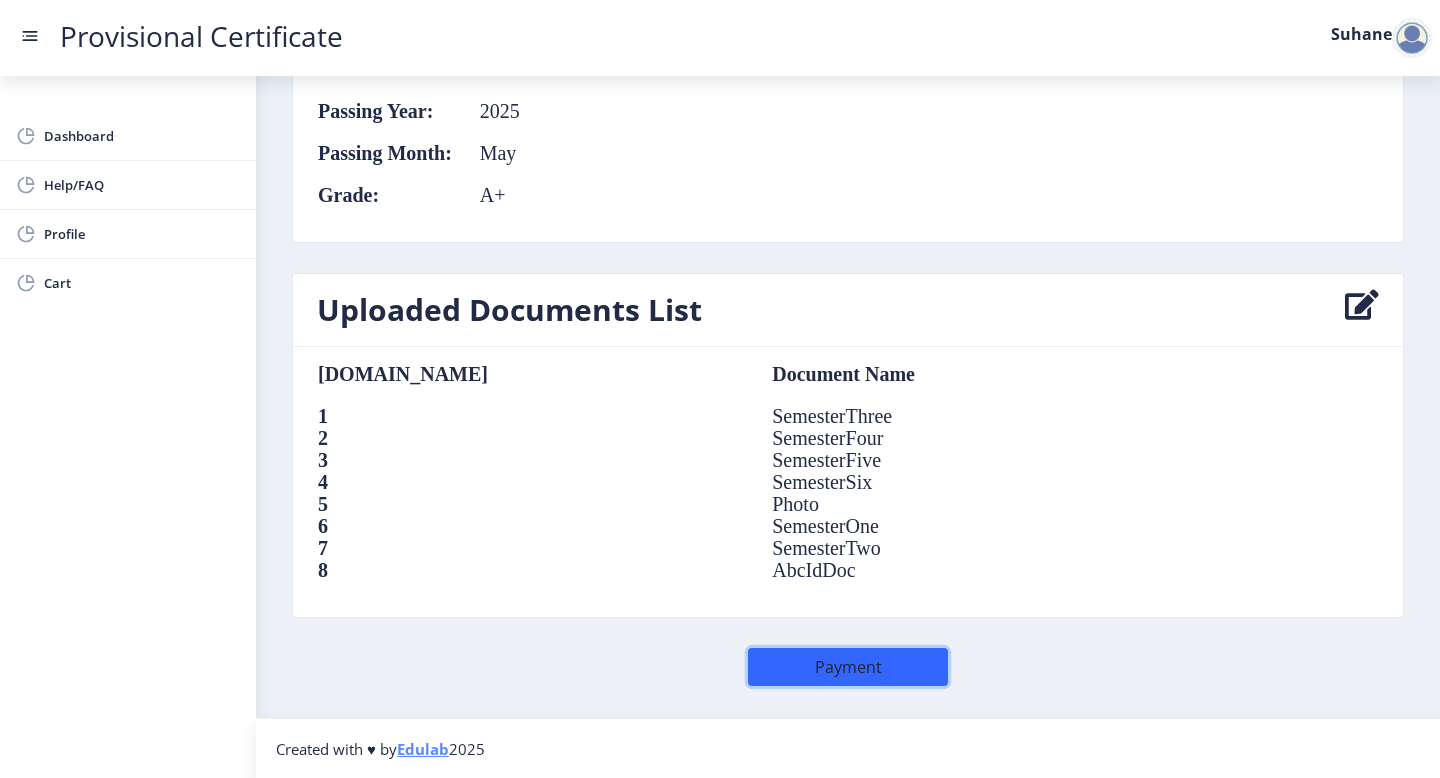 click on "Payment" 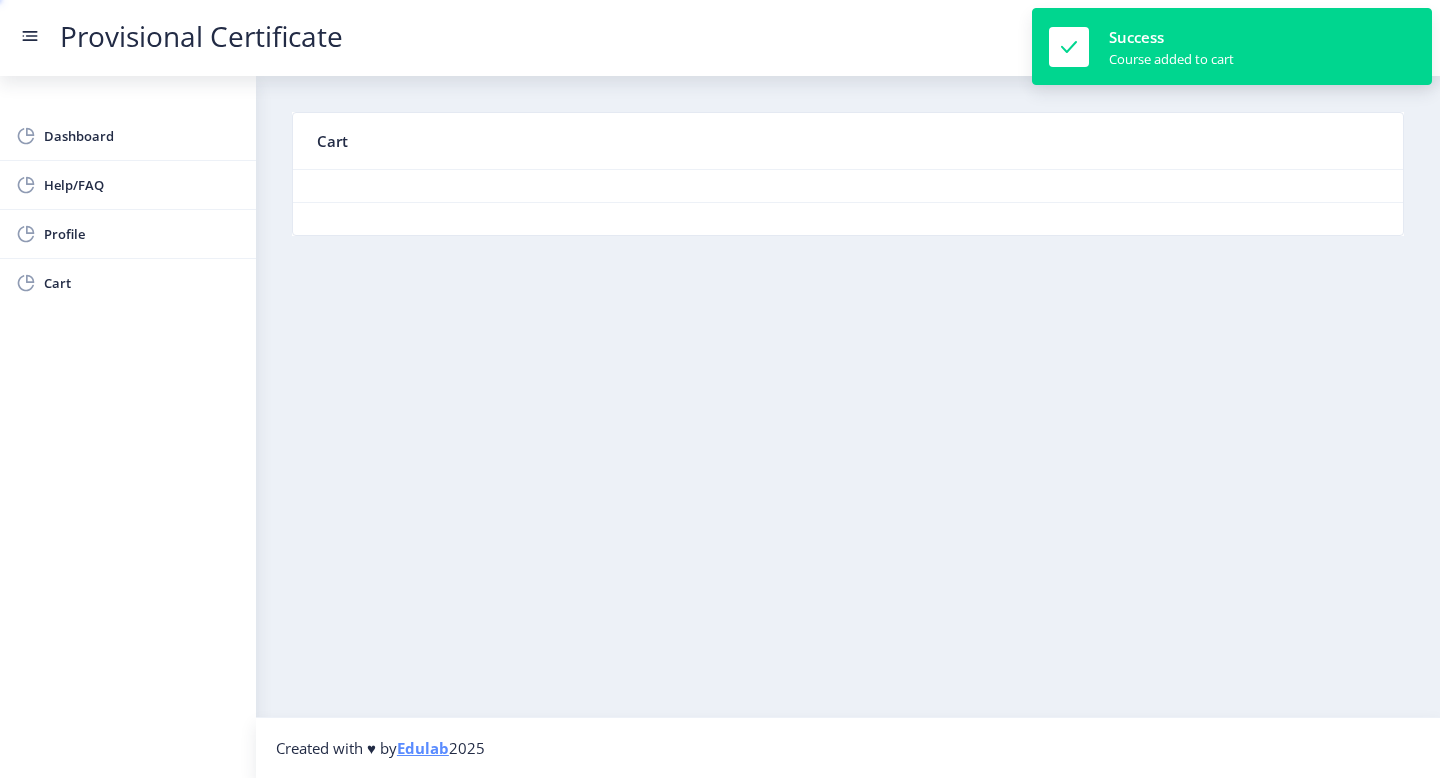 scroll, scrollTop: 0, scrollLeft: 0, axis: both 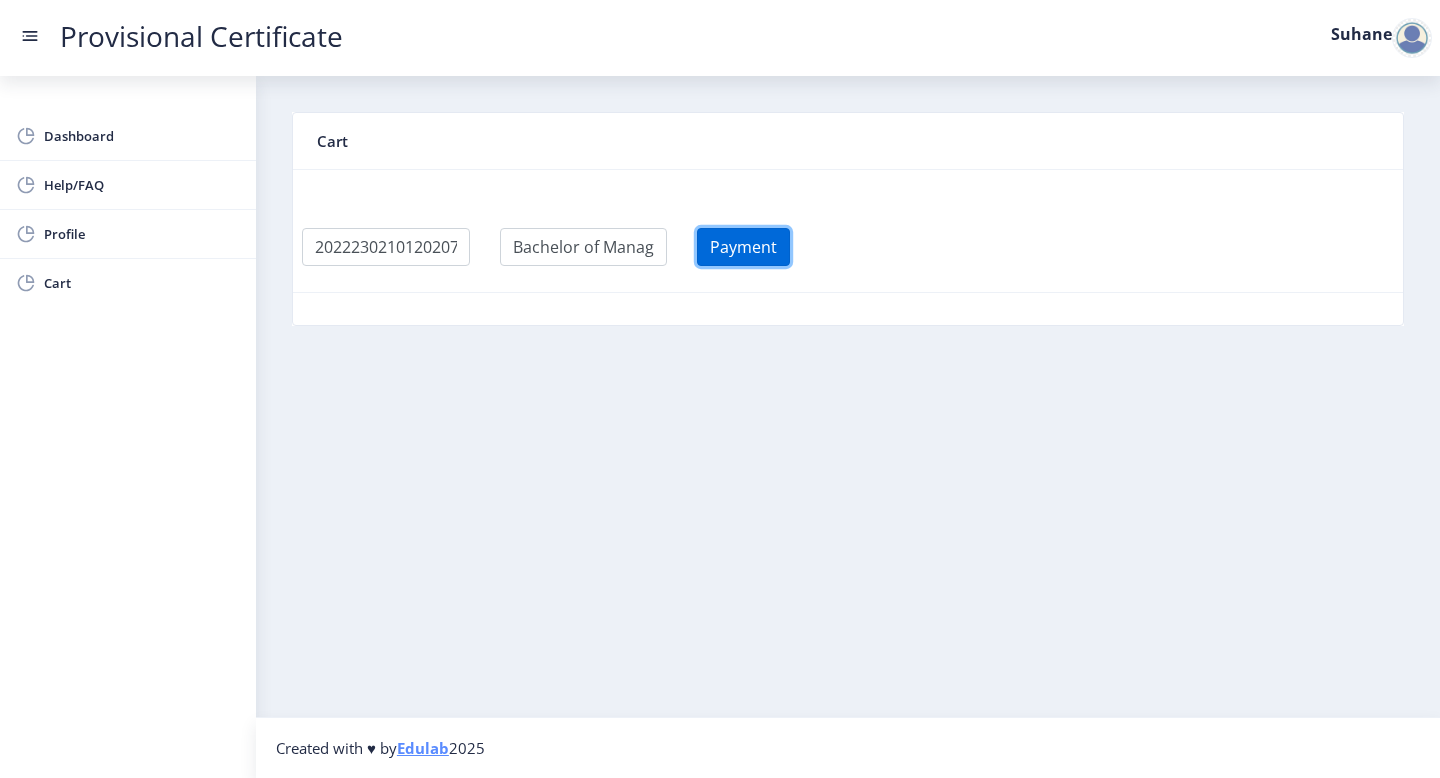 click on "Payment" 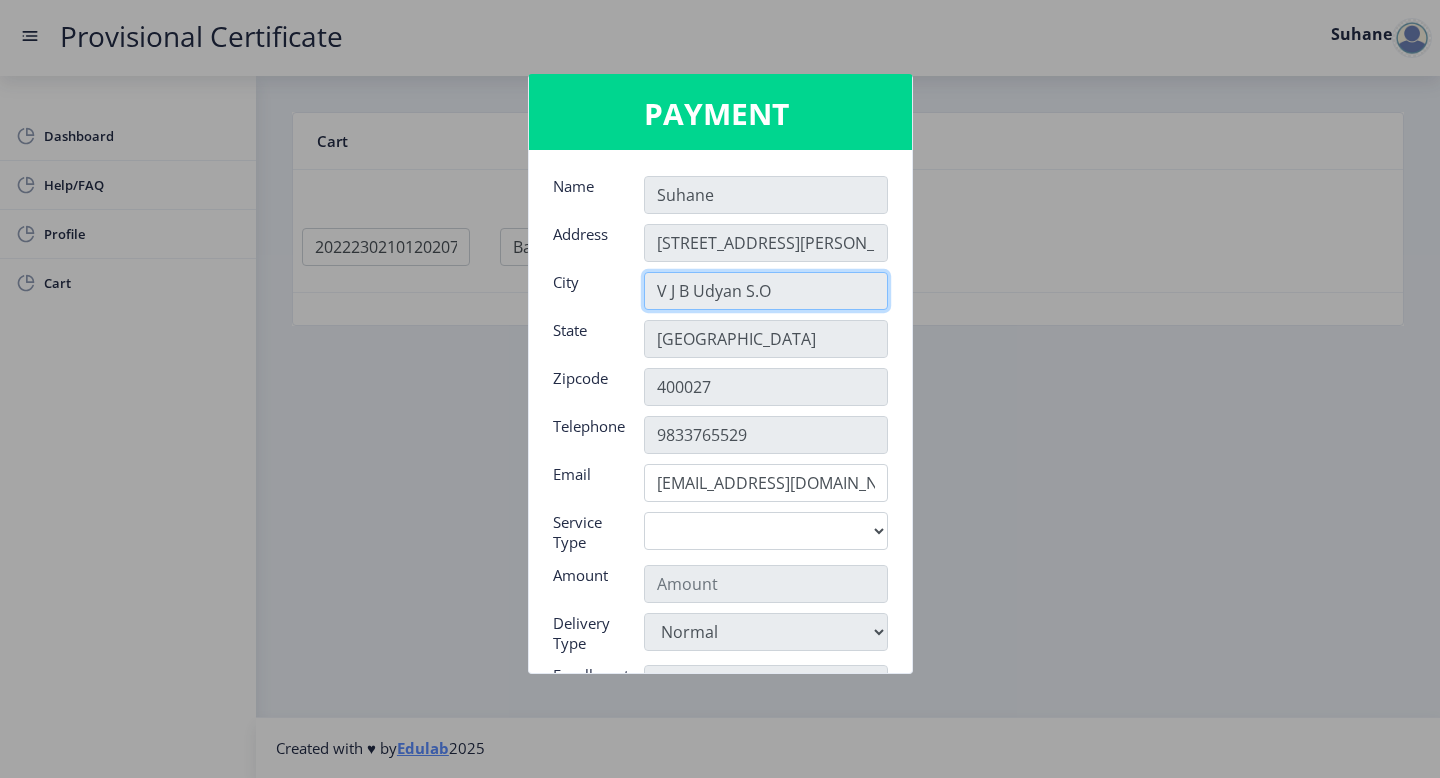 click on "V J B Udyan S.O" 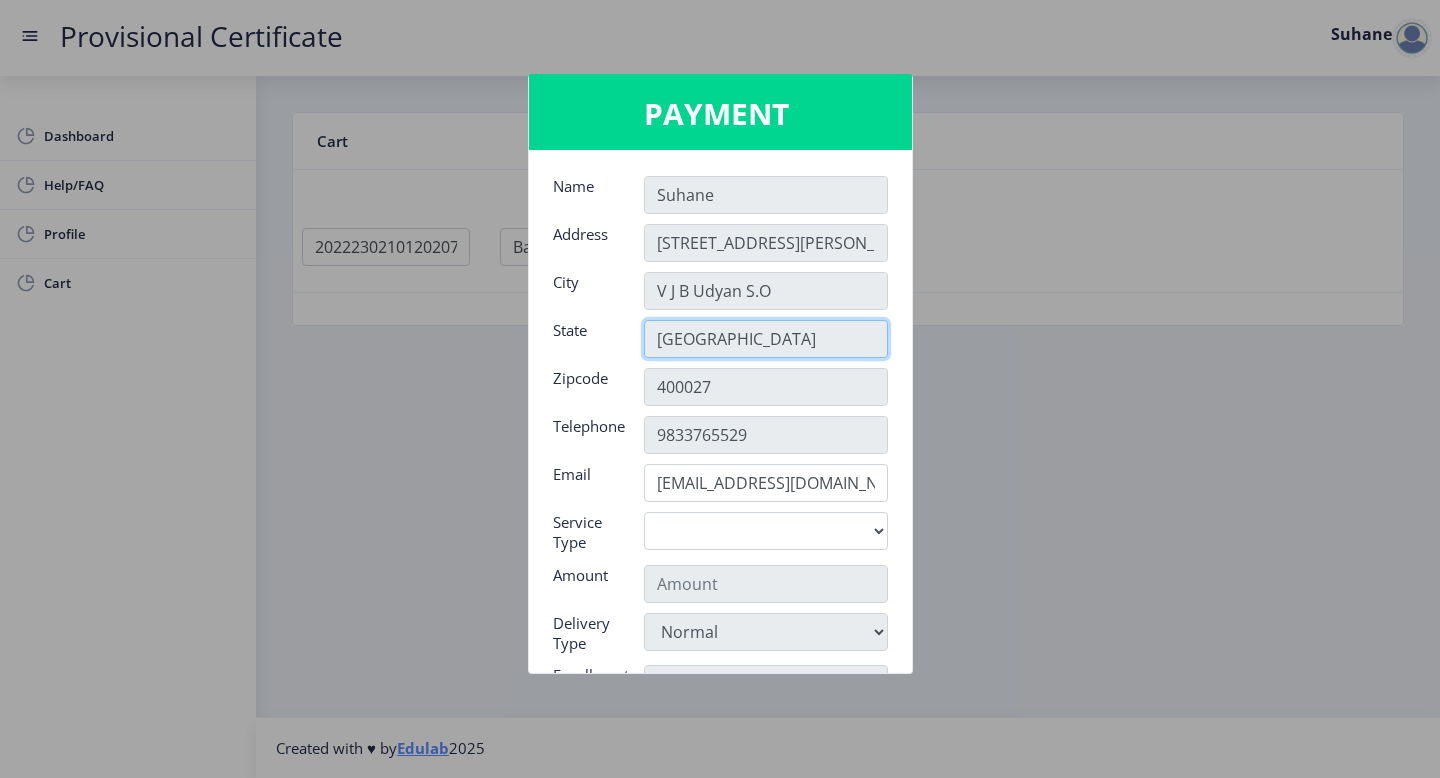 click on "[GEOGRAPHIC_DATA]" 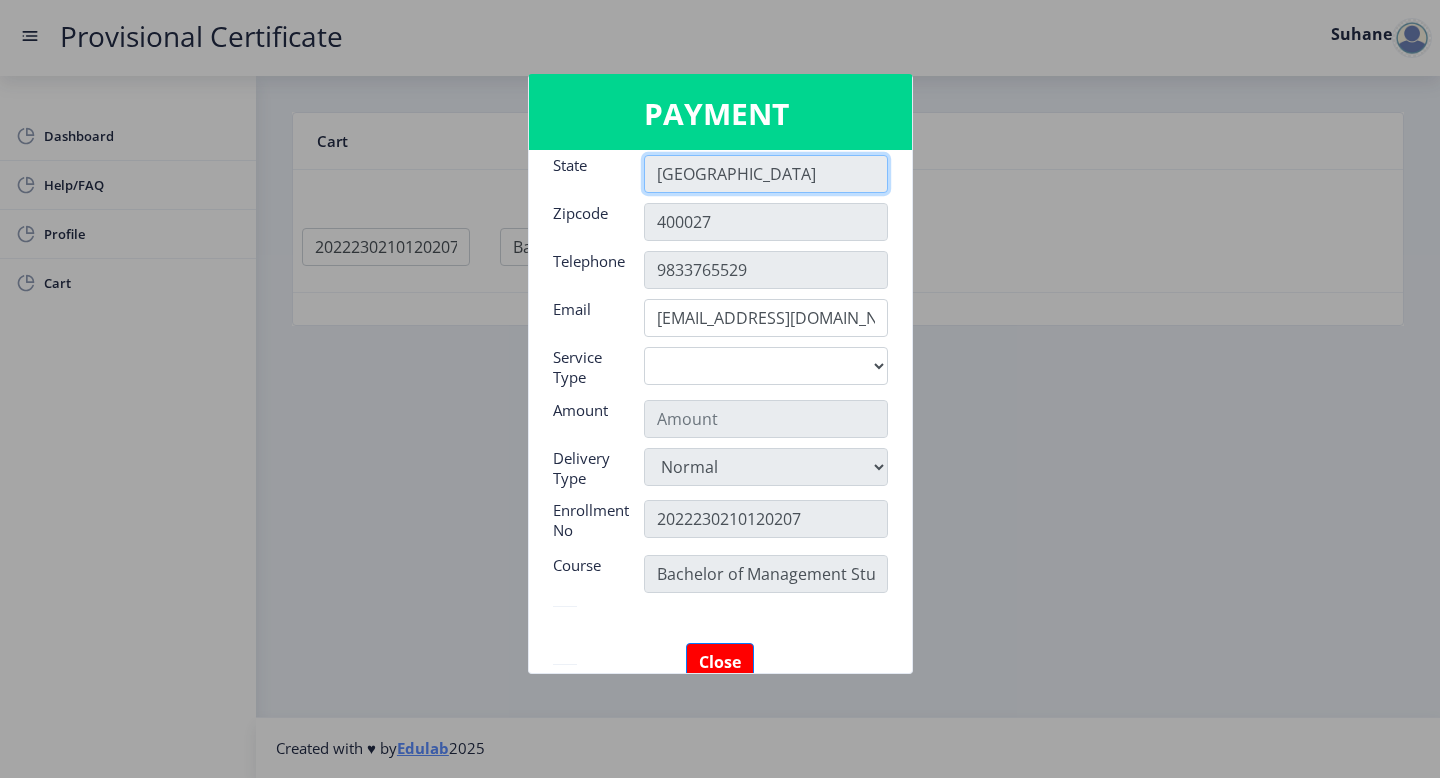 scroll, scrollTop: 166, scrollLeft: 0, axis: vertical 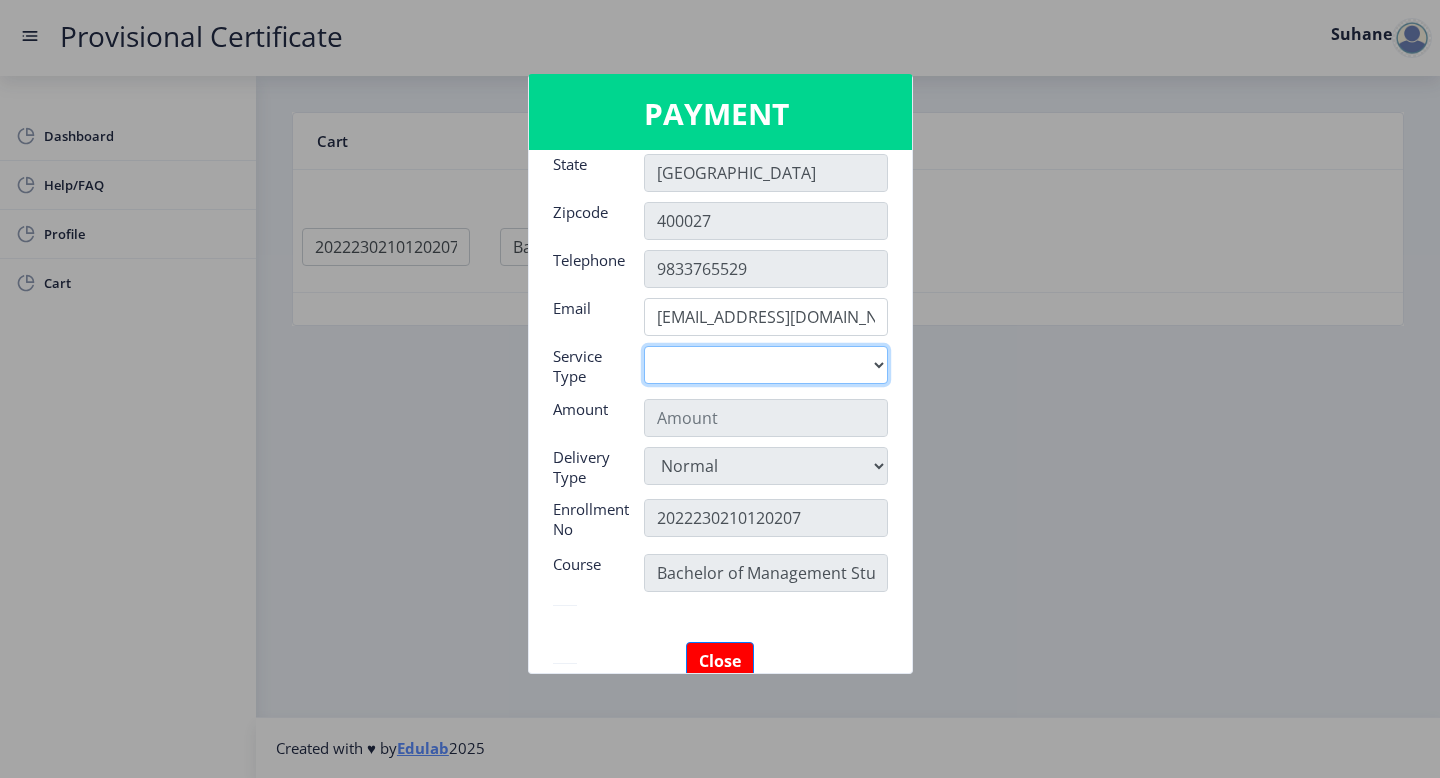 click on "Digital" at bounding box center [766, 365] 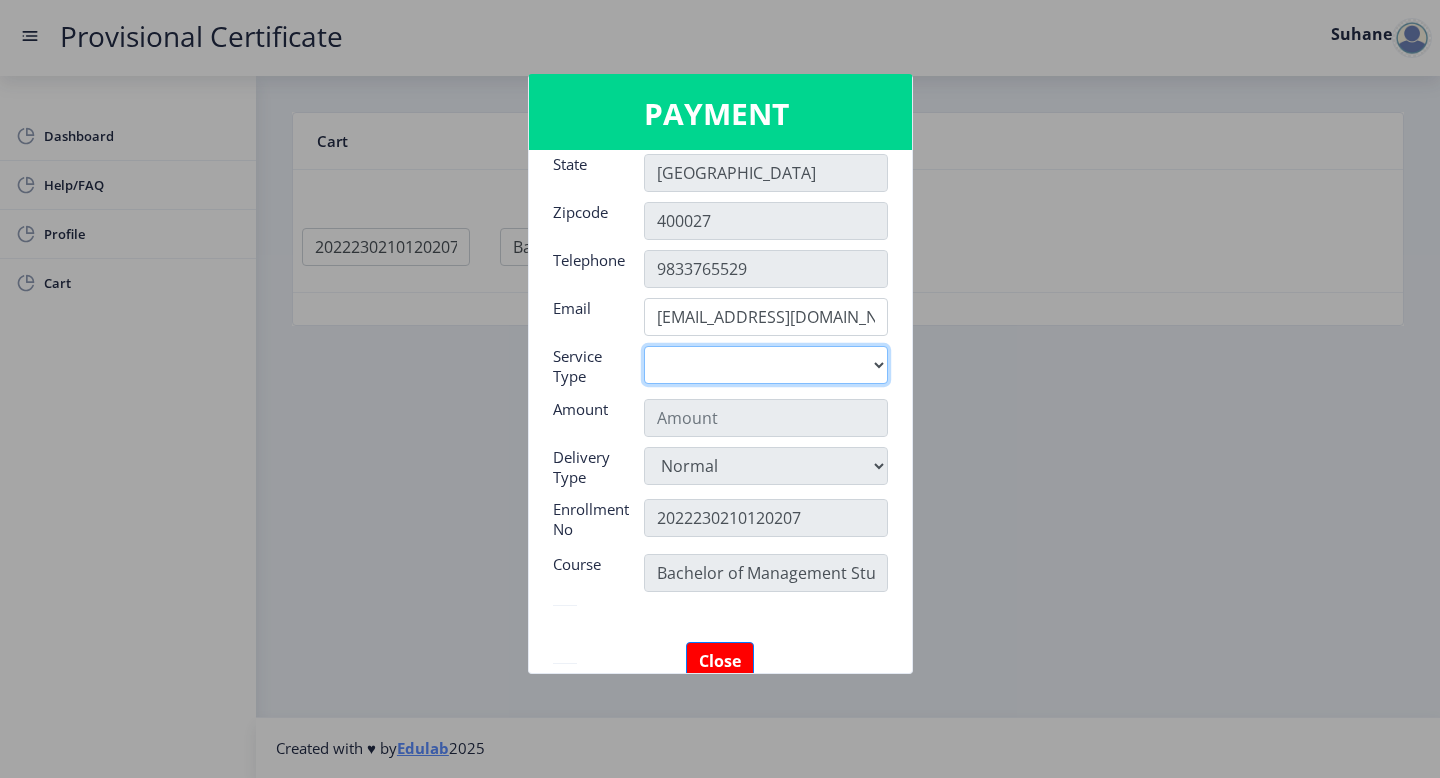 select on "old" 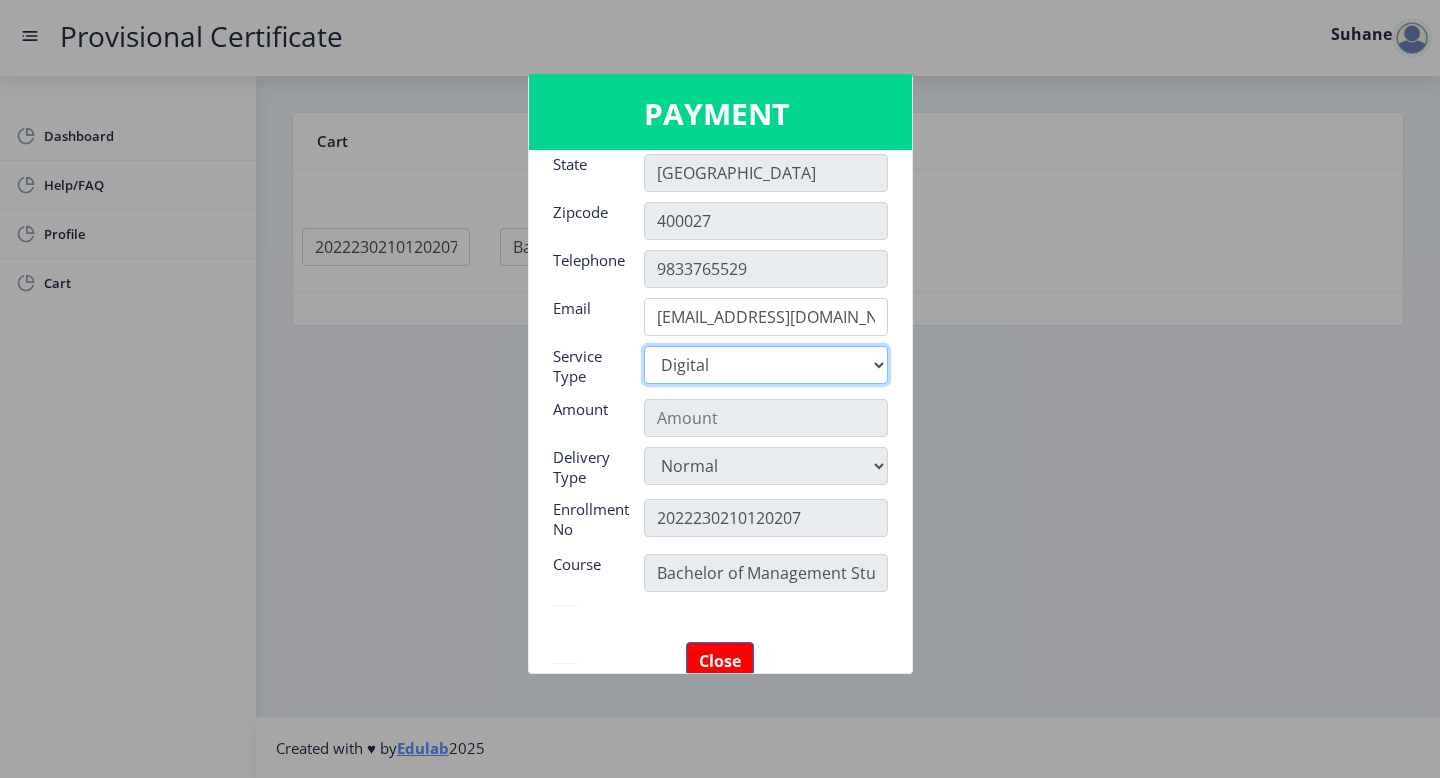 type on "795" 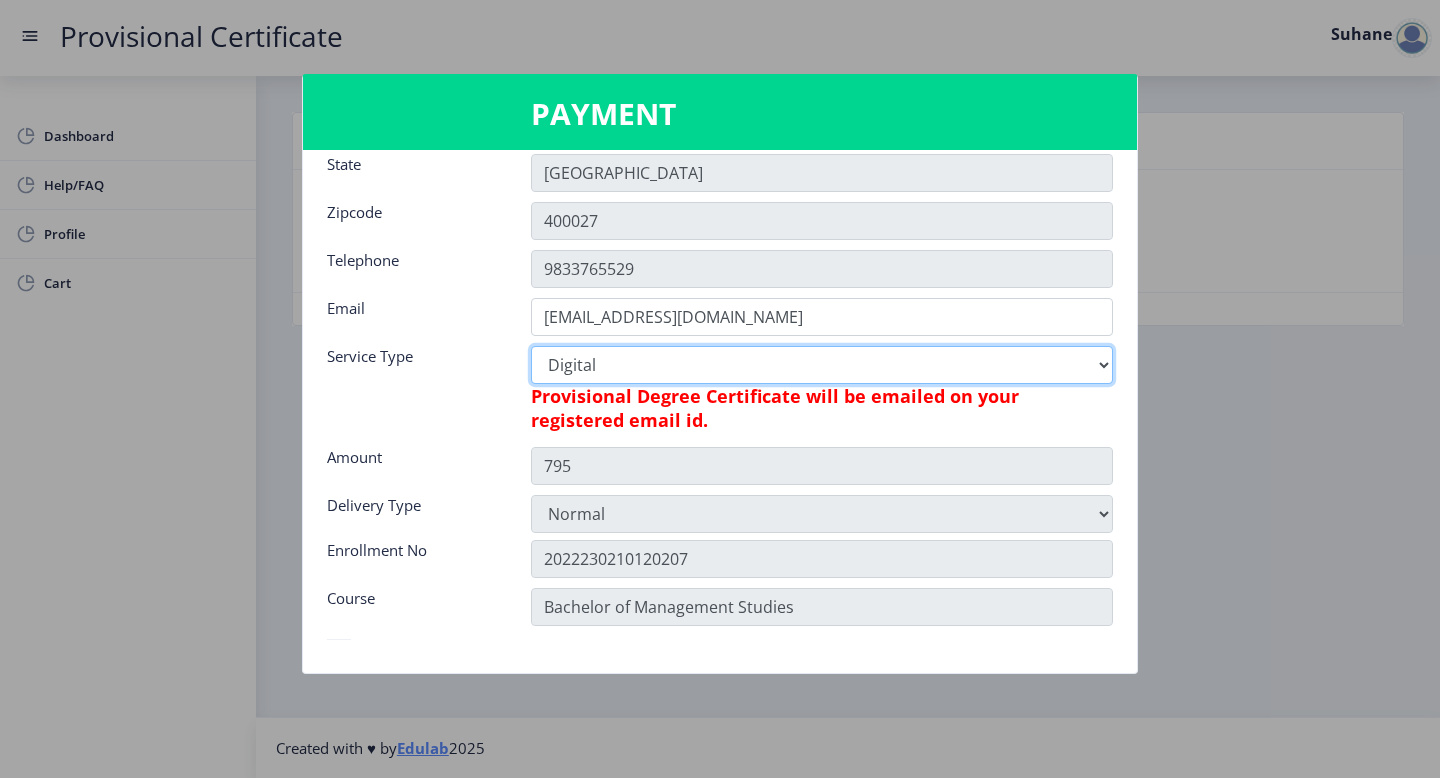 click on "Digital" at bounding box center [822, 365] 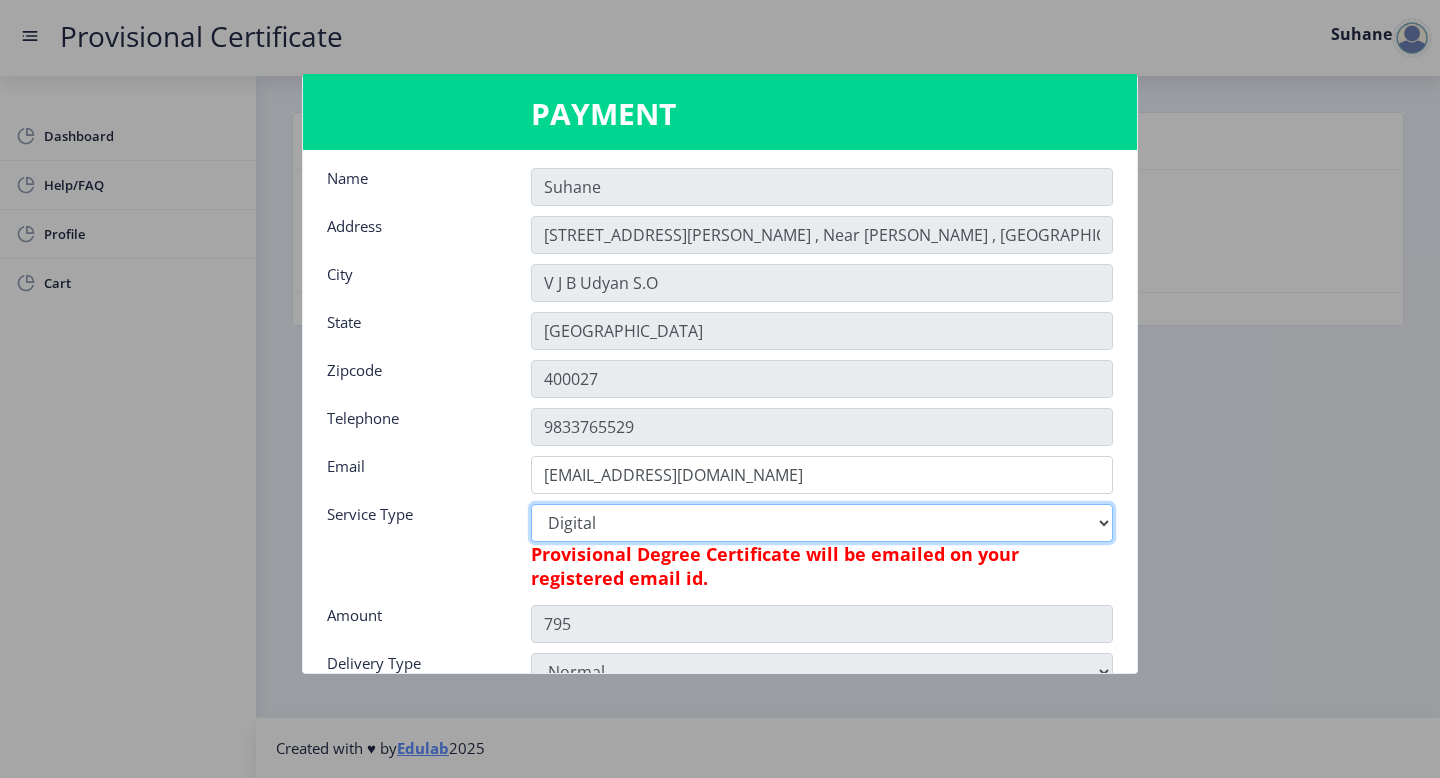scroll, scrollTop: 0, scrollLeft: 0, axis: both 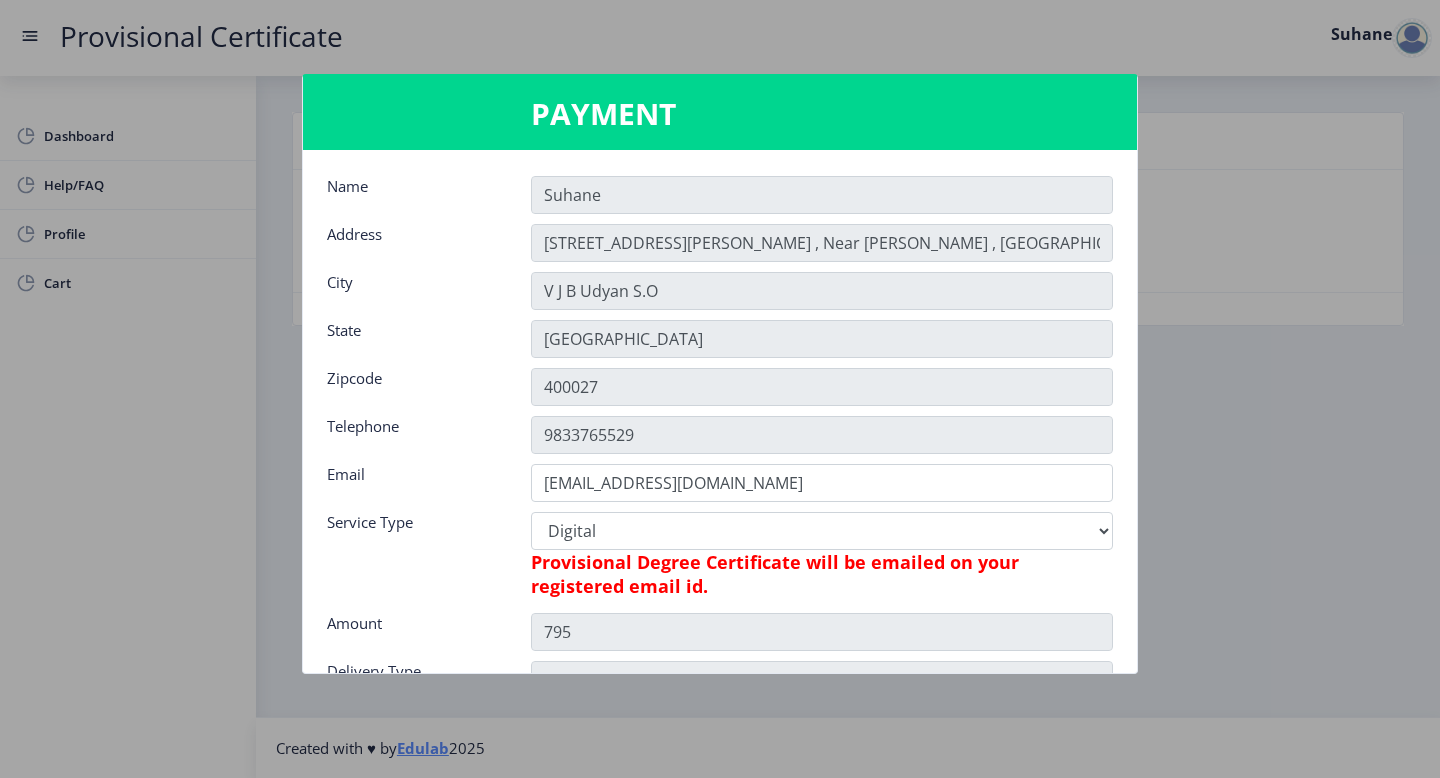 click on "Name Suhane Address [STREET_ADDRESS][GEOGRAPHIC_DATA][PERSON_NAME][PERSON_NAME] , [GEOGRAPHIC_DATA] [GEOGRAPHIC_DATA] Zipcode 400027 Telephone [PHONE_NUMBER] Email [EMAIL_ADDRESS][DOMAIN_NAME] Service Type Digital Provisional Degree Certificate will be emailed on your registered email id. Amount 795 Delivery Type Normal Enrollment No 2022230210120207 Course Bachelor of Management Studies Close Proceed For Payment" 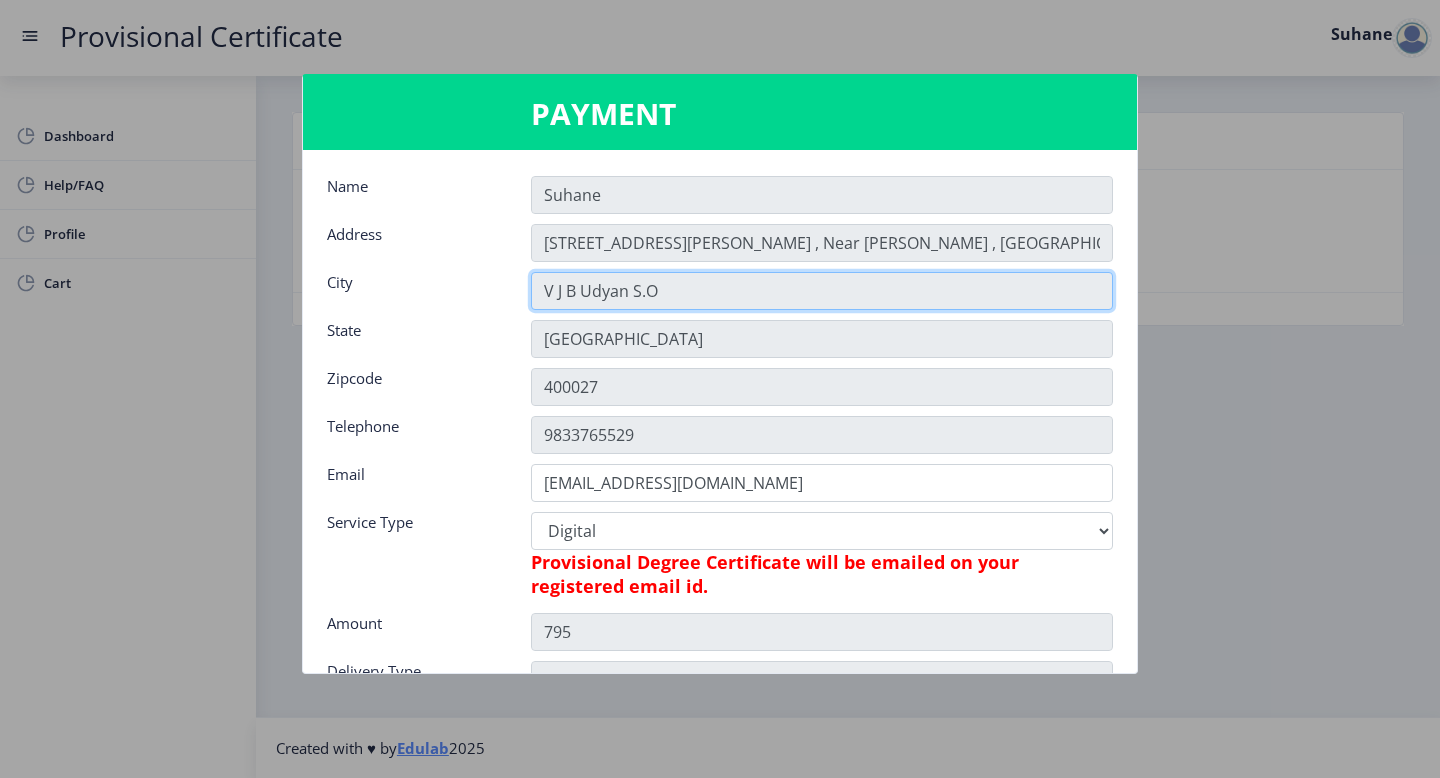 click on "V J B Udyan S.O" 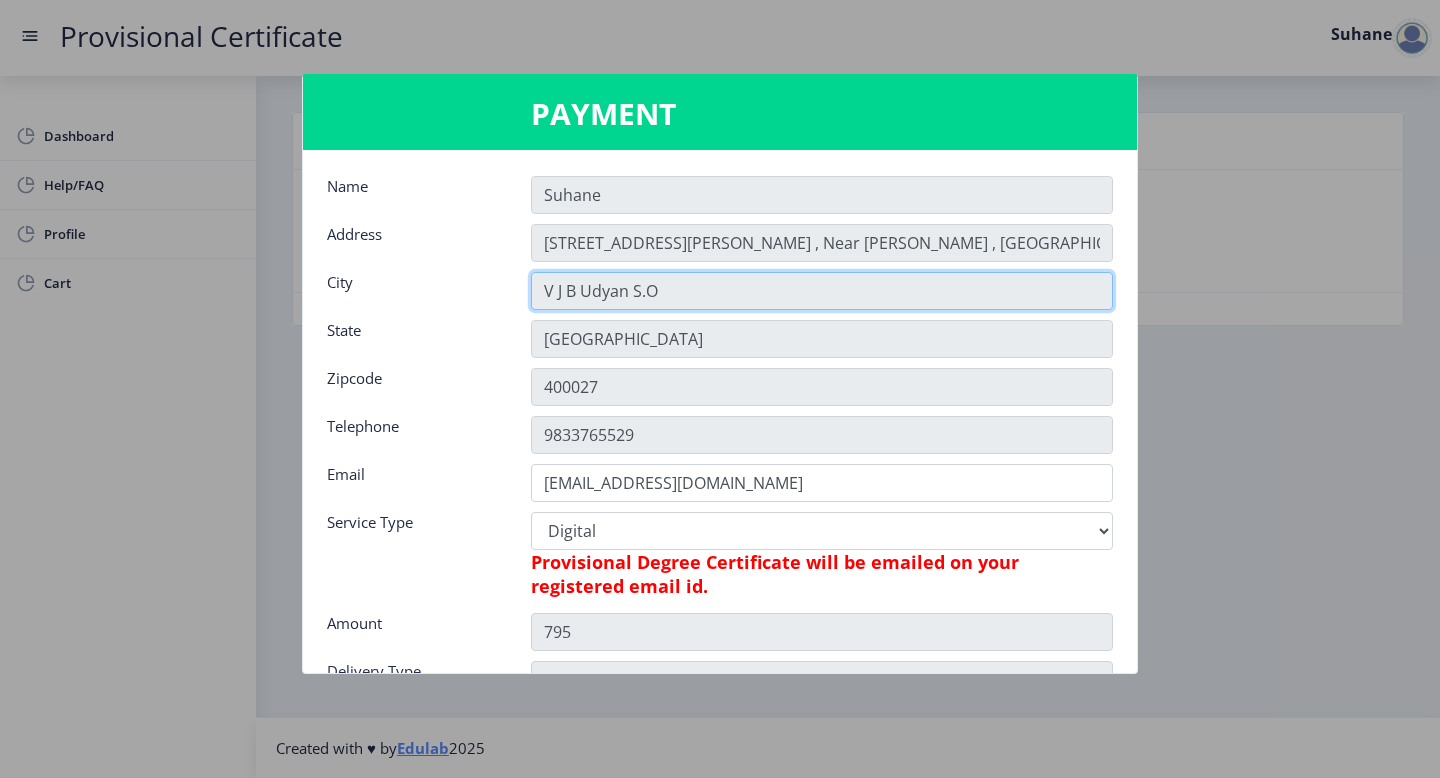 scroll, scrollTop: 281, scrollLeft: 0, axis: vertical 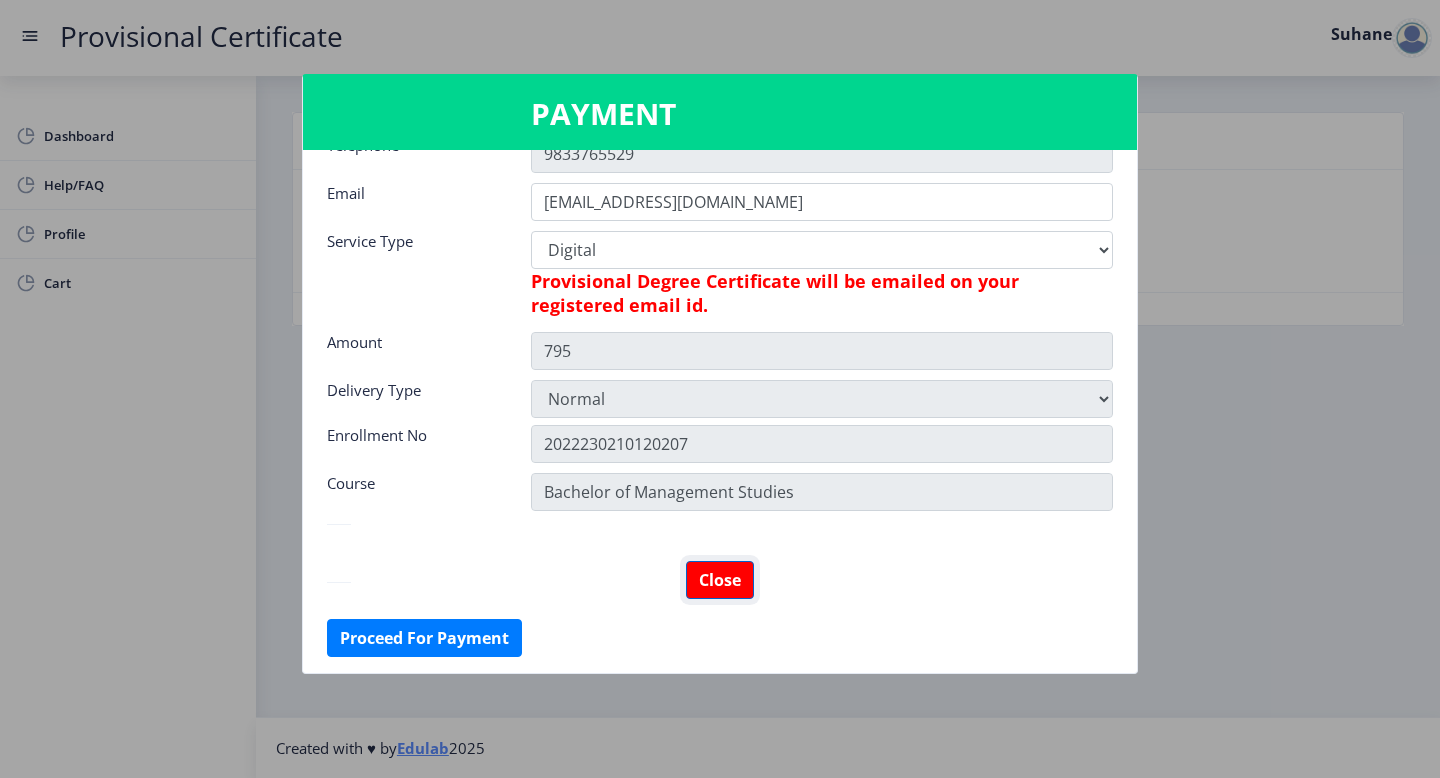 click on "Close" 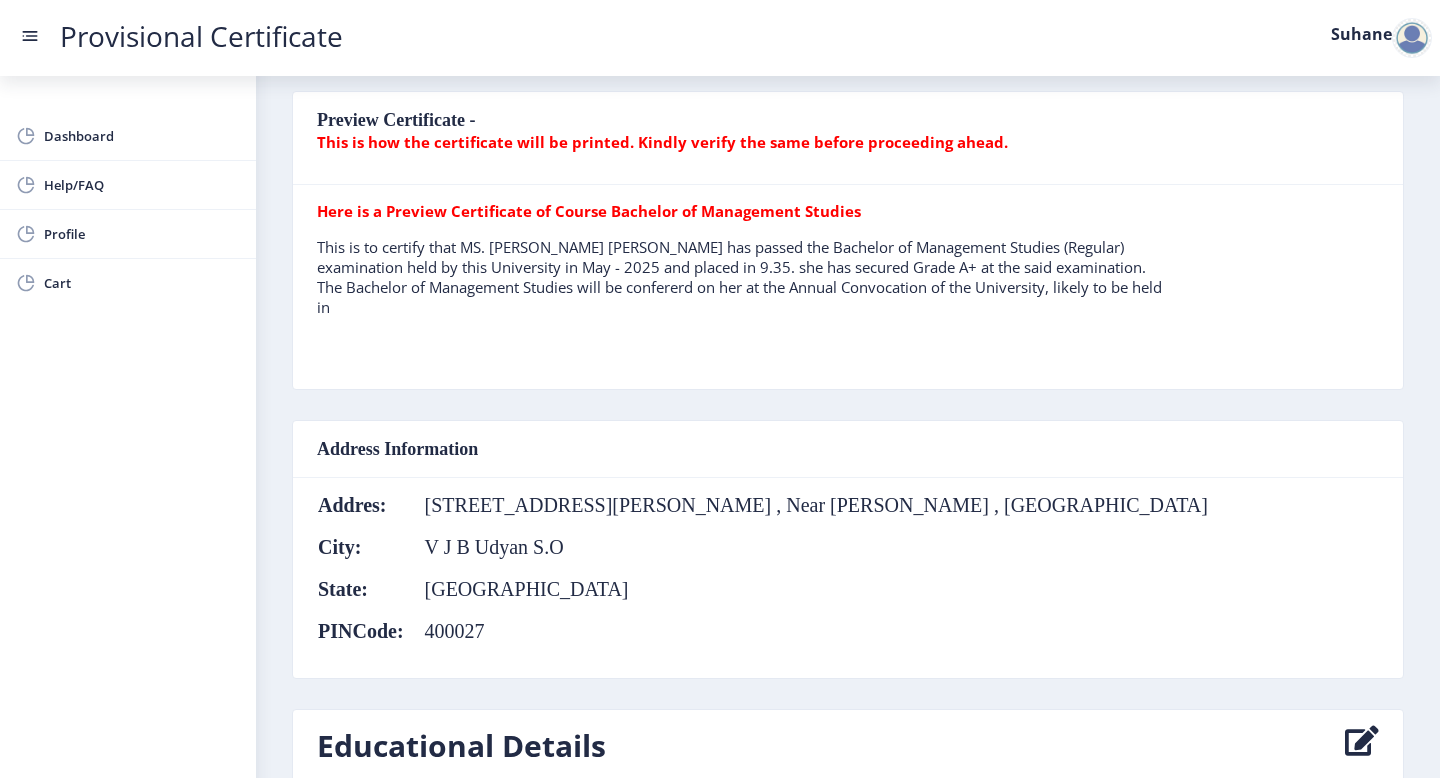 scroll, scrollTop: 498, scrollLeft: 0, axis: vertical 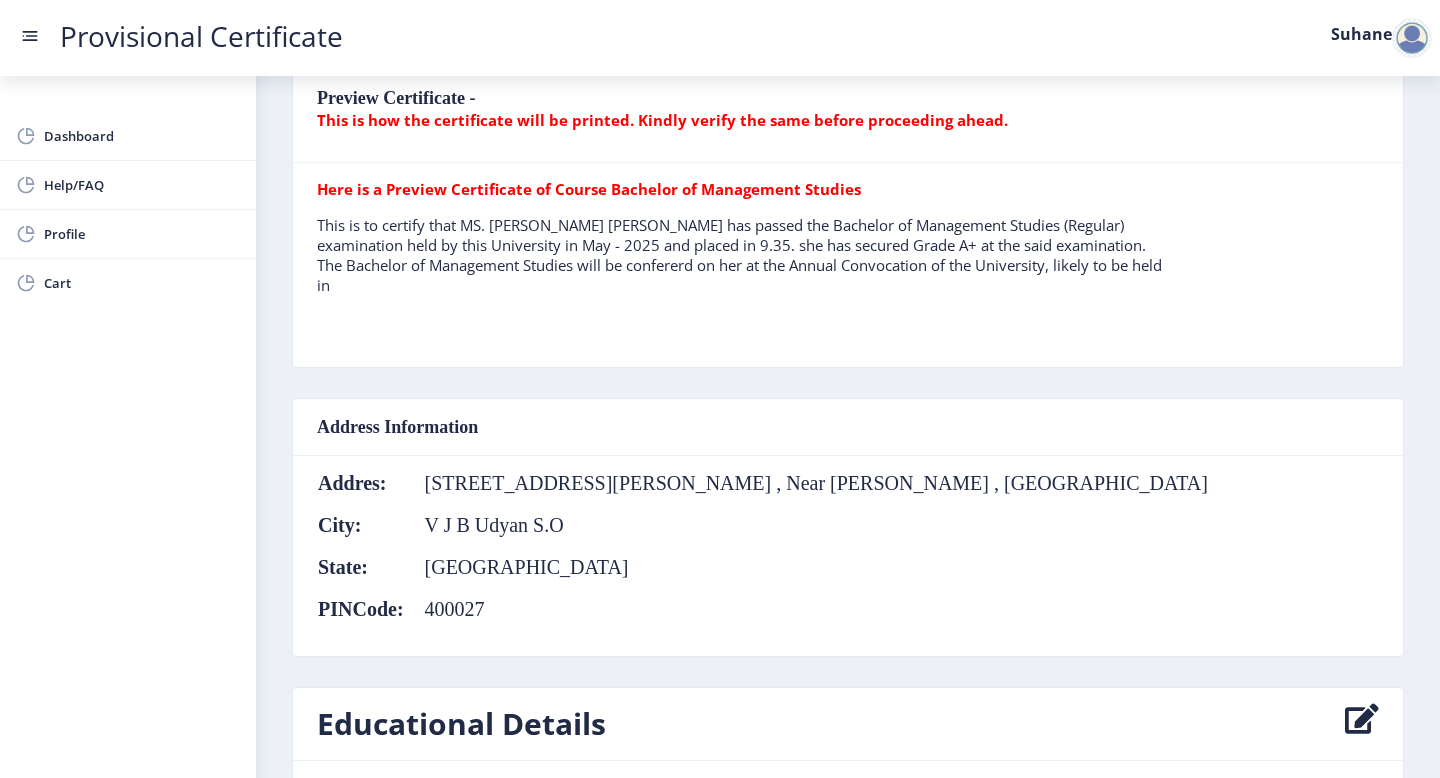 click on "Address Information" 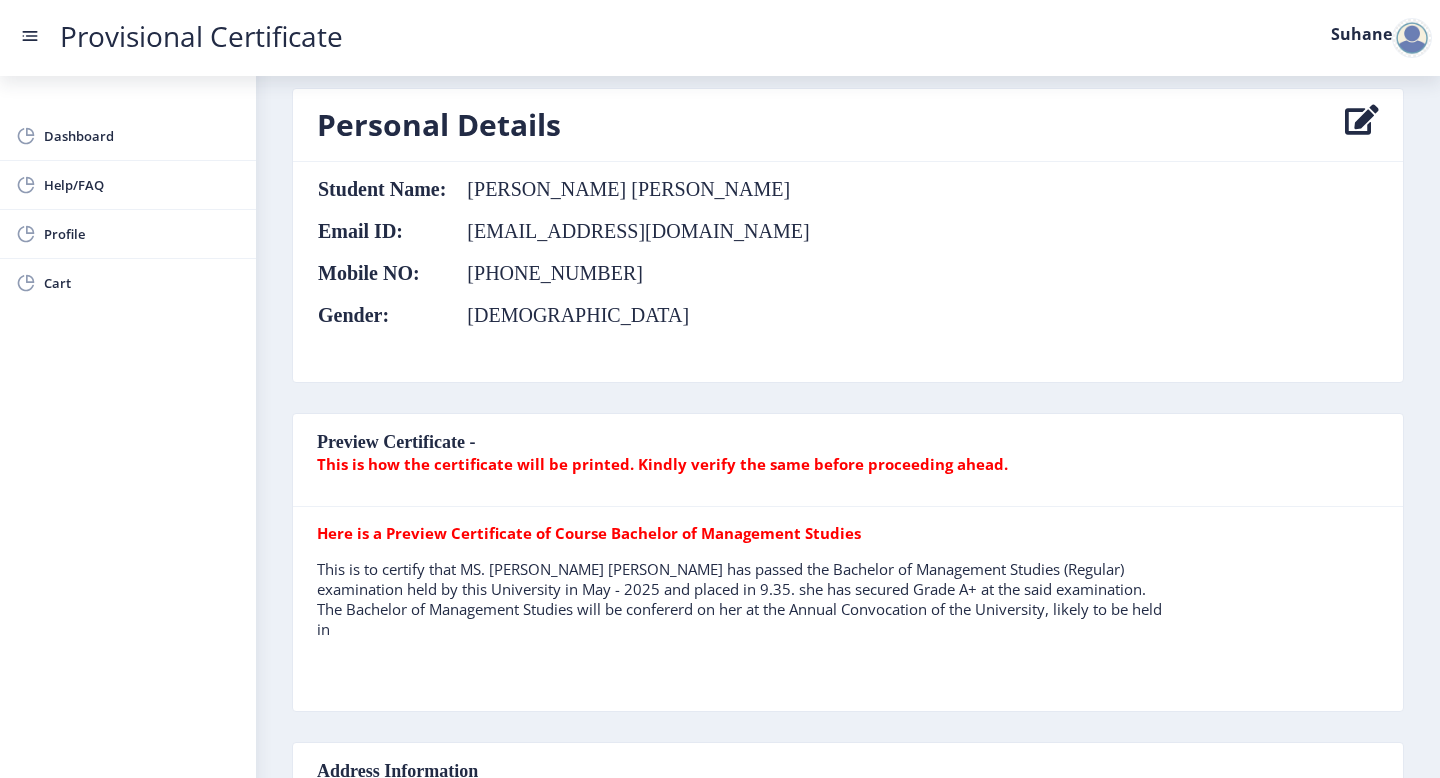 scroll, scrollTop: 0, scrollLeft: 0, axis: both 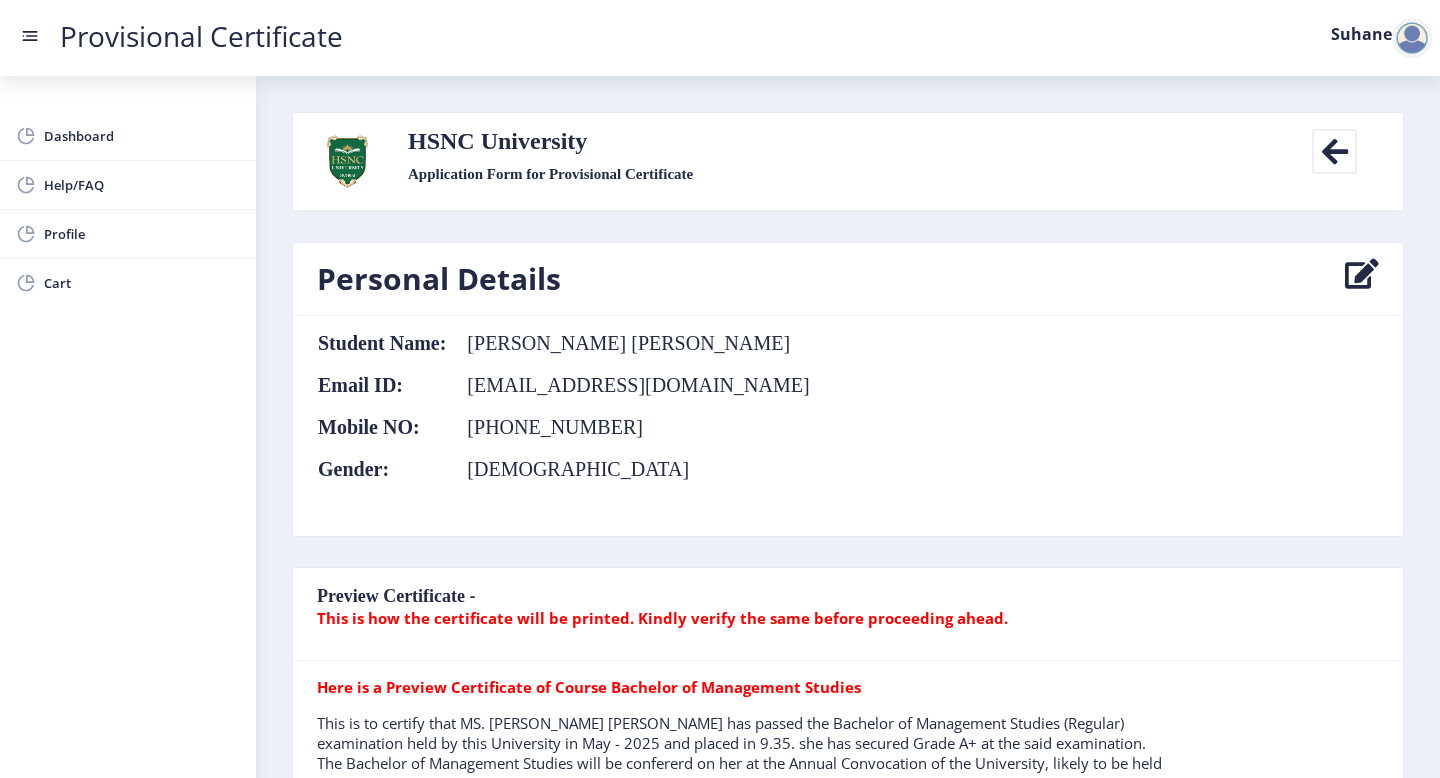 click on "HSNC University Application Form for Provisional Certificate  Back" 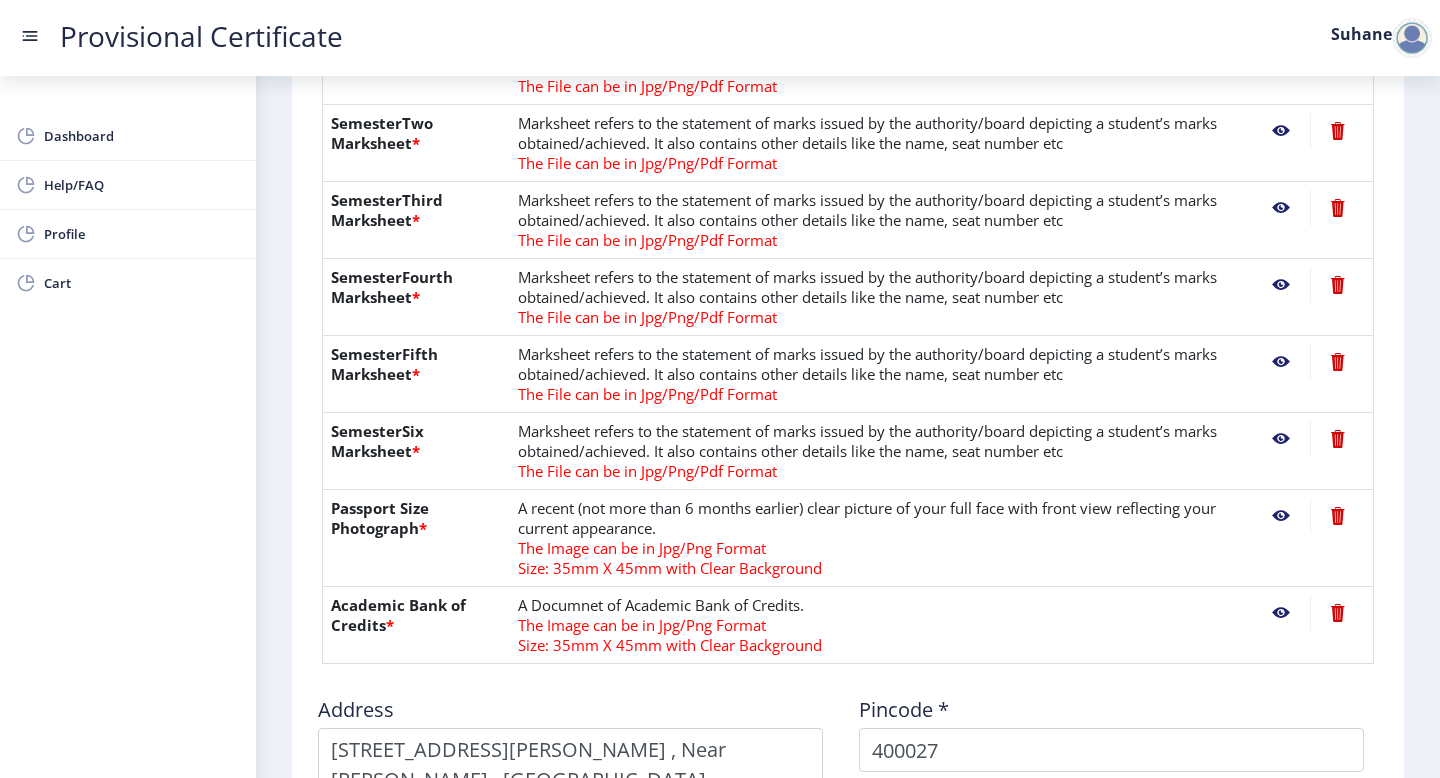 scroll, scrollTop: 1068, scrollLeft: 0, axis: vertical 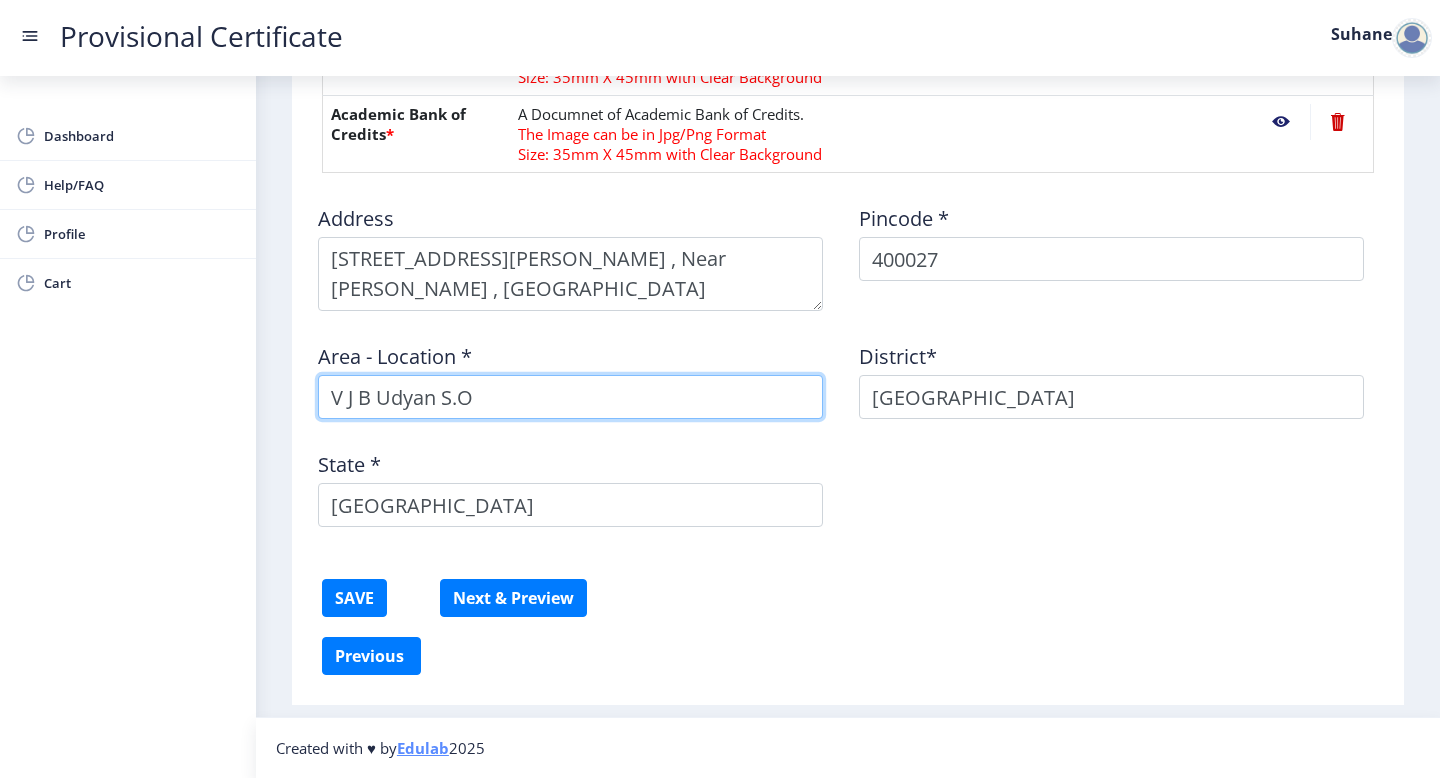 click on "V J B Udyan S.O" at bounding box center (570, 397) 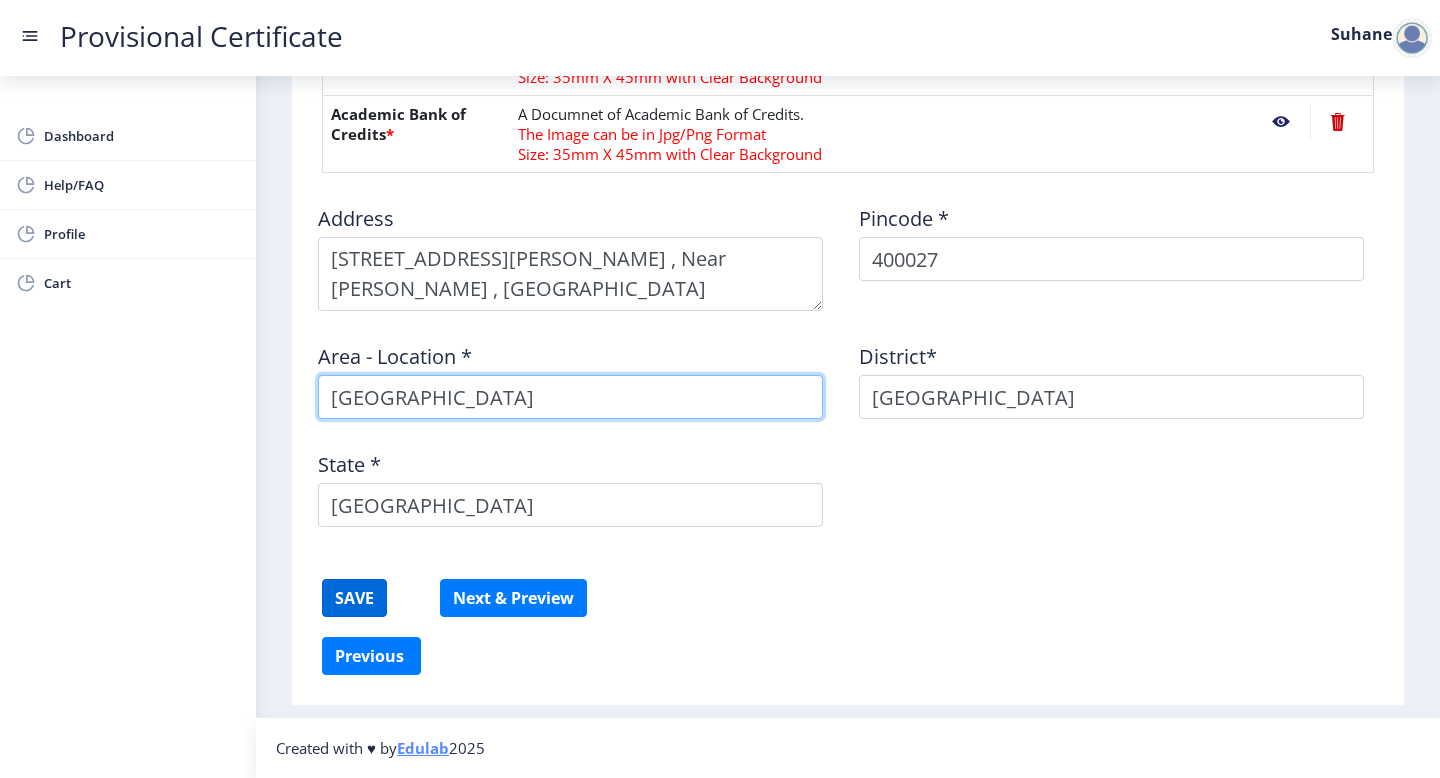 type on "[GEOGRAPHIC_DATA]" 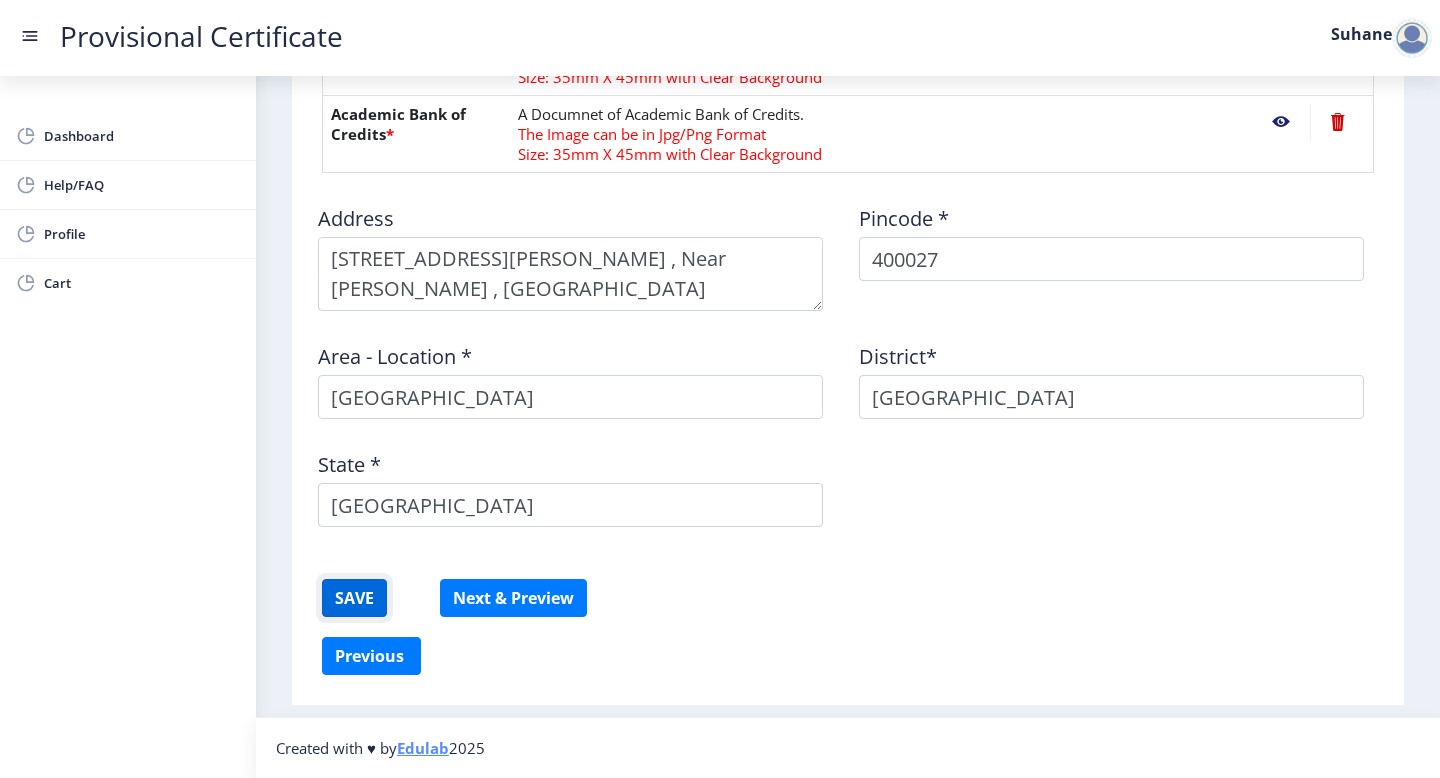 click on "SAVE" 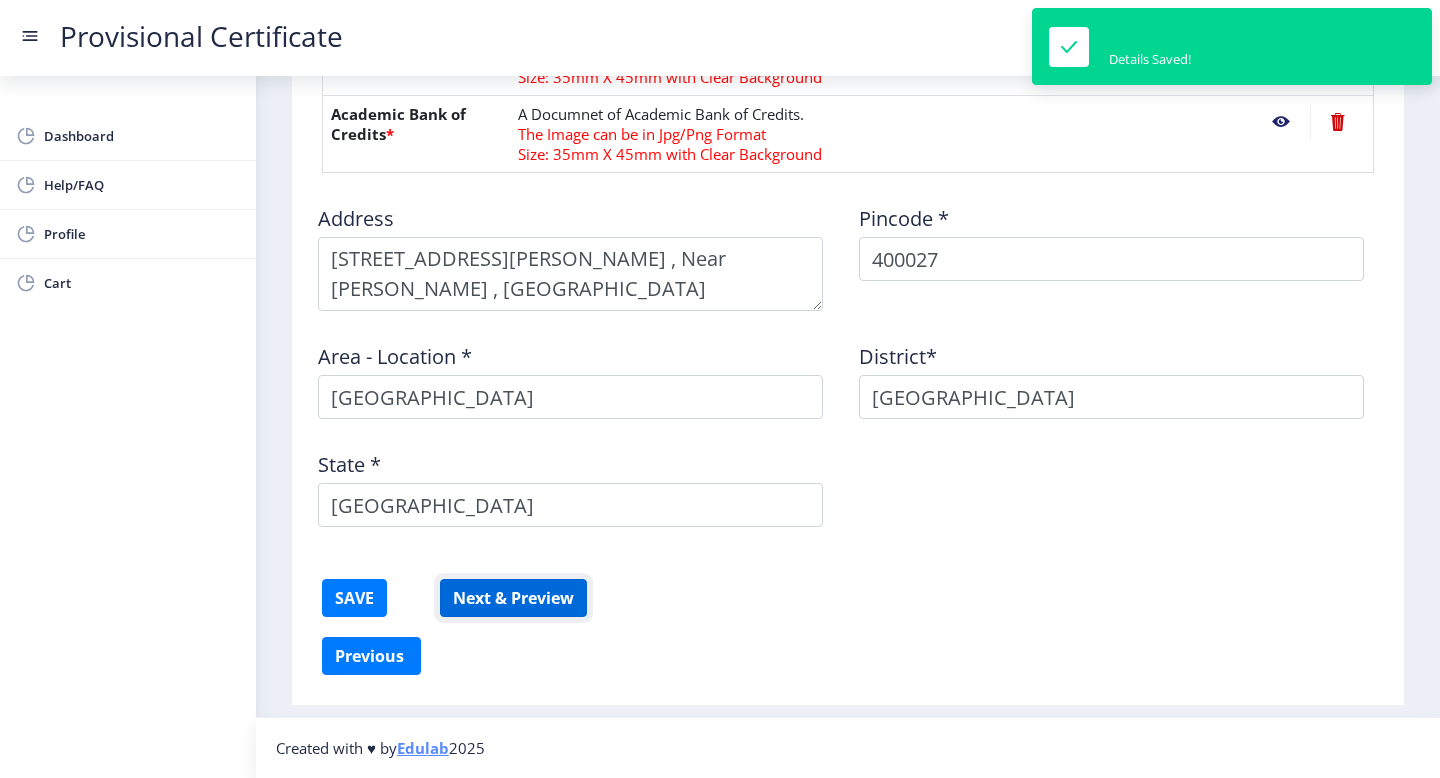 click on "Next & Preview" 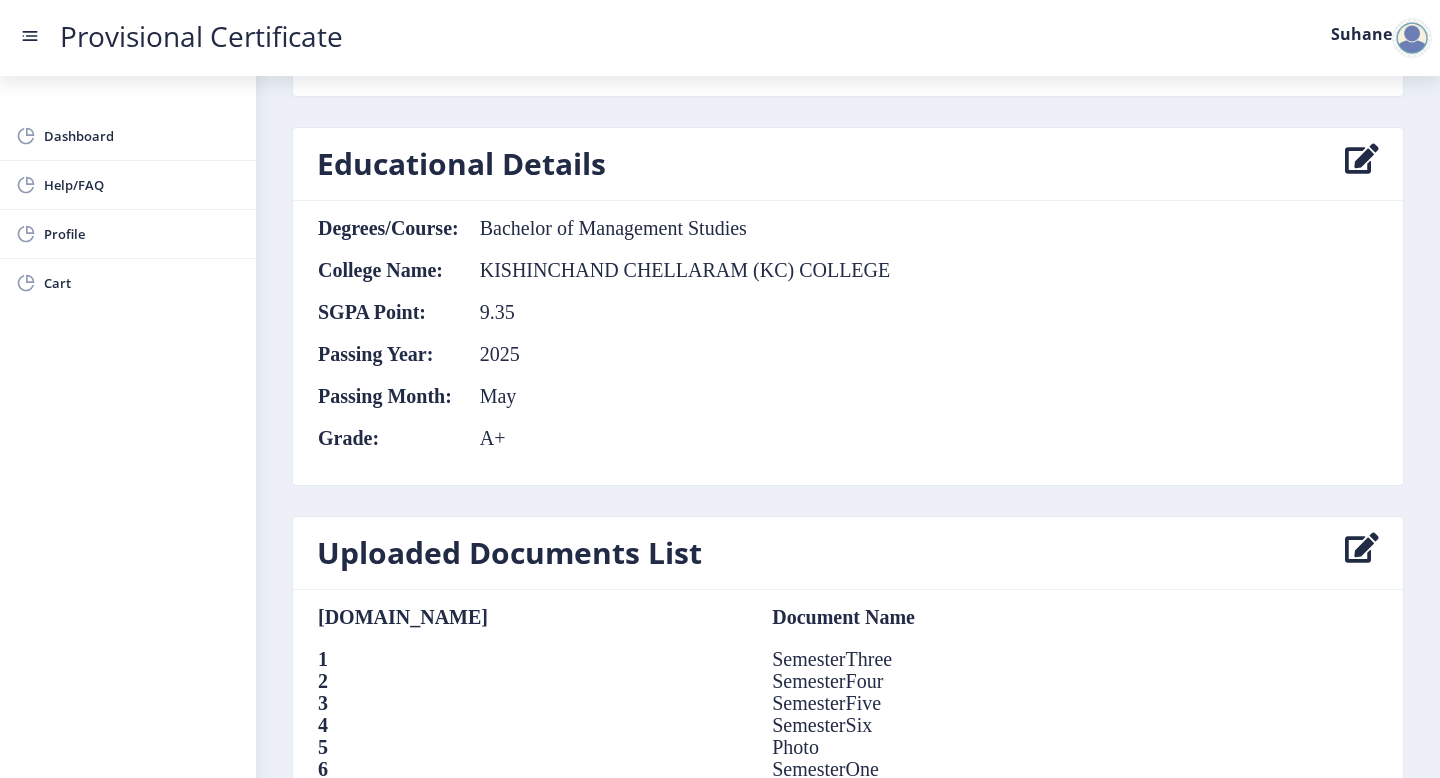 scroll, scrollTop: 1301, scrollLeft: 0, axis: vertical 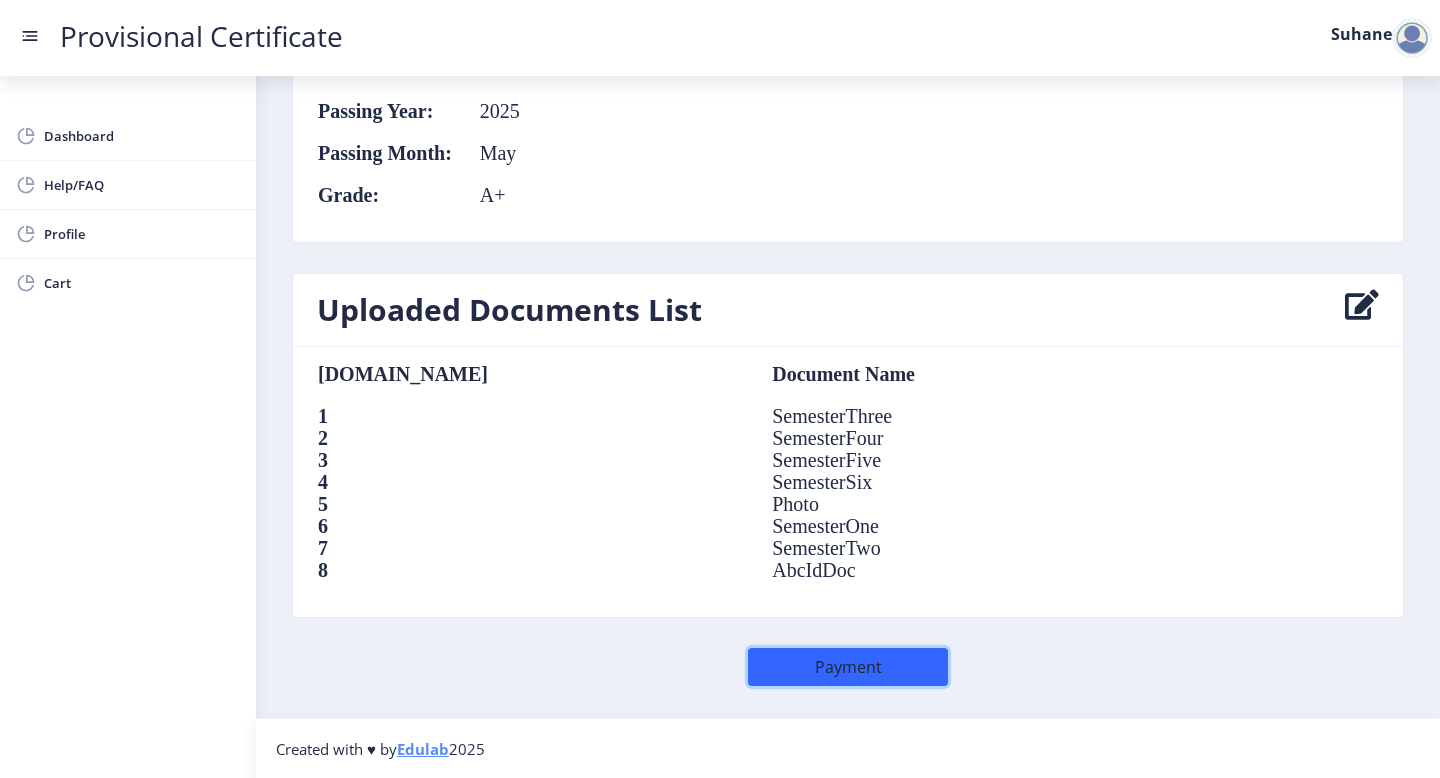 click on "Payment" 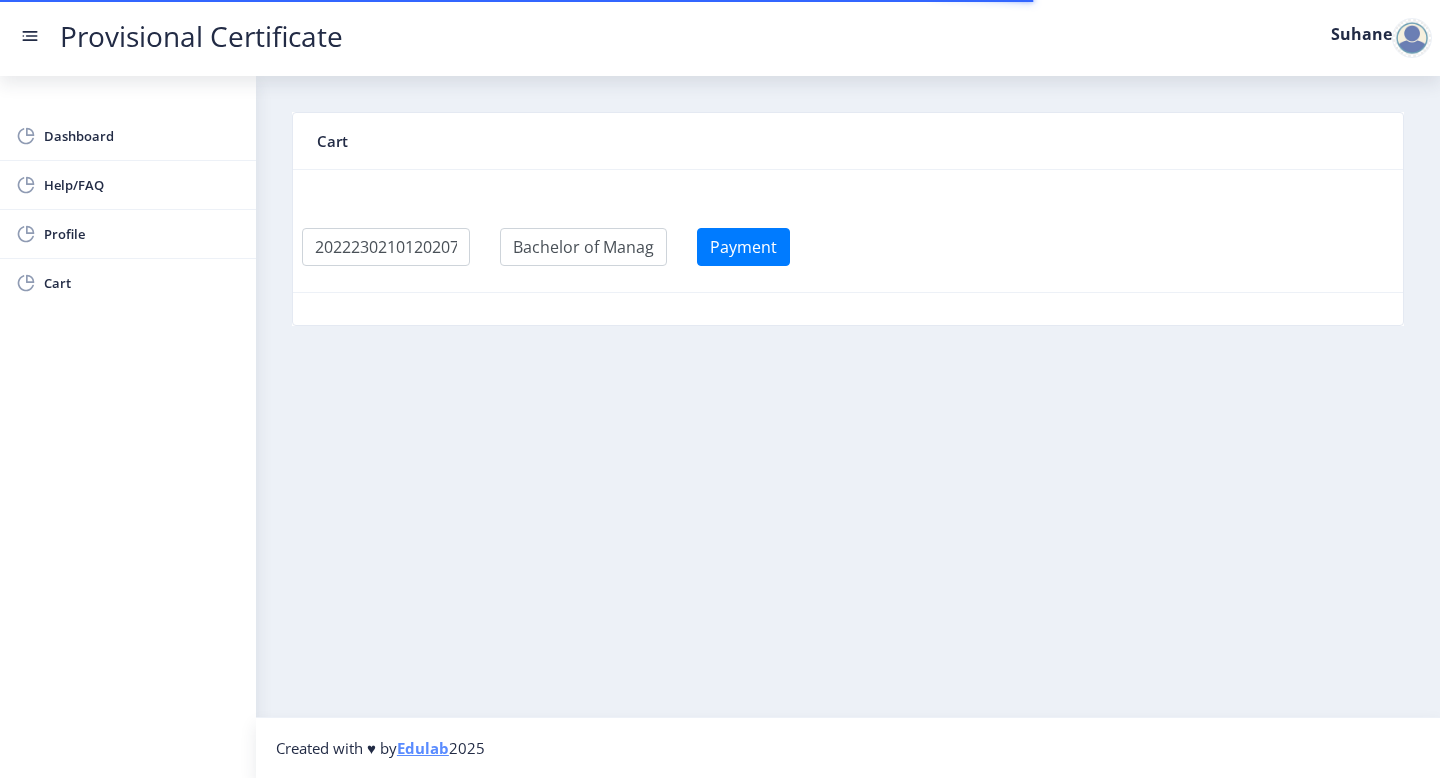 scroll, scrollTop: 0, scrollLeft: 0, axis: both 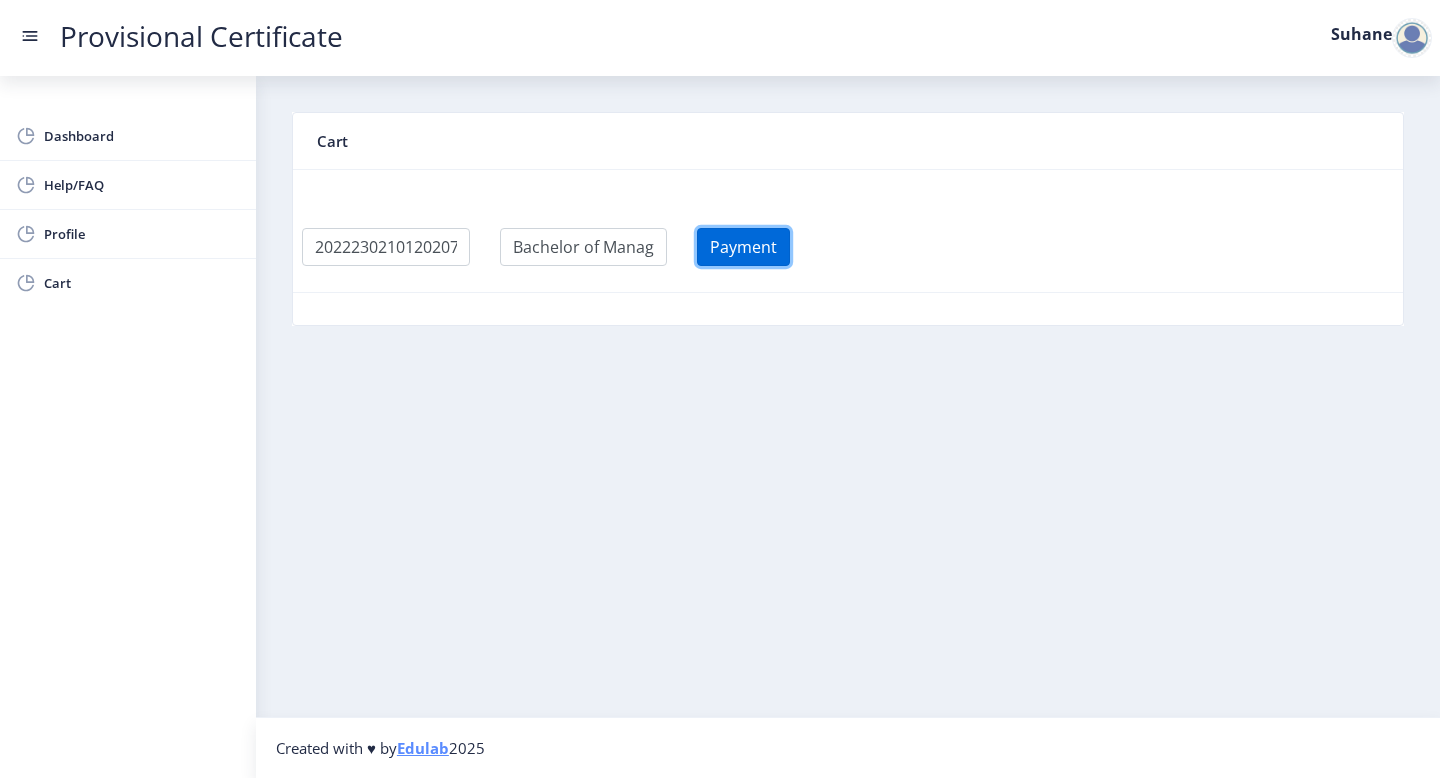 click on "Payment" 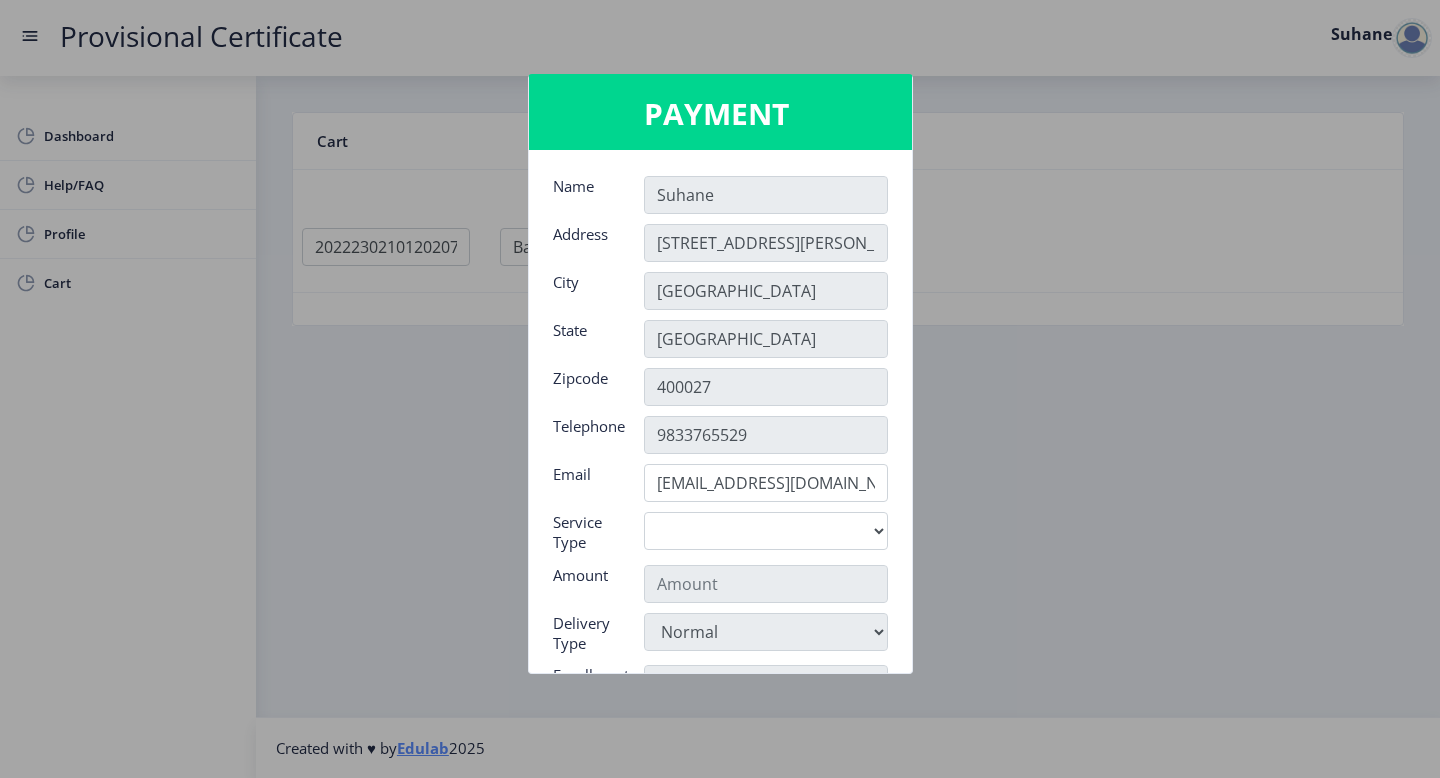 click on "Digital" 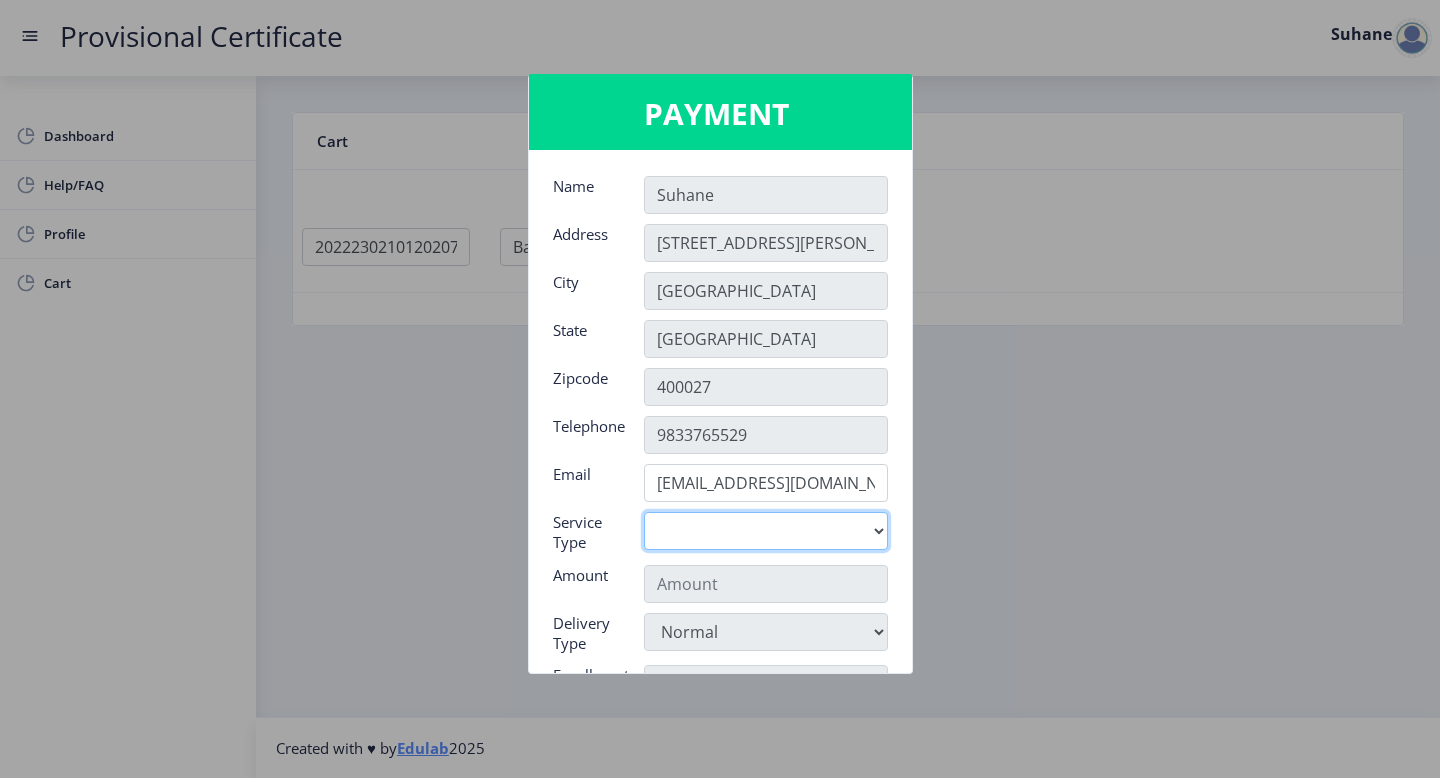 click on "Digital" at bounding box center [766, 531] 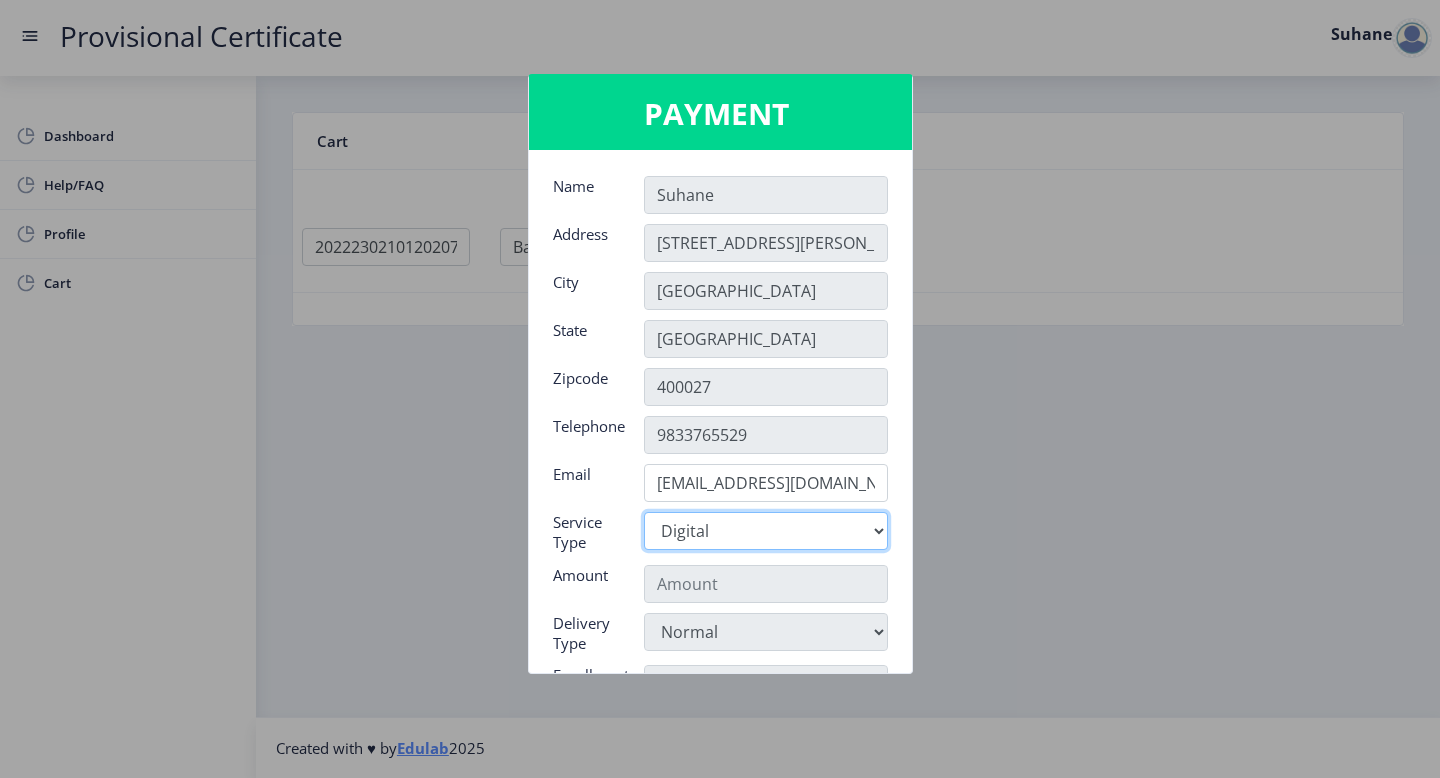 type on "795" 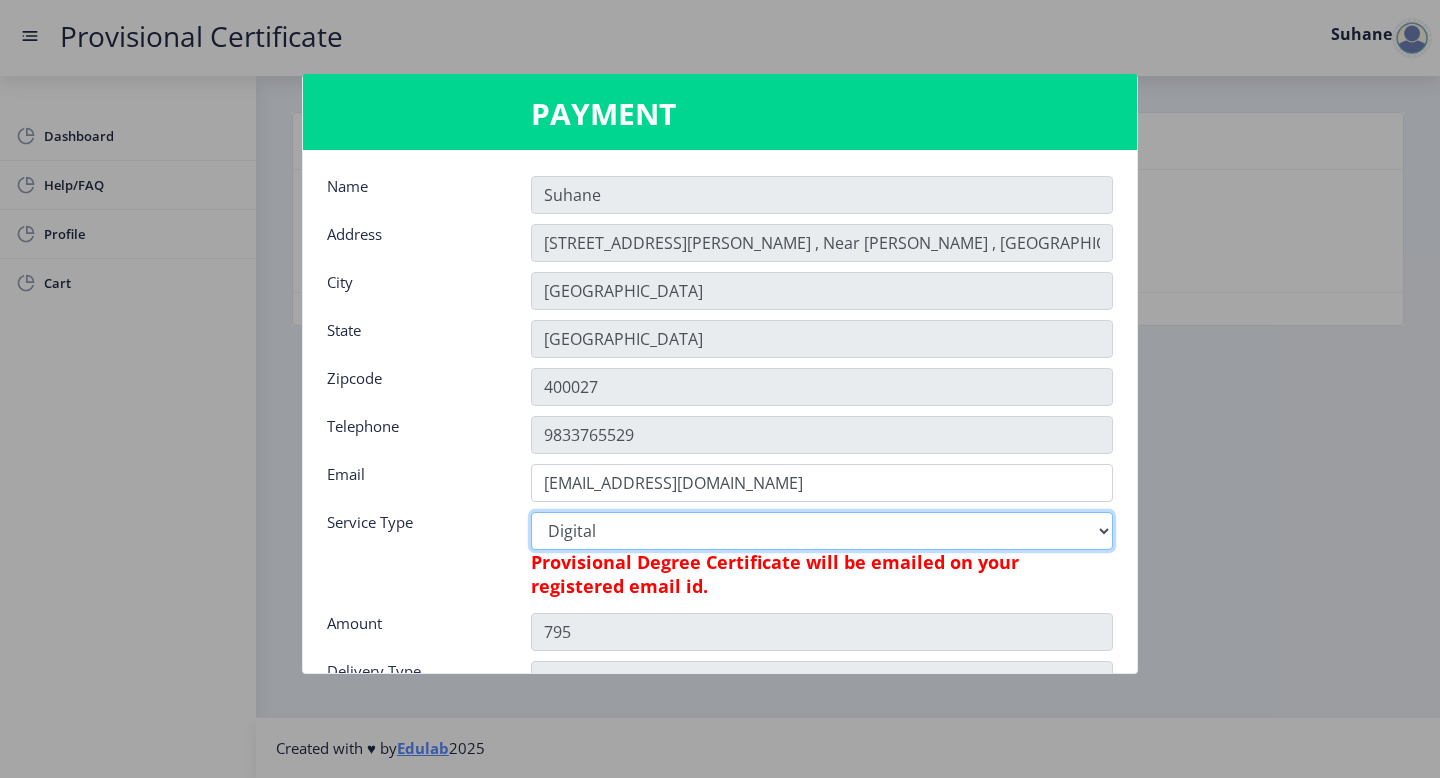 scroll, scrollTop: 281, scrollLeft: 0, axis: vertical 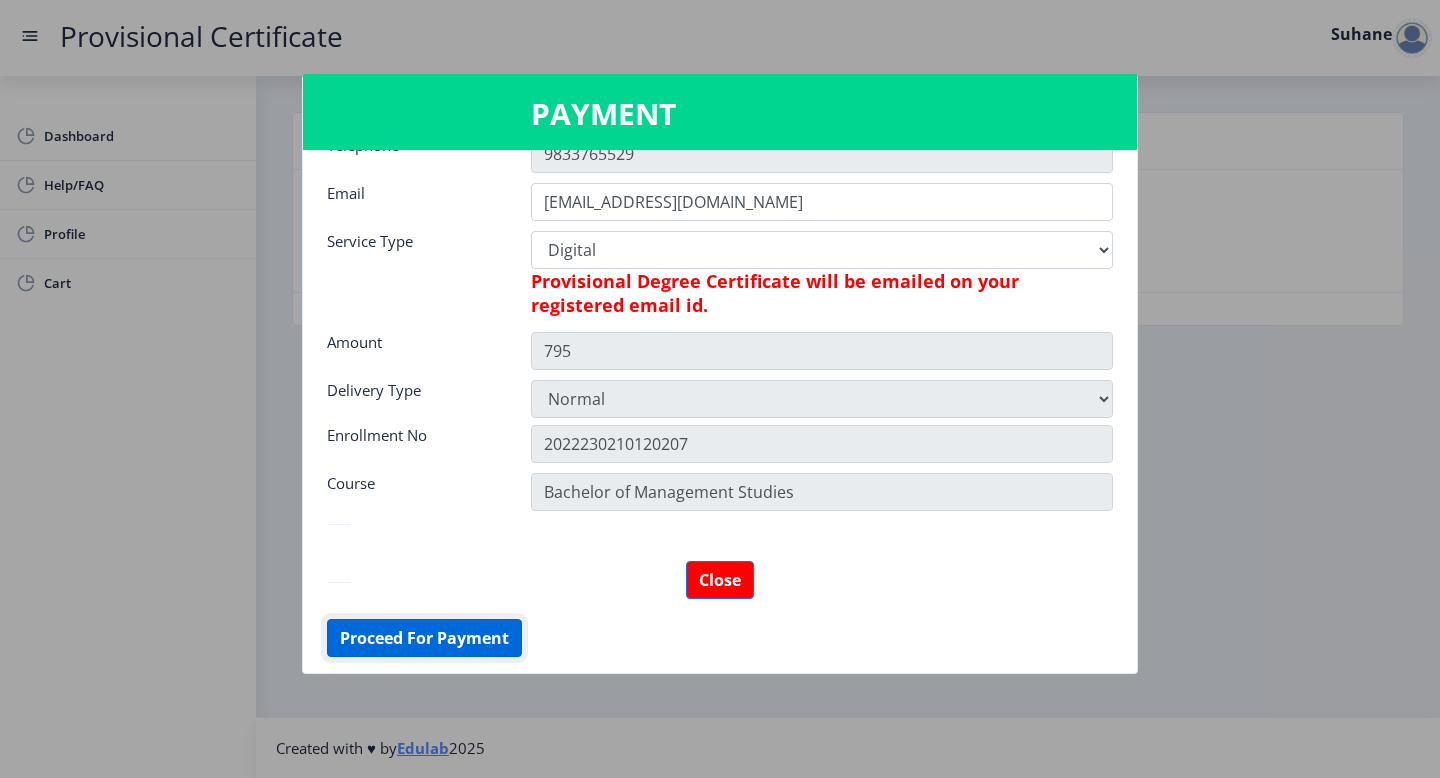 click on "Proceed For Payment" 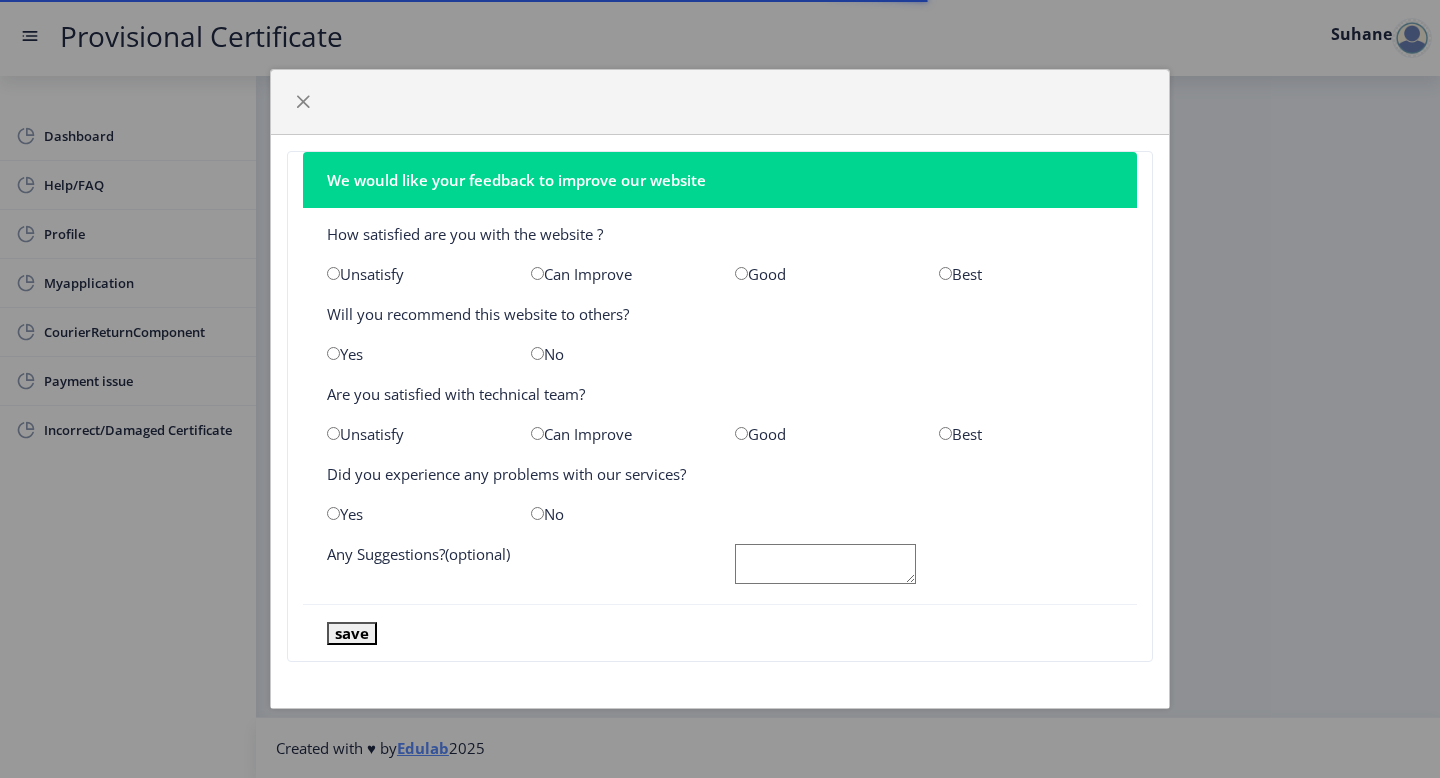 scroll, scrollTop: 0, scrollLeft: 0, axis: both 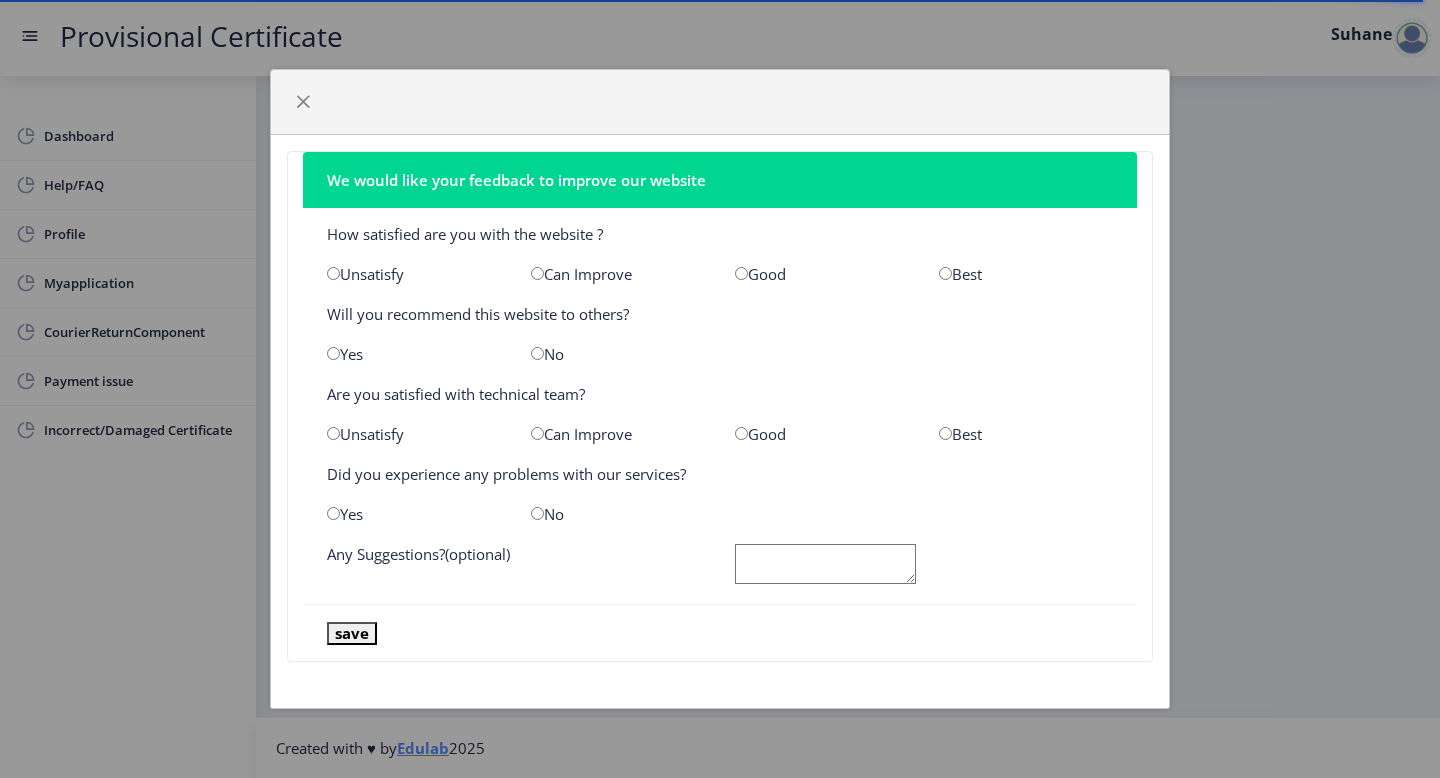 click on "Best" 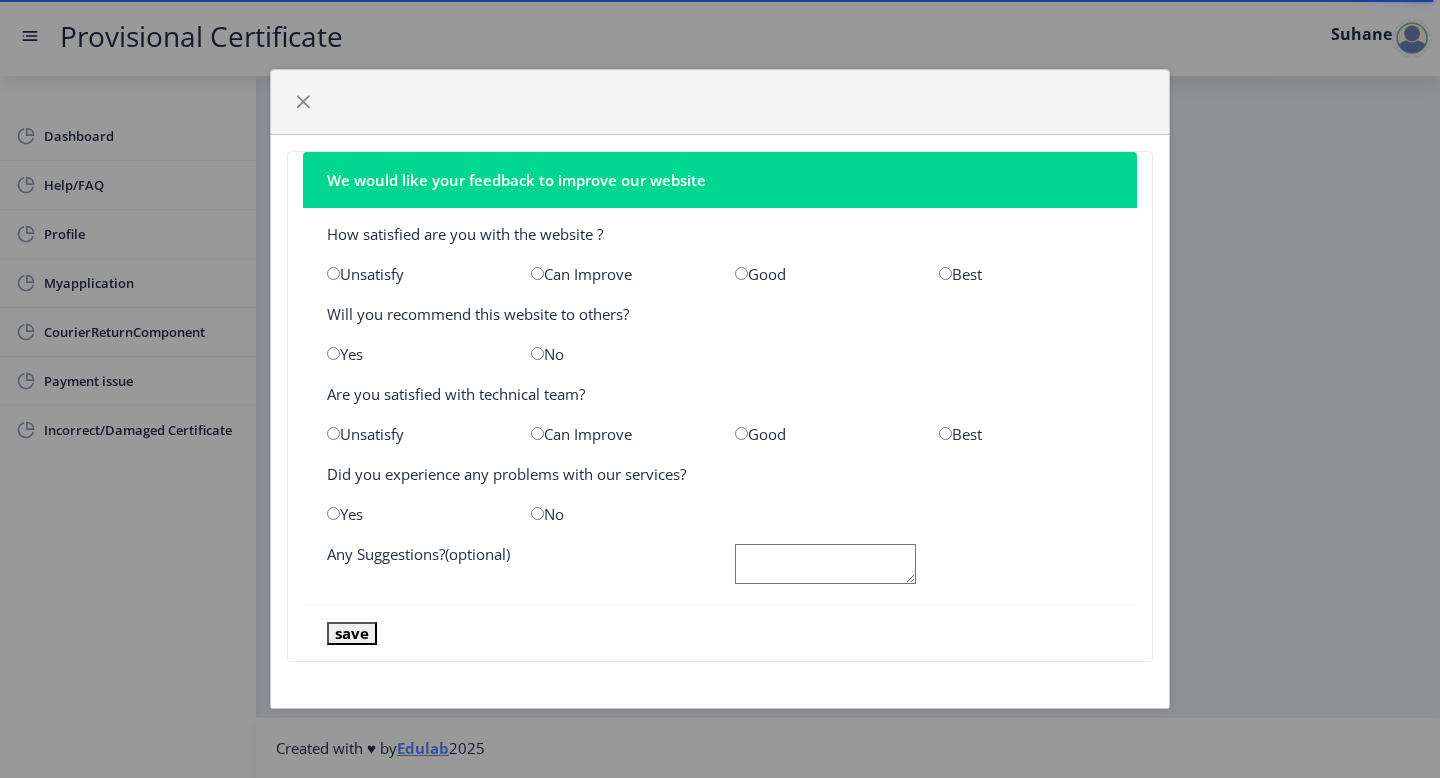 click at bounding box center (945, 273) 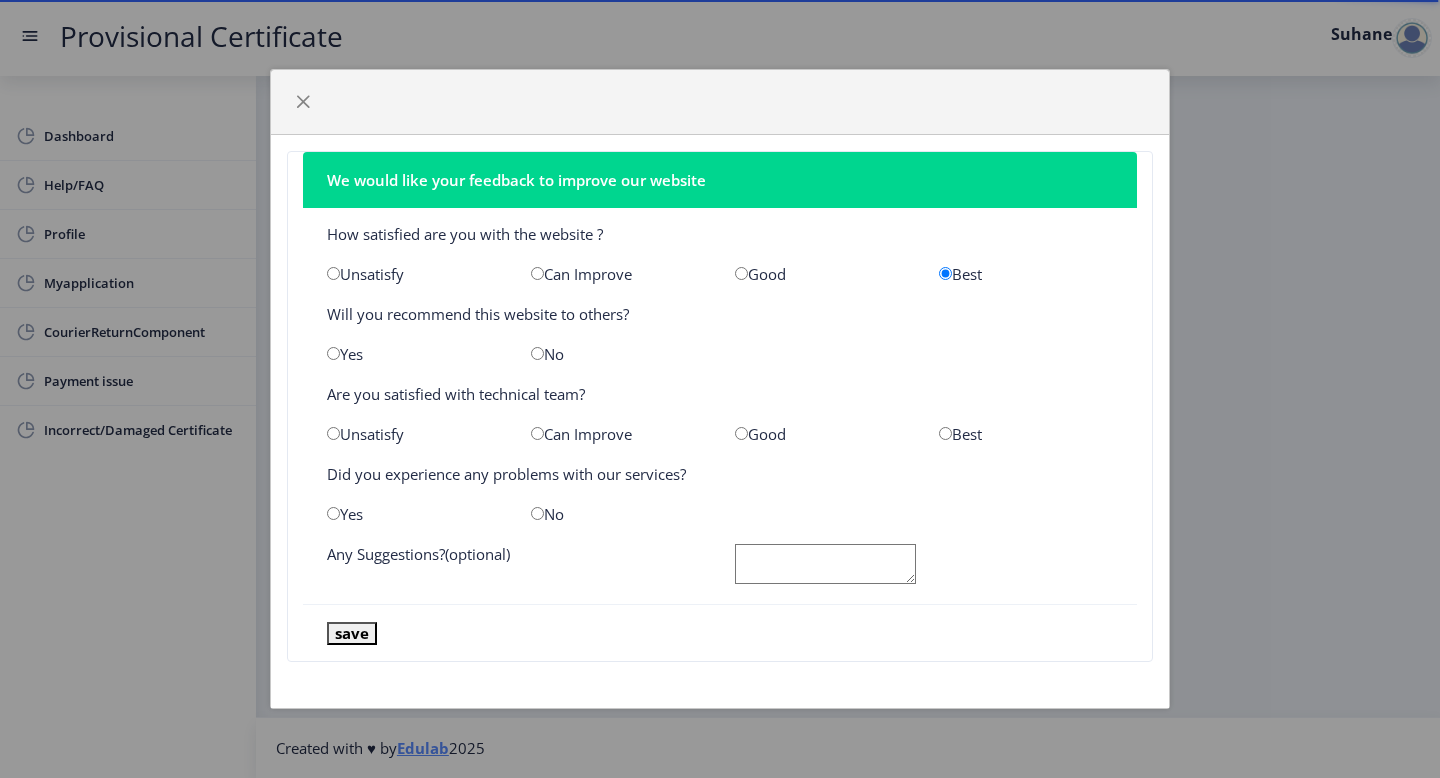 click at bounding box center [333, 353] 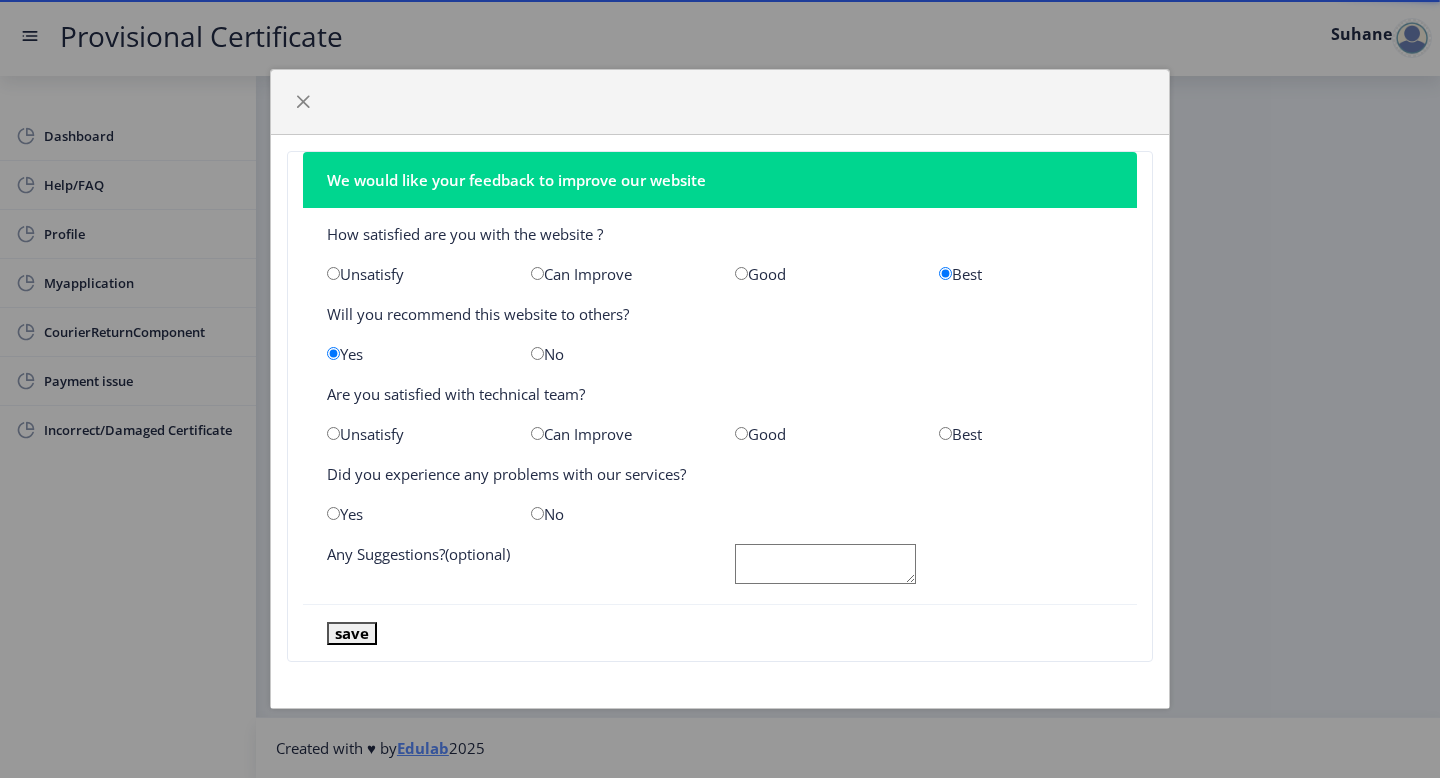 click at bounding box center (741, 433) 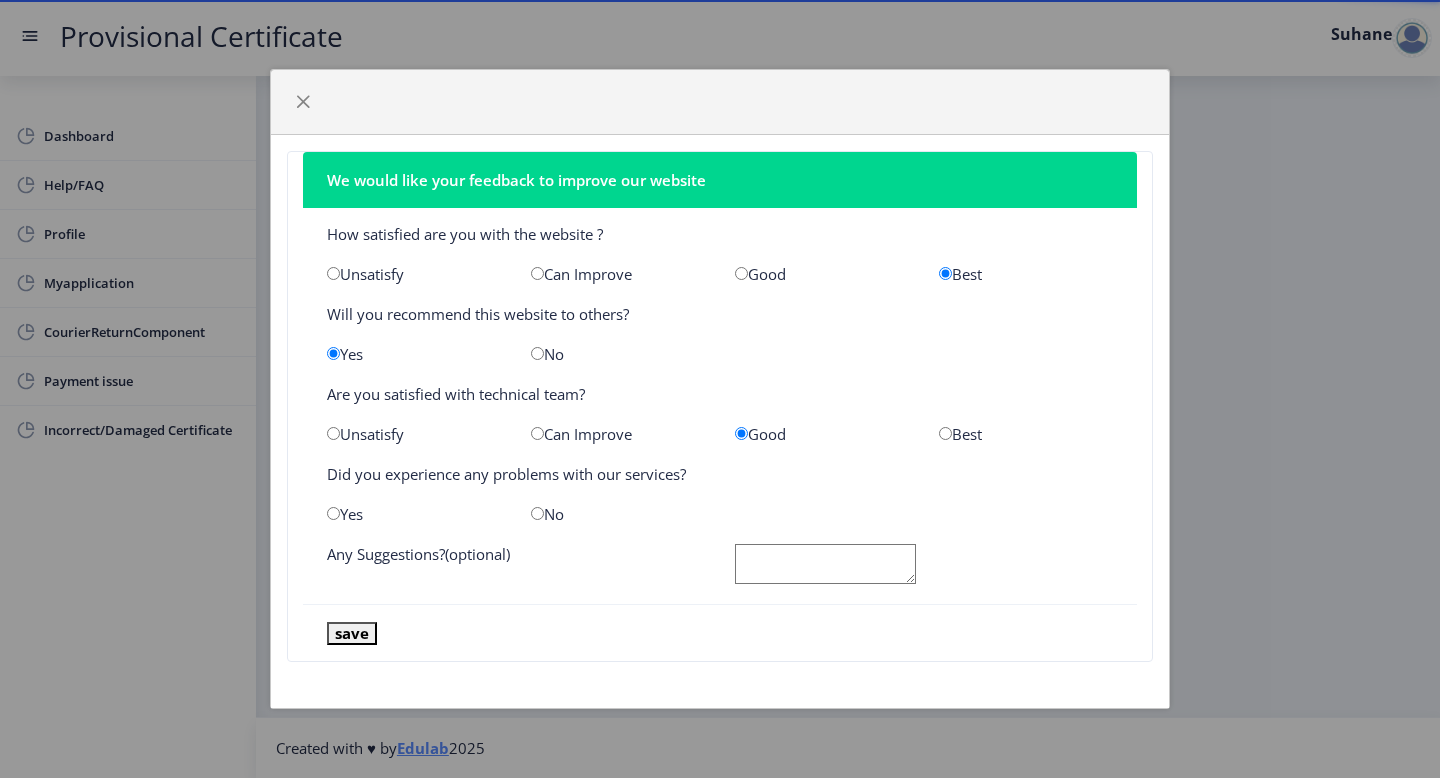 click at bounding box center (537, 513) 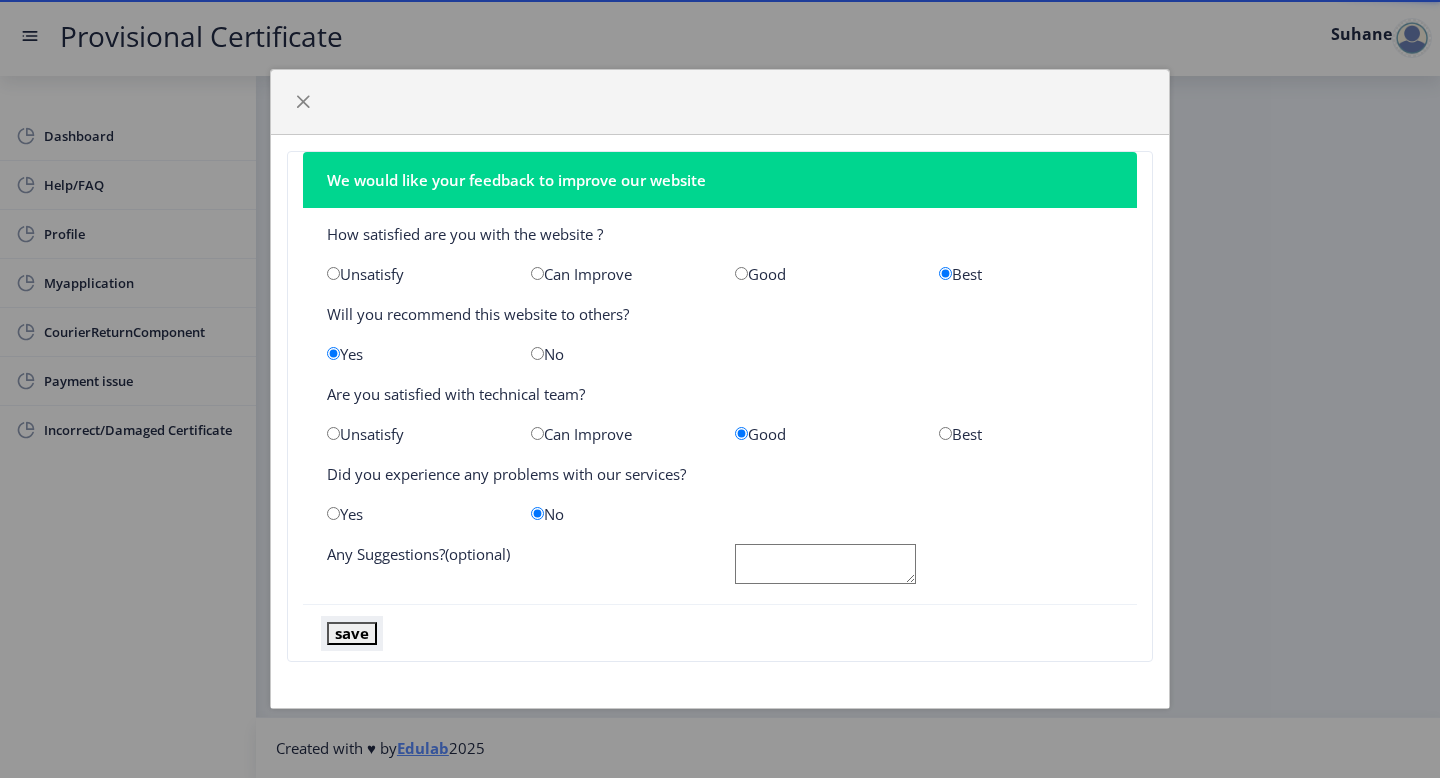 click on "save" 